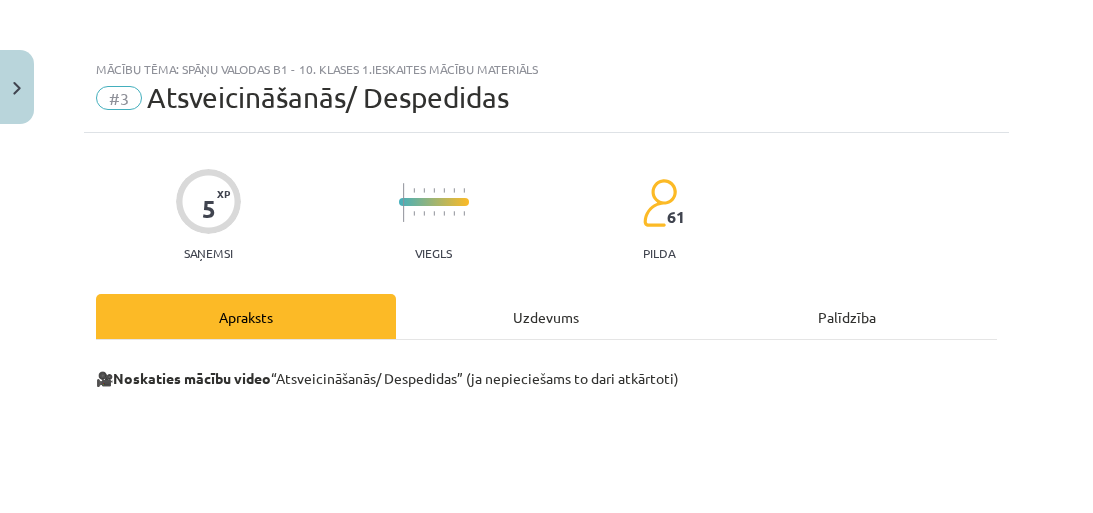 scroll, scrollTop: 400, scrollLeft: 0, axis: vertical 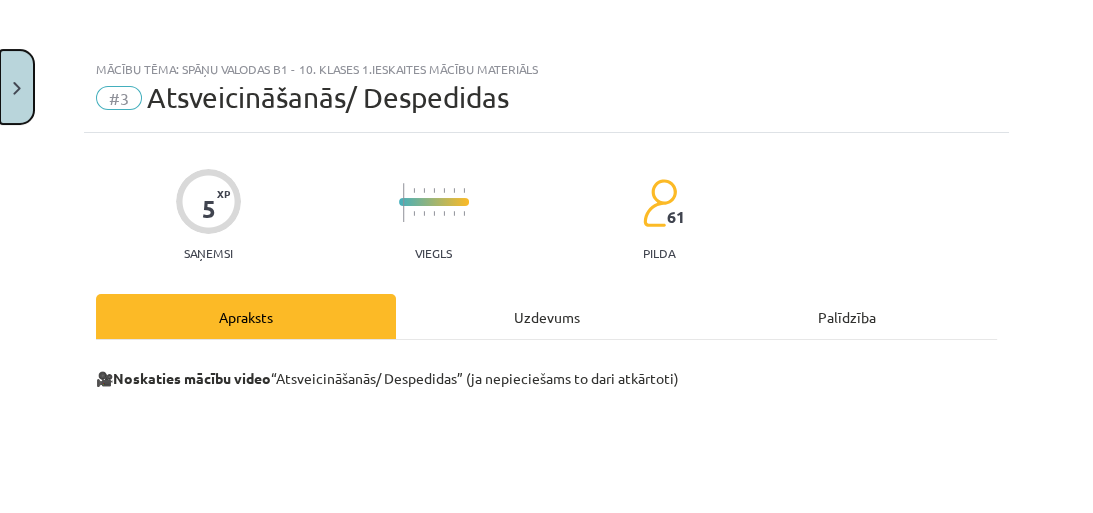 click 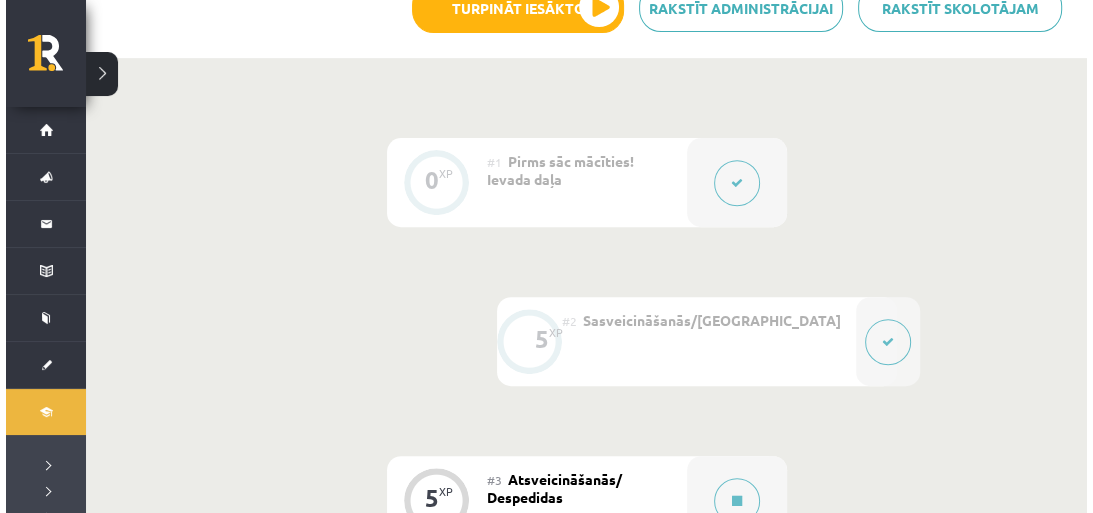 scroll, scrollTop: 560, scrollLeft: 0, axis: vertical 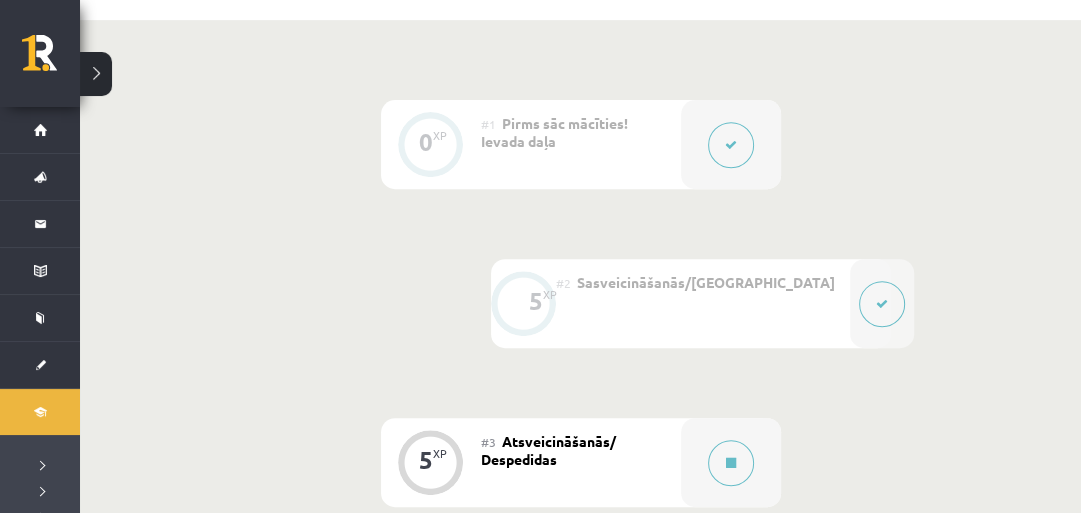 click 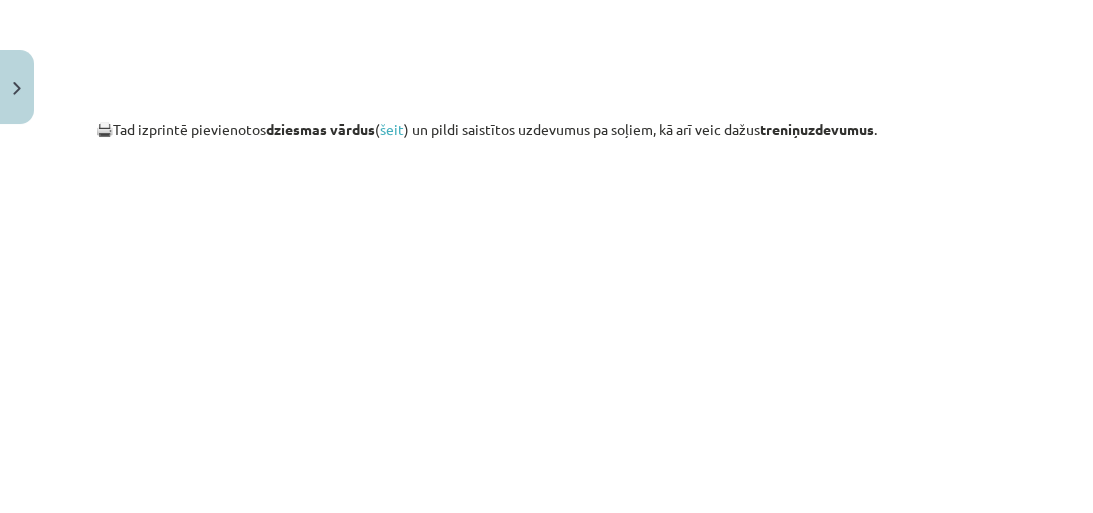 scroll, scrollTop: 1920, scrollLeft: 0, axis: vertical 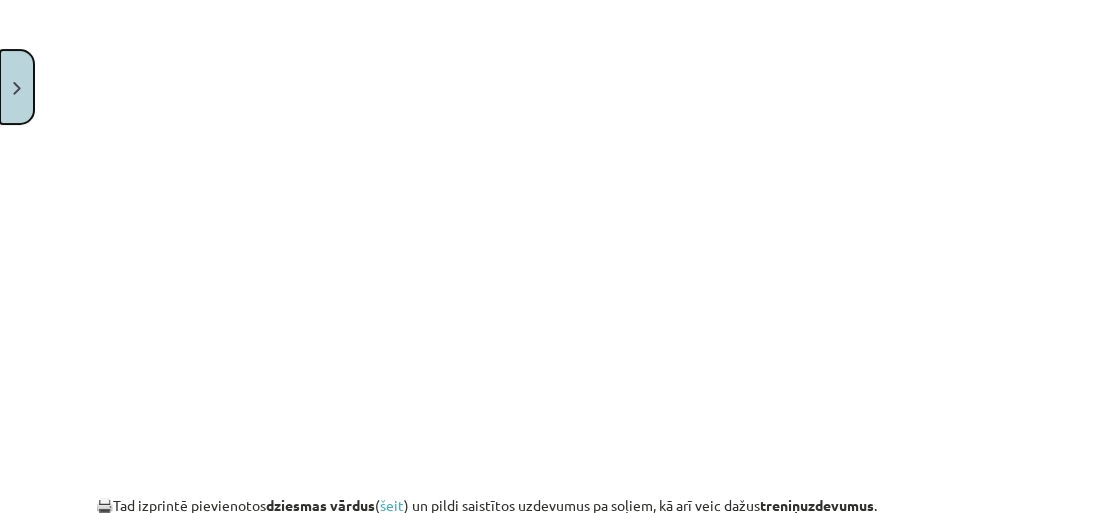 click 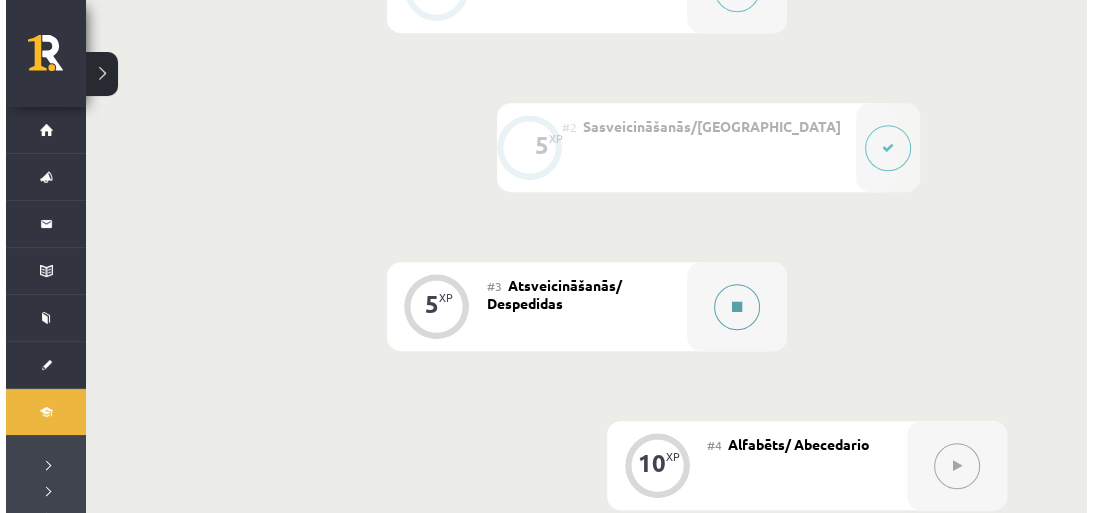 scroll, scrollTop: 720, scrollLeft: 0, axis: vertical 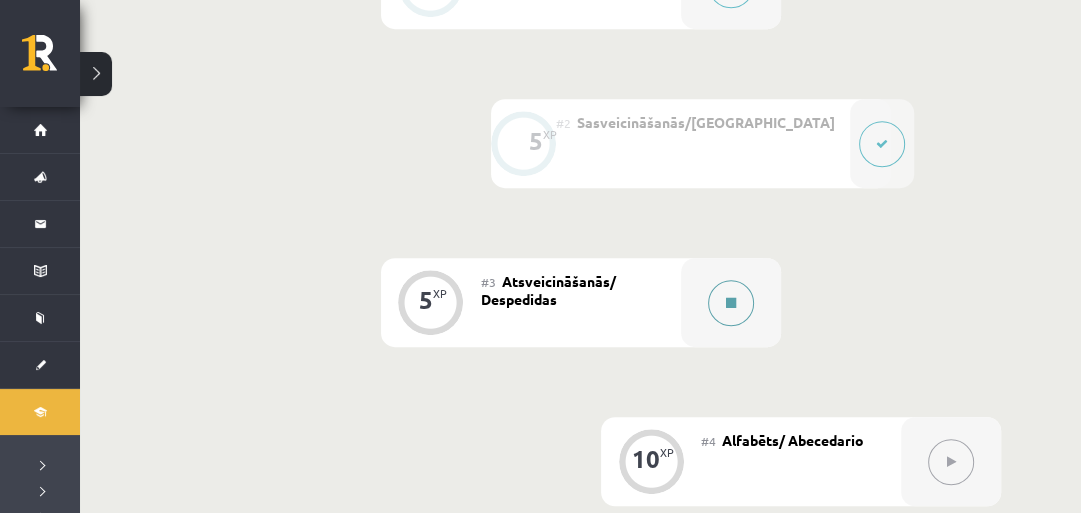 click 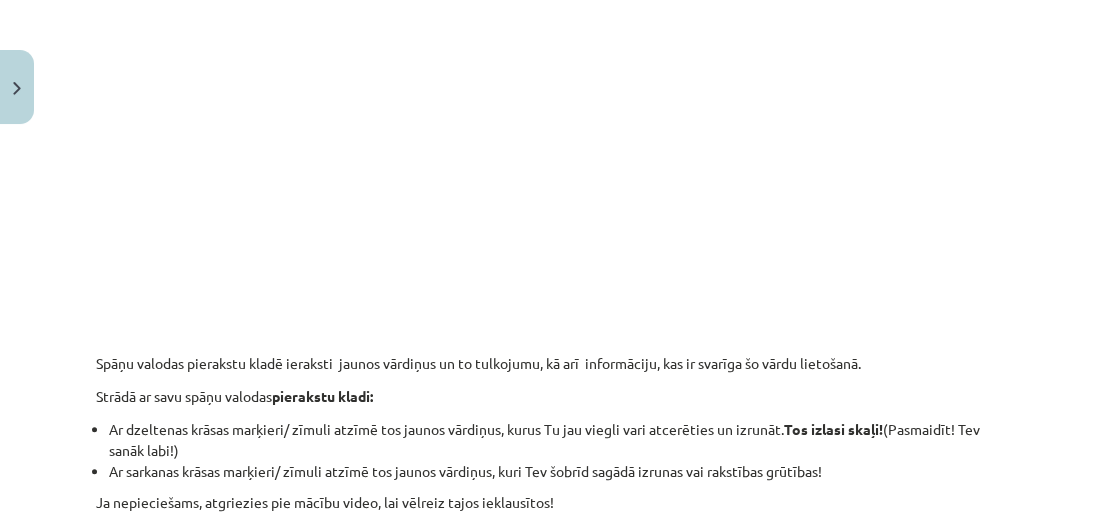 scroll, scrollTop: 720, scrollLeft: 0, axis: vertical 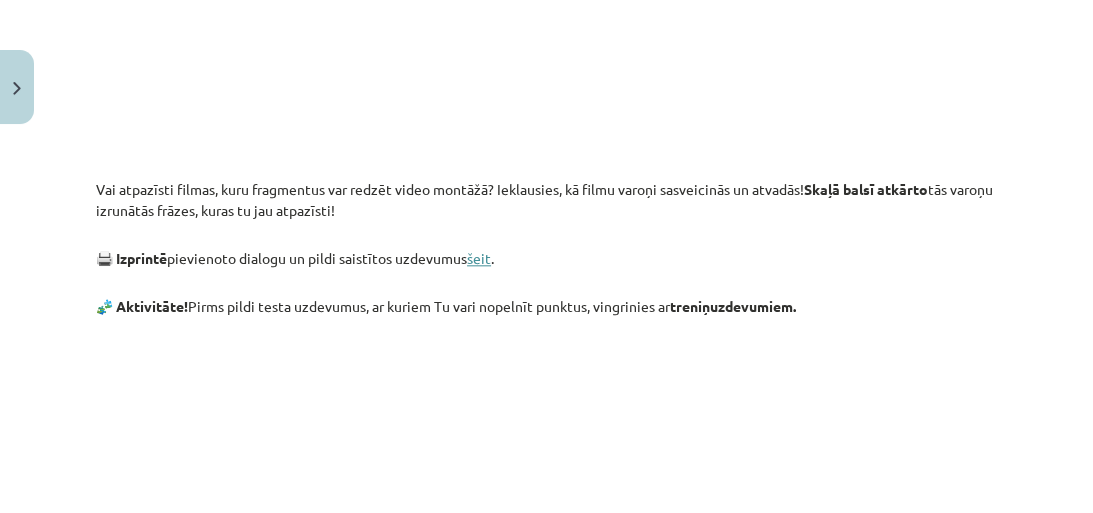 click on "šeit" 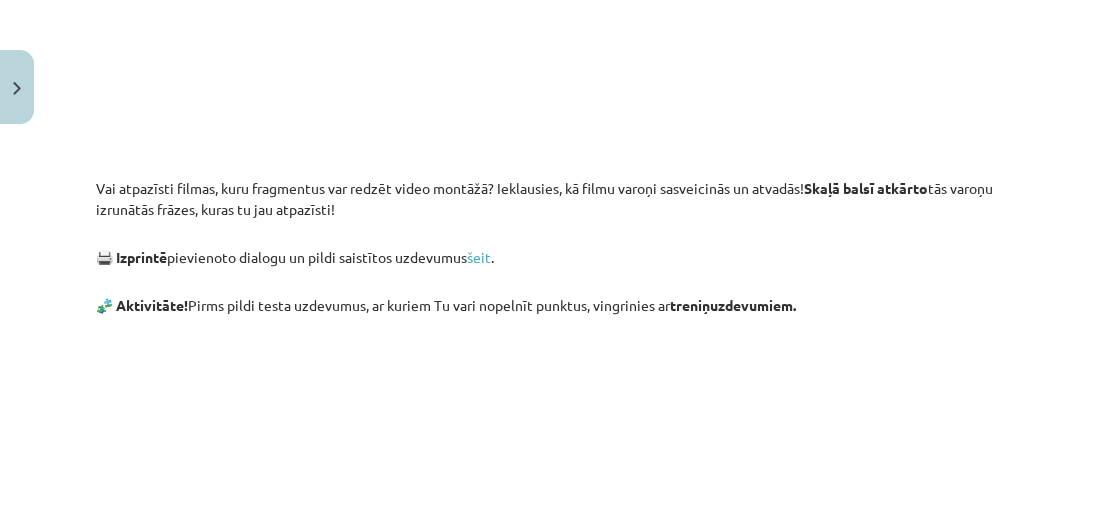 scroll, scrollTop: 1520, scrollLeft: 0, axis: vertical 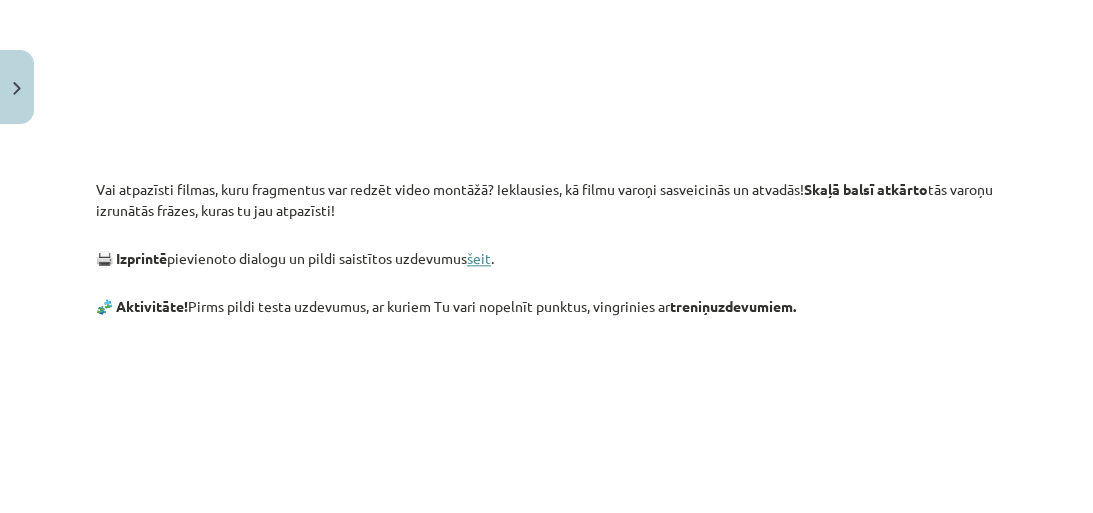 click on "šeit" 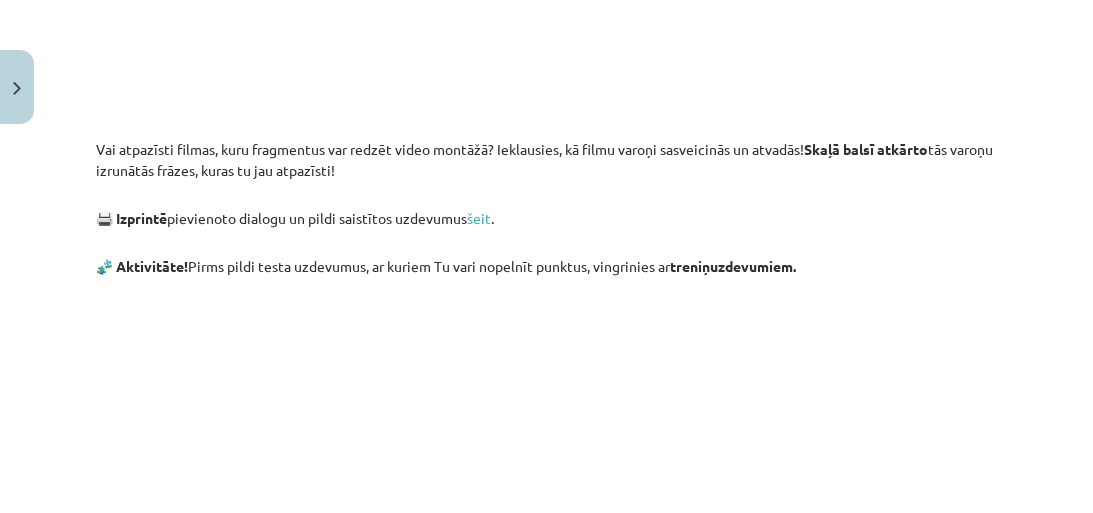 scroll, scrollTop: 1960, scrollLeft: 0, axis: vertical 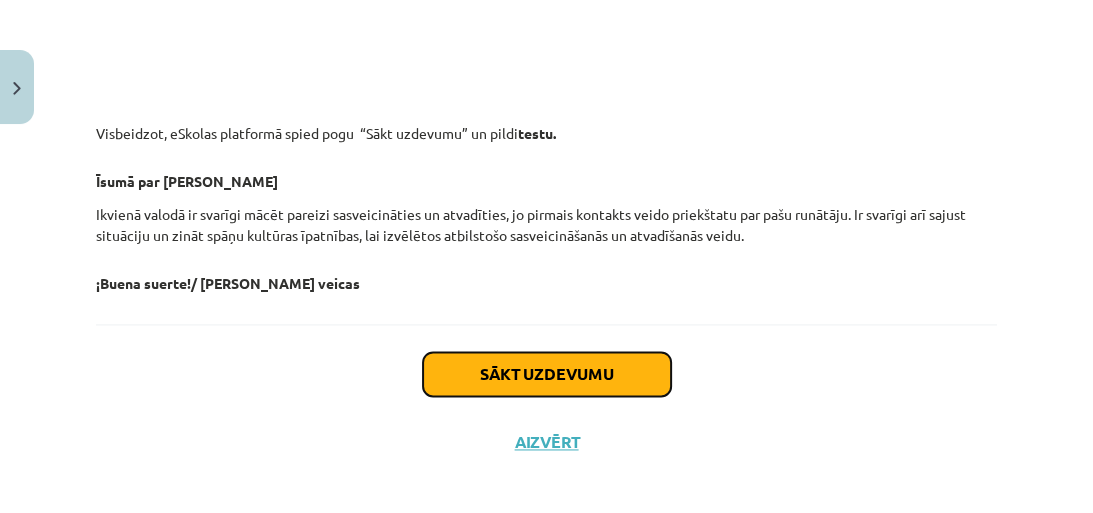 click on "Sākt uzdevumu" 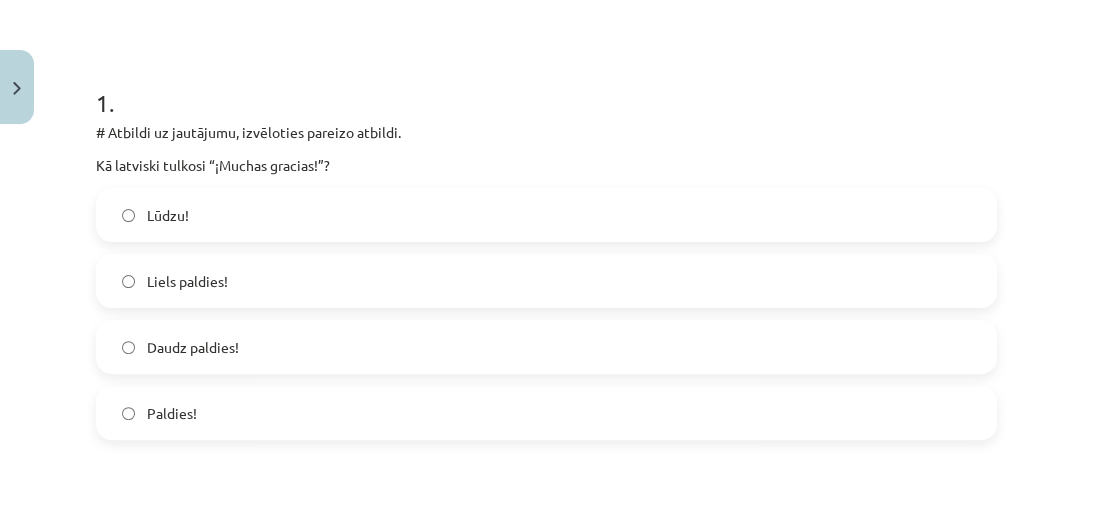scroll, scrollTop: 370, scrollLeft: 0, axis: vertical 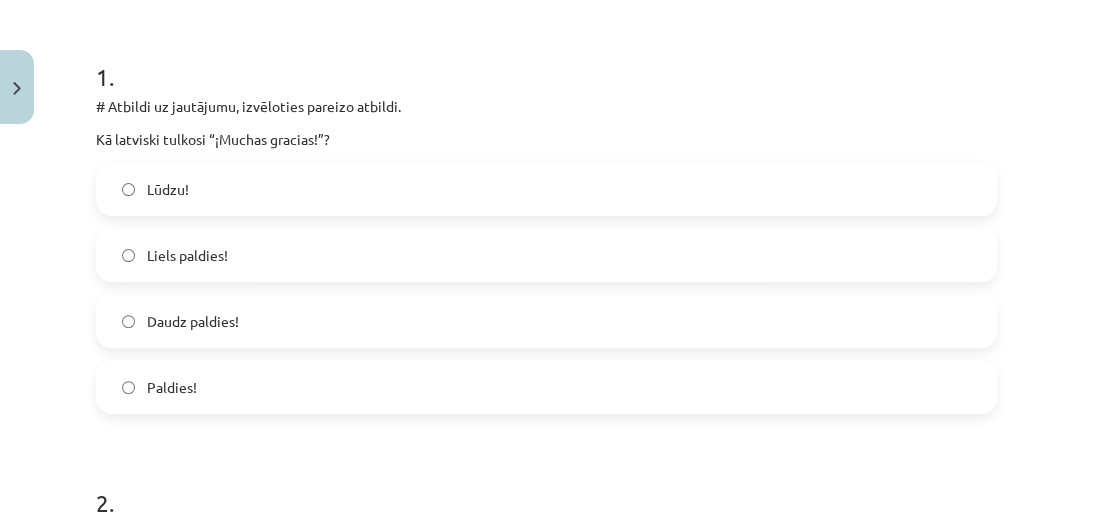 click on "Paldies!" 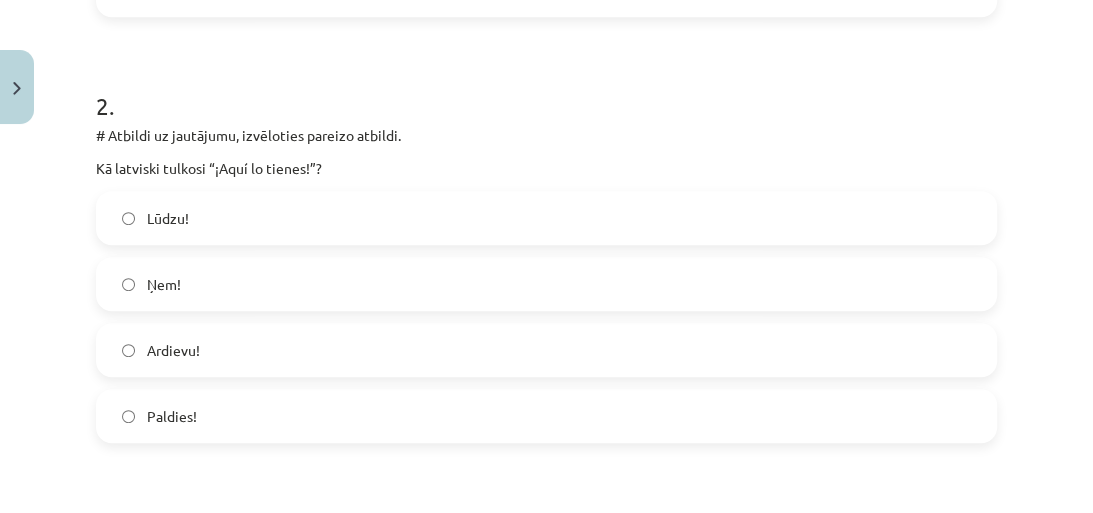 scroll, scrollTop: 770, scrollLeft: 0, axis: vertical 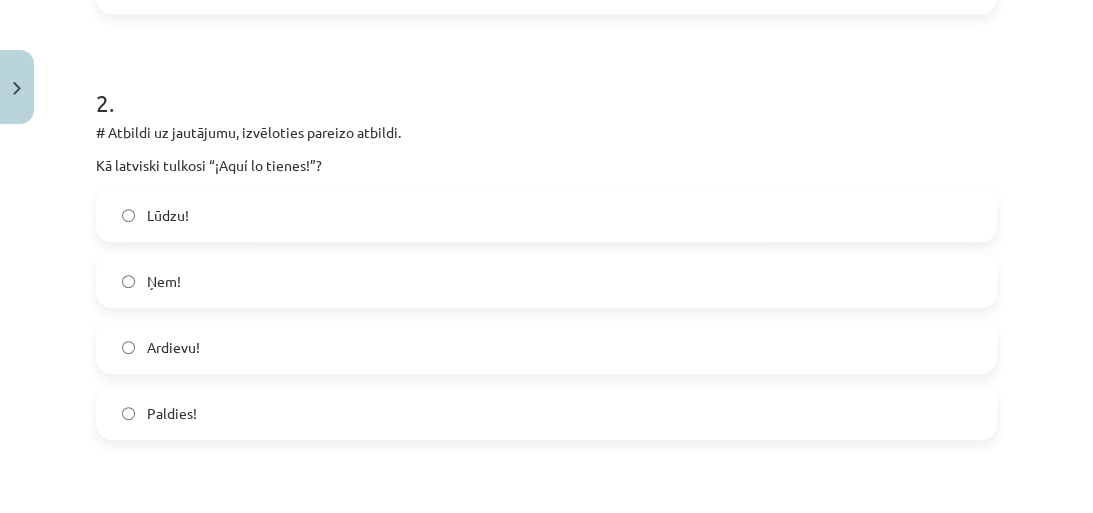 click on "Lūdzu!" 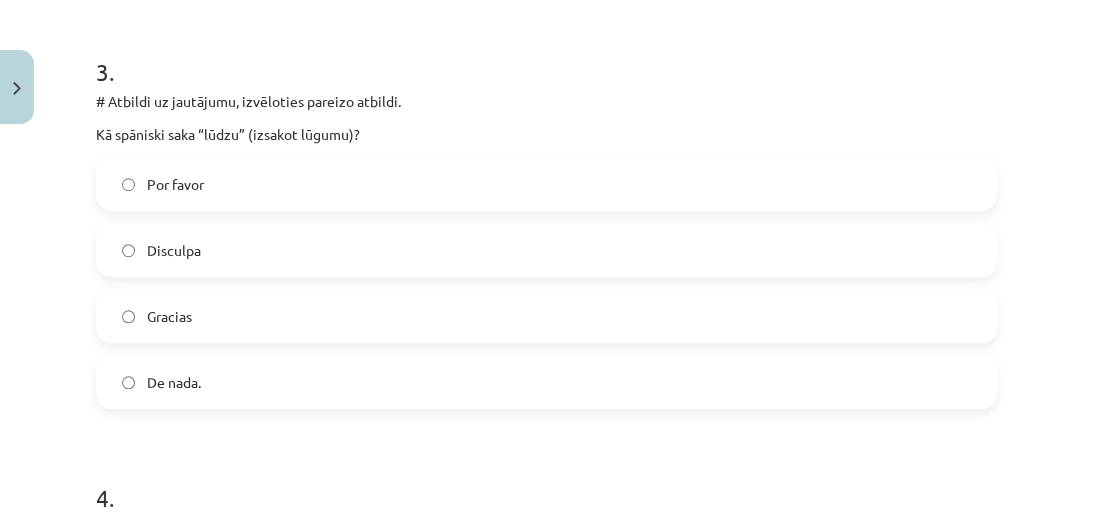 scroll, scrollTop: 1250, scrollLeft: 0, axis: vertical 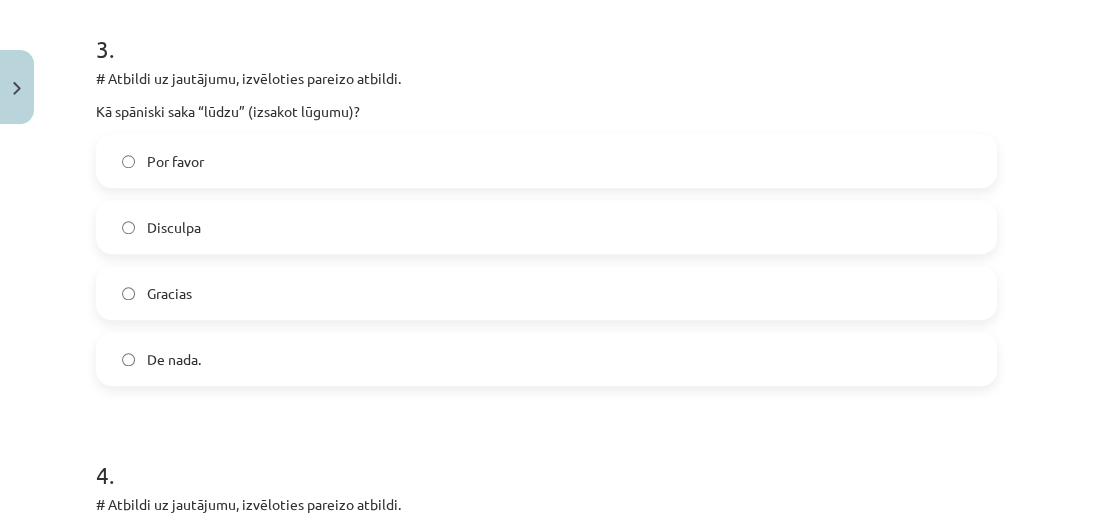 click on "Por favor" 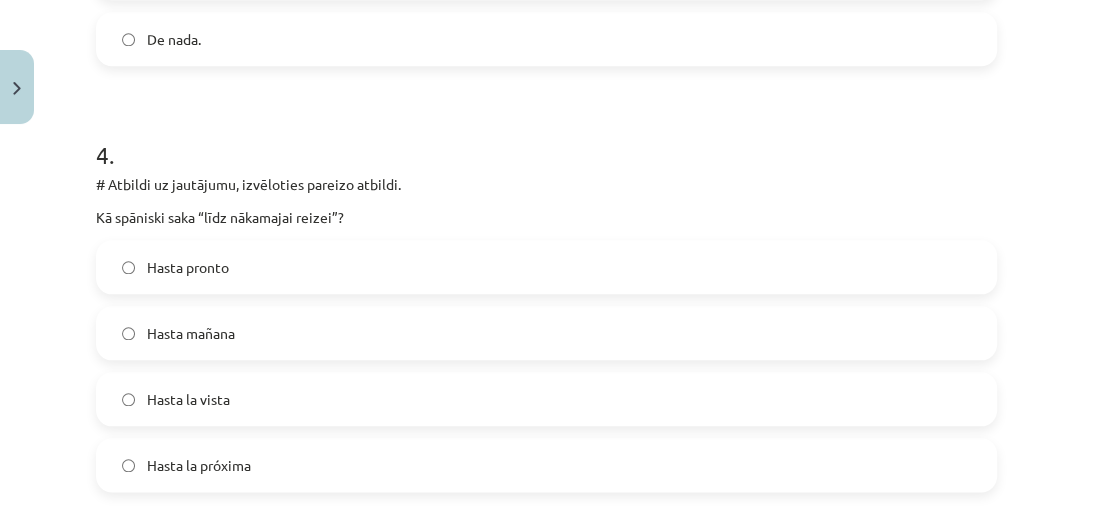 scroll, scrollTop: 1650, scrollLeft: 0, axis: vertical 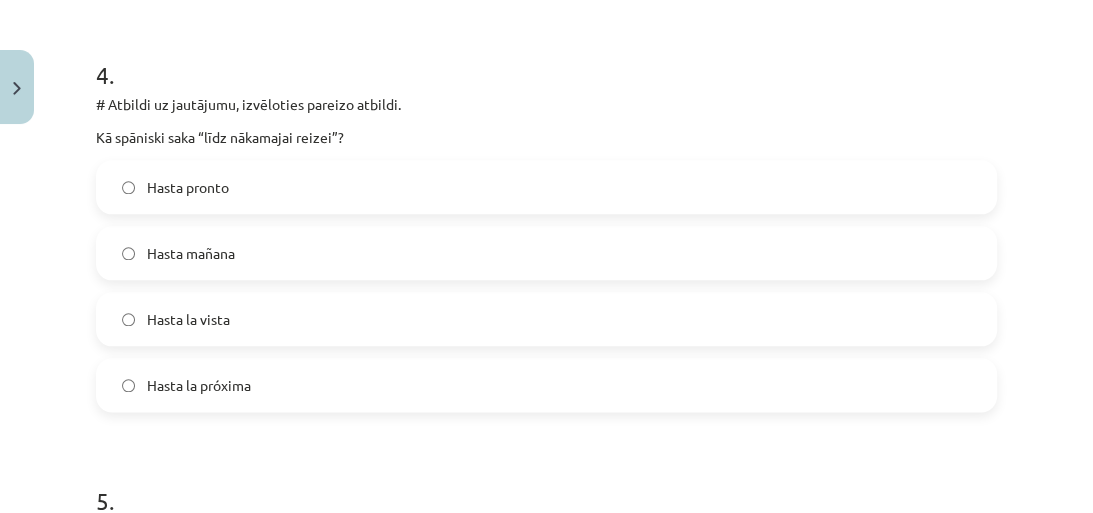 click on "Hasta la próxima" 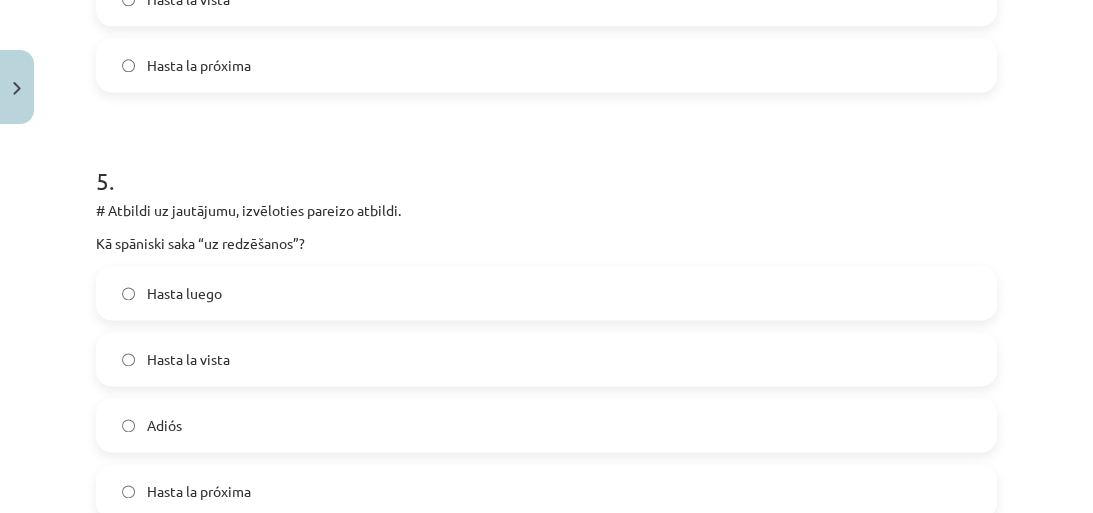 scroll, scrollTop: 2050, scrollLeft: 0, axis: vertical 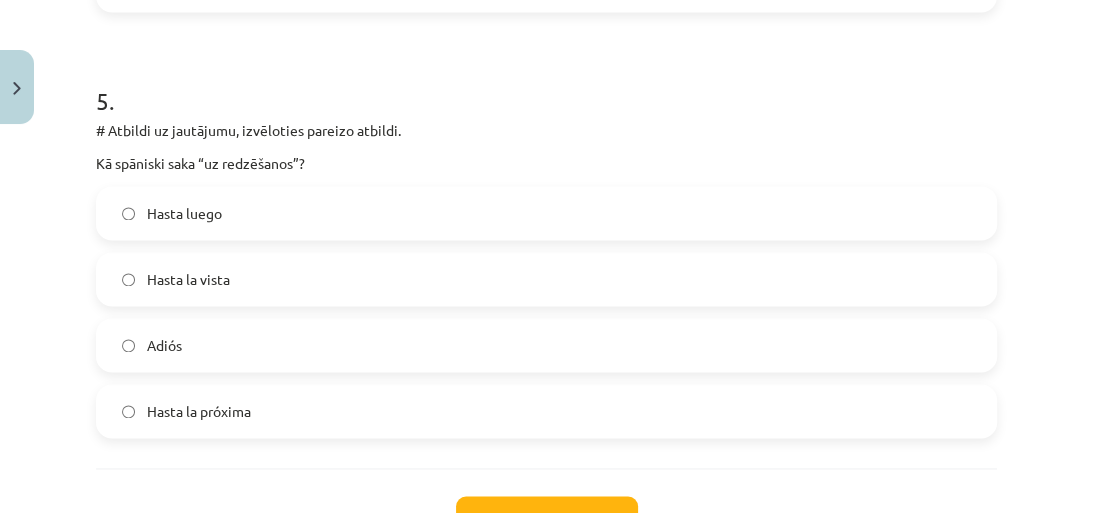 click on "Adiós" 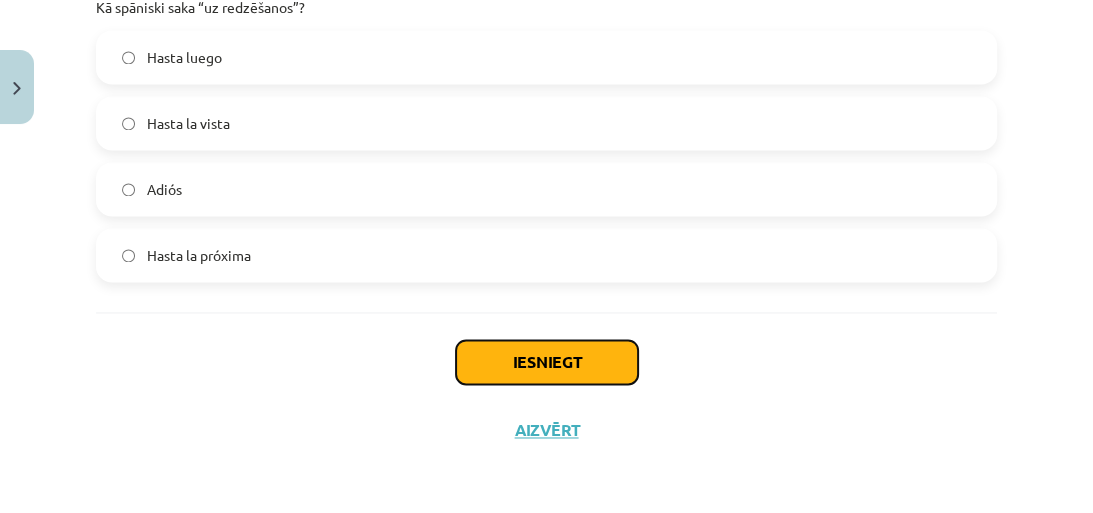 click on "Iesniegt" 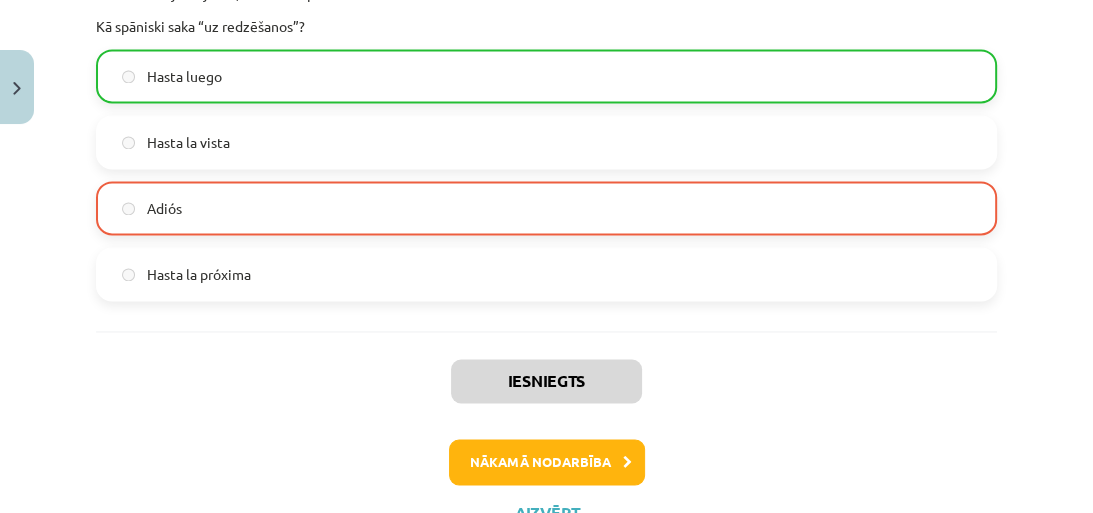 scroll, scrollTop: 2269, scrollLeft: 0, axis: vertical 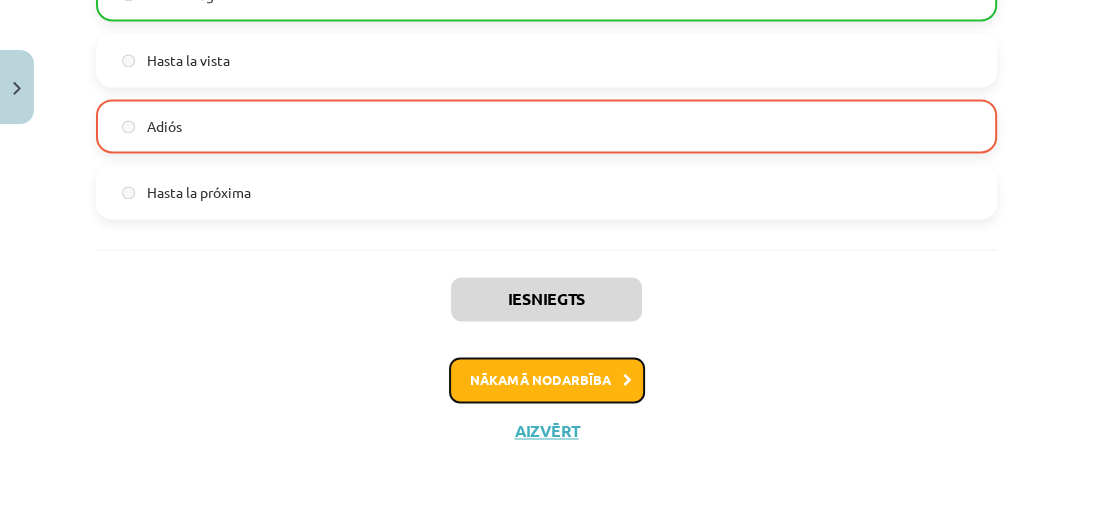 click on "Nākamā nodarbība" 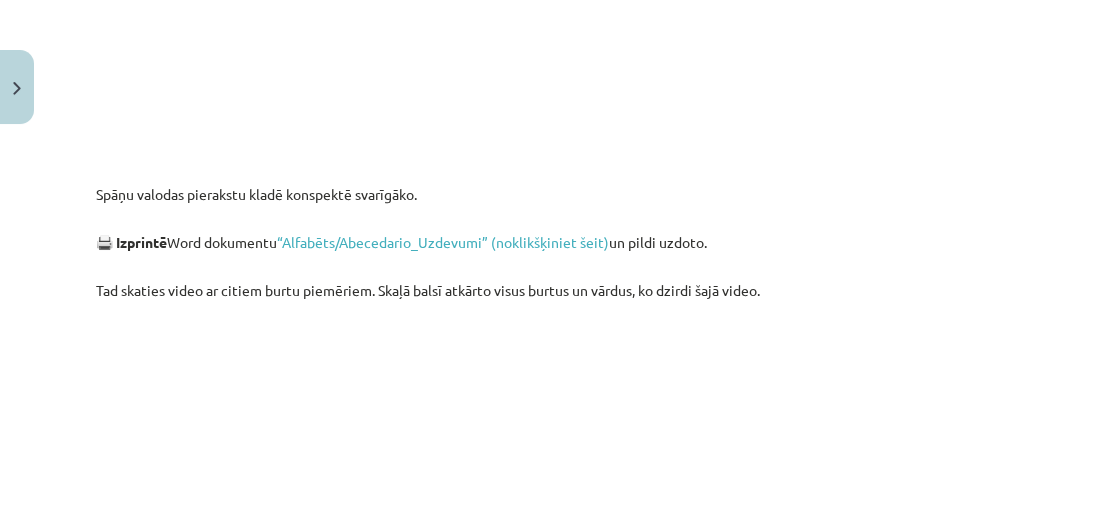 scroll, scrollTop: 1250, scrollLeft: 0, axis: vertical 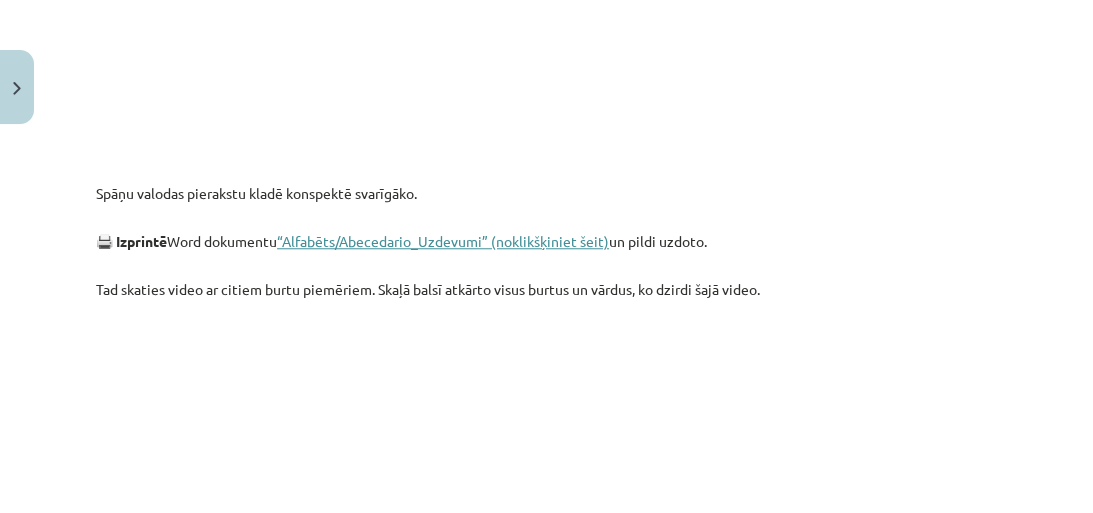 click on "“Alfabēts/Abecedario_Uzdevumi” (noklikšķiniet šeit)" 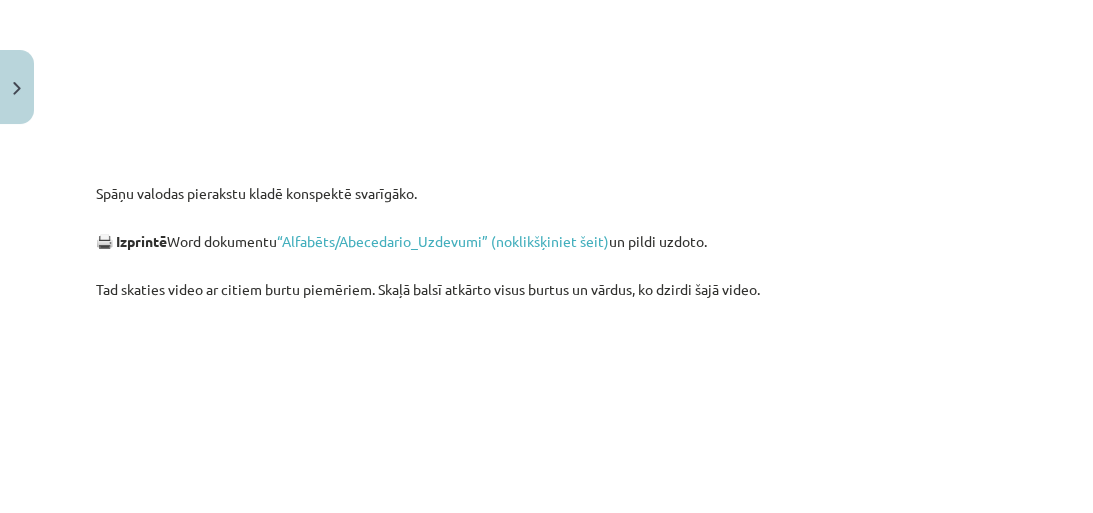 click on "💡  Kas mums priekšā?
apgūt  spāņu valodas alfabētu;
ieklausīties  jaunās skaņās un burtos, mācīties tos izrunāt;
ielāgot  tos alfabēta burtus, kuru izruna ir mainīga;
vingrināties , pildot pašpārbaudes uzdevumus.
Nepieciešamie materiāli
Spāņu valodas pierakstu klade, pildspalva, marķieri un/ vai krāsaini zīmuļi.
Ieteikums lietot vārdnīcas: Spāņu-latviešu un Latviešu-spāņu.
Var izmantot arī tīmekļa tulkotājus (Tikai  ņem vērā , ka šie rīki reizēm var dot kļūdainu atbildi!):  Google Translate  un/ vai  DeepL Translate
⚠️  Pievērsiet uzmanību!
Apgūstot spāņu valodas kursu, pievērs uzmanību šādiem vārdiem:
Ņem vērā!
Piemēram!
Interesanti!
🎥  Kā pirmo noskaties mācību video “Alfabēts/ Abecedario”  (ja nepieciešams to dari atkārtoti).
Spāņu valodas pierakstu kladē konspektē svarīgāko.
🖨️ Izprintē  Word dokumentu   un pildi uzdoto.
testu." 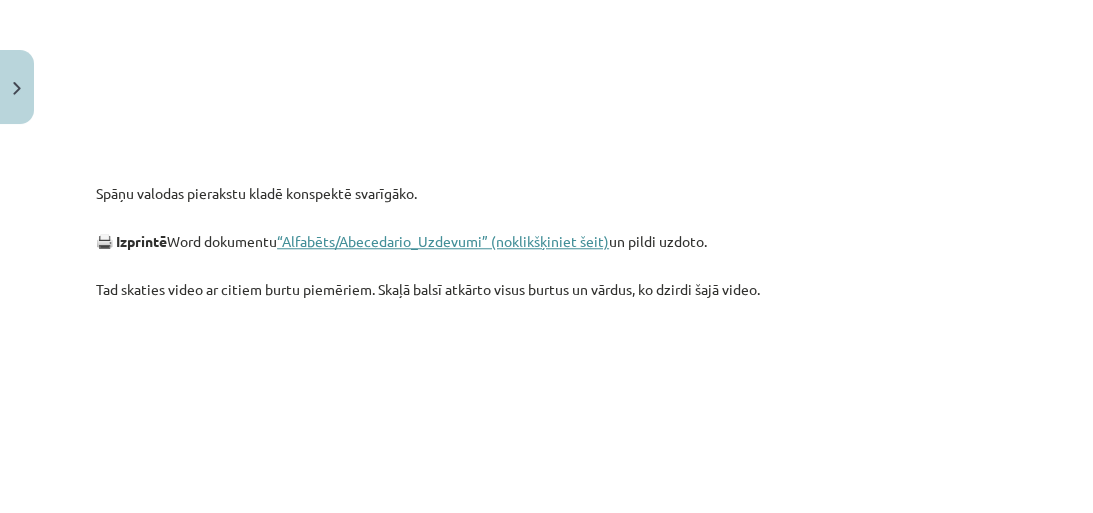 click on "“Alfabēts/Abecedario_Uzdevumi” (noklikšķiniet šeit)" 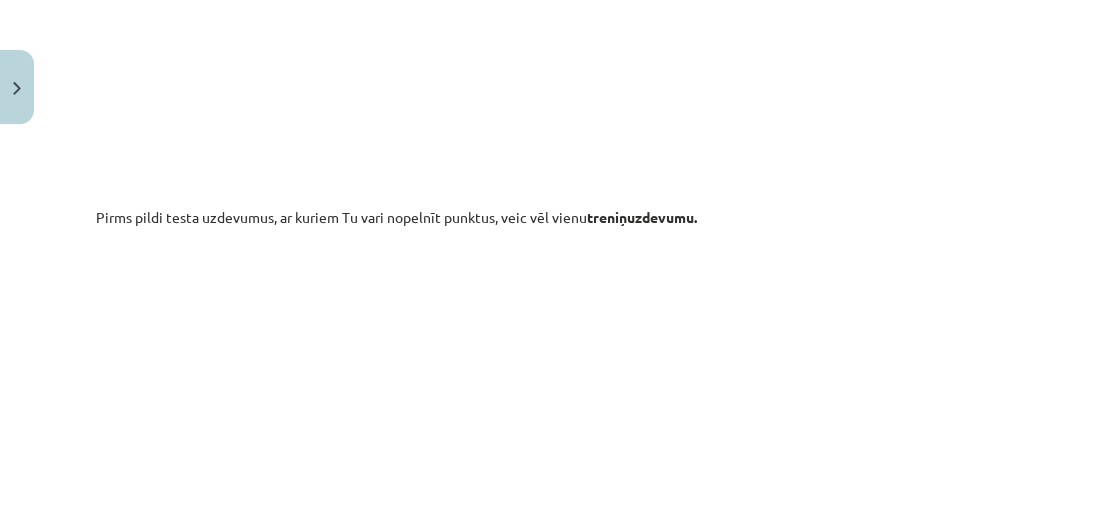 scroll, scrollTop: 1970, scrollLeft: 0, axis: vertical 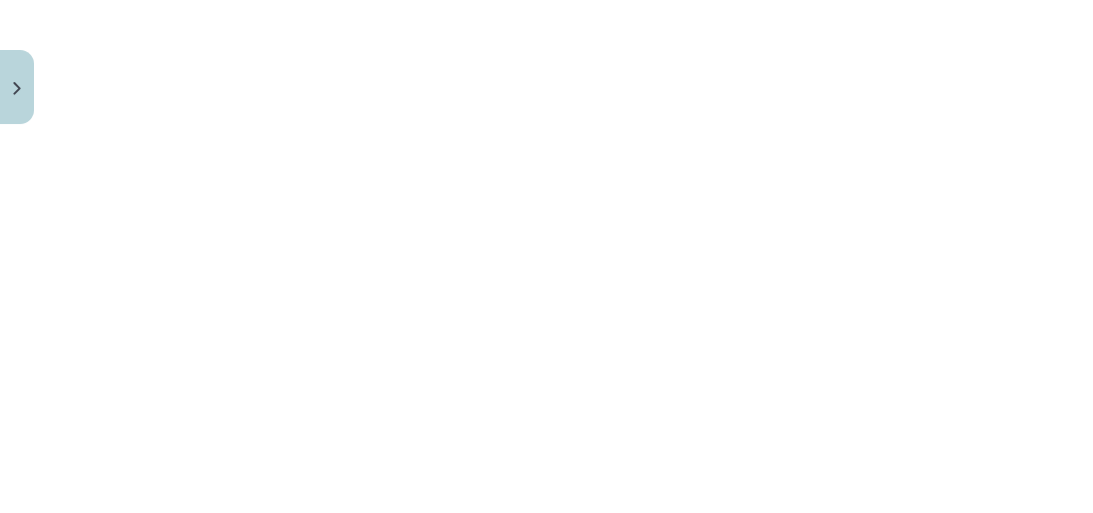 click on "Mācību tēma: Spāņu valodas b1 - 10. klases 1.ieskaites mācību materiāls #4 Alfabēts/ Abecedario 10 XP Saņemsi Viegls 64 pilda Apraksts Uzdevums Palīdzība
💡  Kas mums priekšā?
apgūt  spāņu valodas alfabētu;
ieklausīties  jaunās skaņās un burtos, mācīties tos izrunāt;
ielāgot  tos alfabēta burtus, kuru izruna ir mainīga;
vingrināties , pildot pašpārbaudes uzdevumus.
Nepieciešamie materiāli
Spāņu valodas pierakstu klade, pildspalva, marķieri un/ vai krāsaini zīmuļi.
Ieteikums lietot vārdnīcas: Spāņu-latviešu un Latviešu-spāņu.
Var izmantot arī tīmekļa tulkotājus (Tikai  ņem vērā , ka šie rīki reizēm var dot kļūdainu atbildi!):  Google Translate  un/ vai  DeepL Translate
⚠️  Pievērsiet uzmanību!
Apgūstot spāņu valodas kursu, pievērs uzmanību šādiem vārdiem:
Ņem vērā!
Piemēram!
Interesanti!
🎥  Kā pirmo noskaties mācību video “Alfabēts/ Abecedario”" 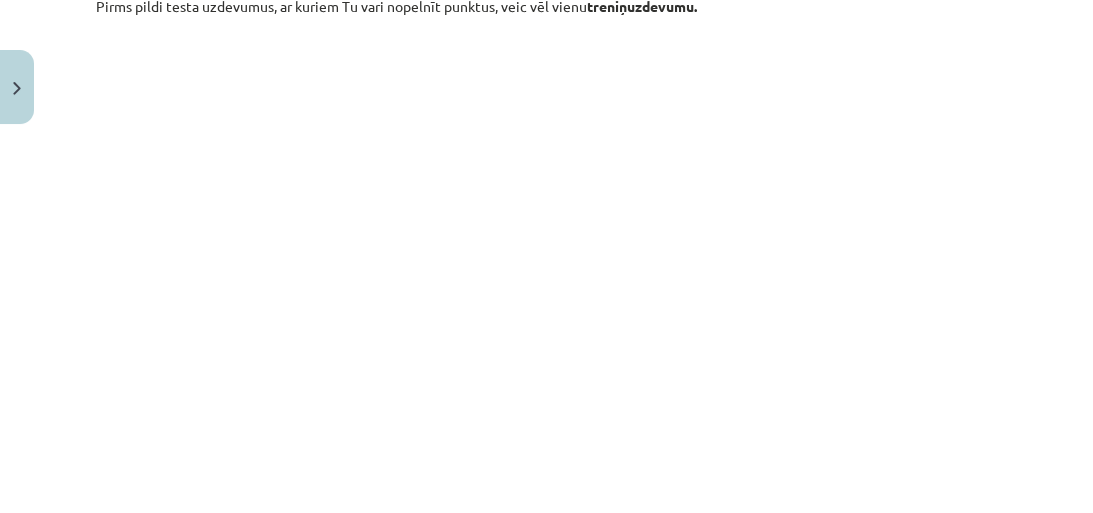 scroll, scrollTop: 2048, scrollLeft: 0, axis: vertical 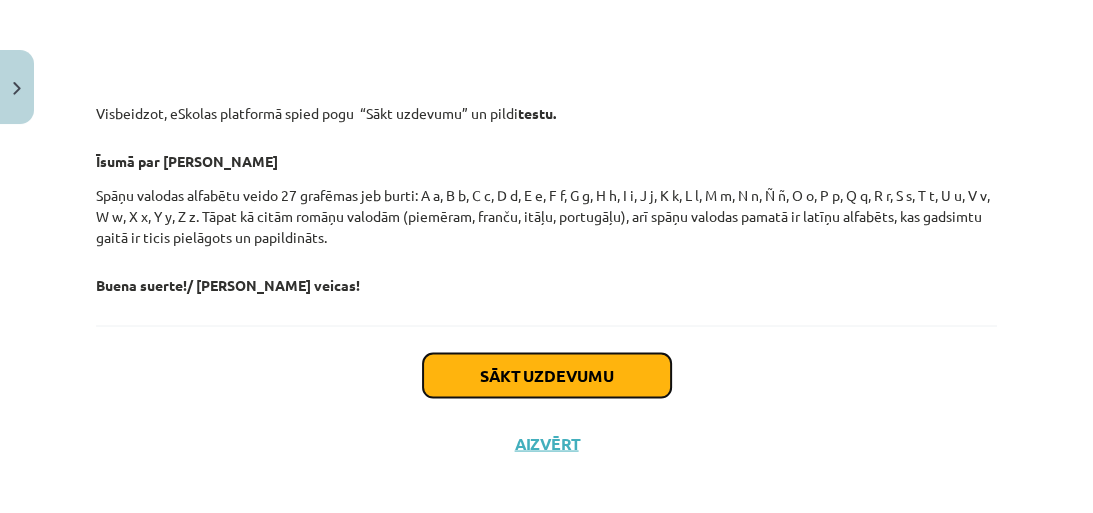 click on "Sākt uzdevumu" 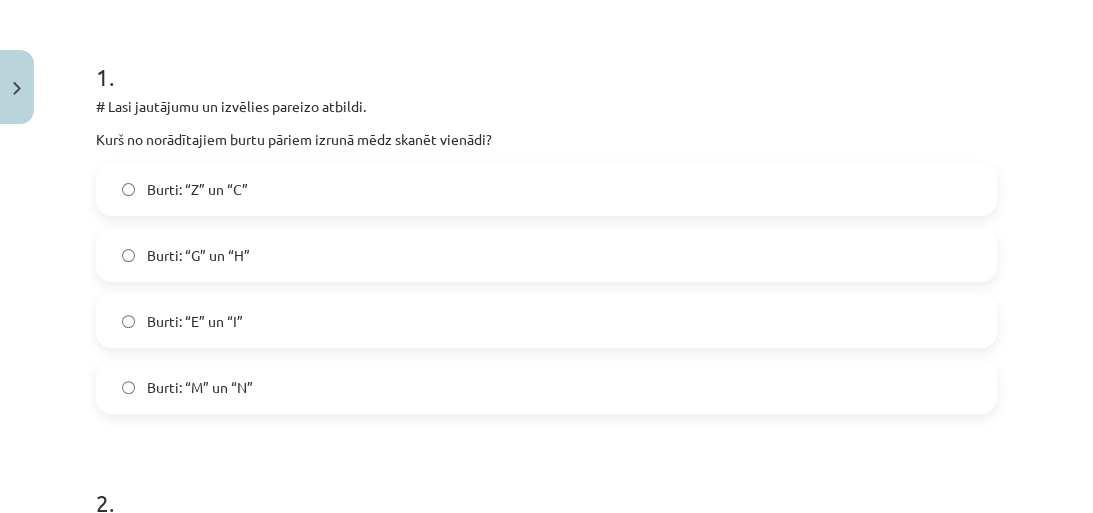 scroll, scrollTop: 450, scrollLeft: 0, axis: vertical 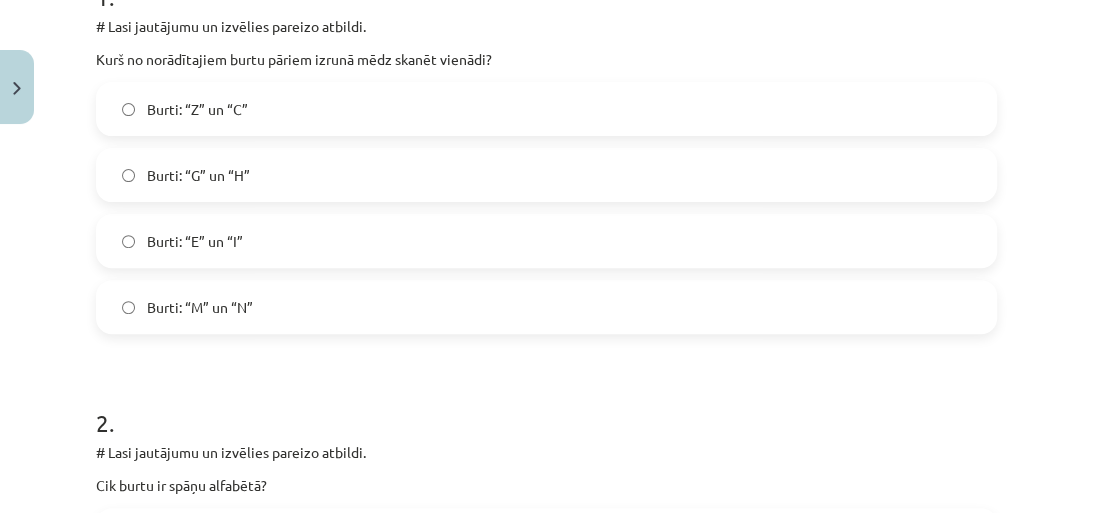click on "Burti: “Z” un “C”" 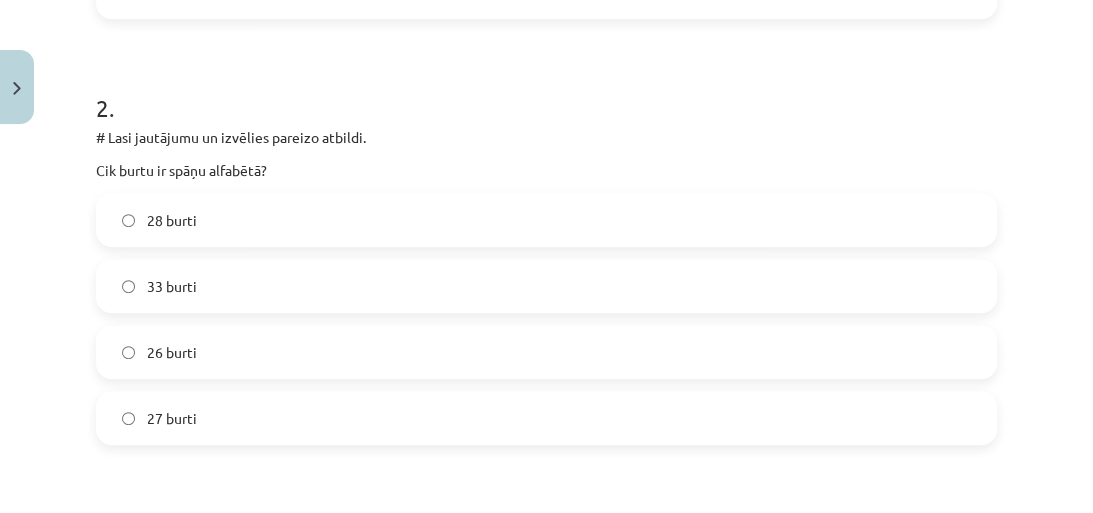 scroll, scrollTop: 770, scrollLeft: 0, axis: vertical 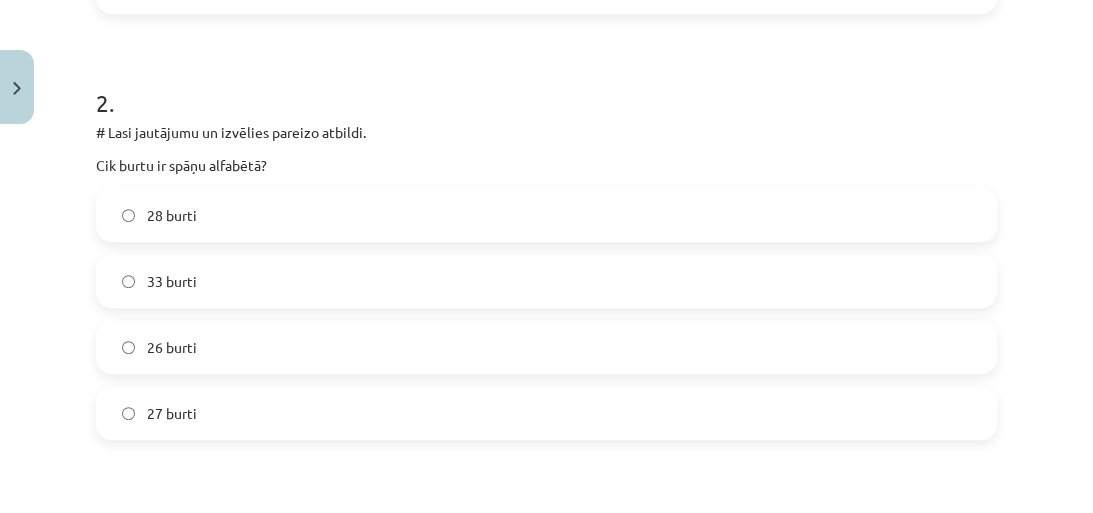 click on "27 burti" 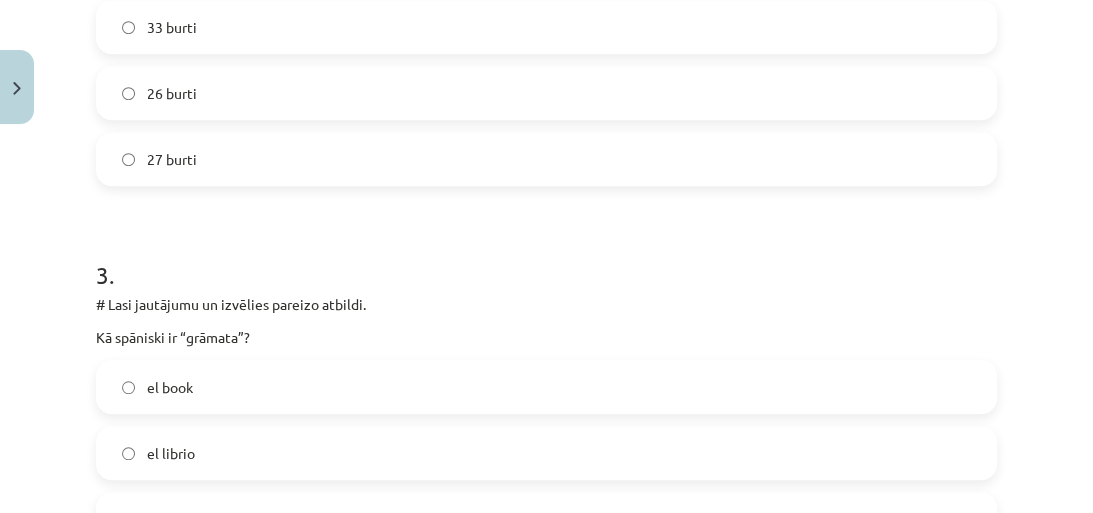 scroll, scrollTop: 1090, scrollLeft: 0, axis: vertical 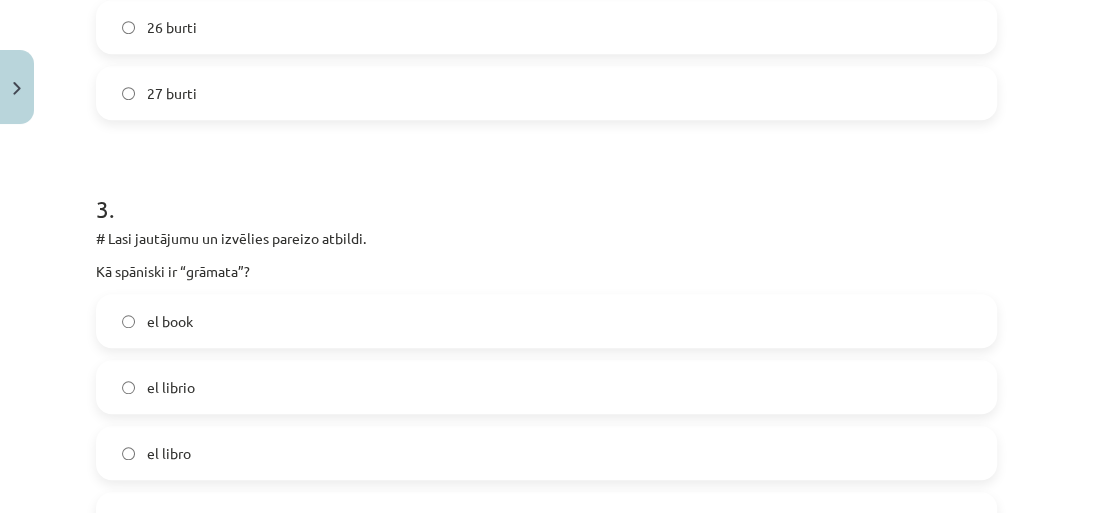 click on "el librio" 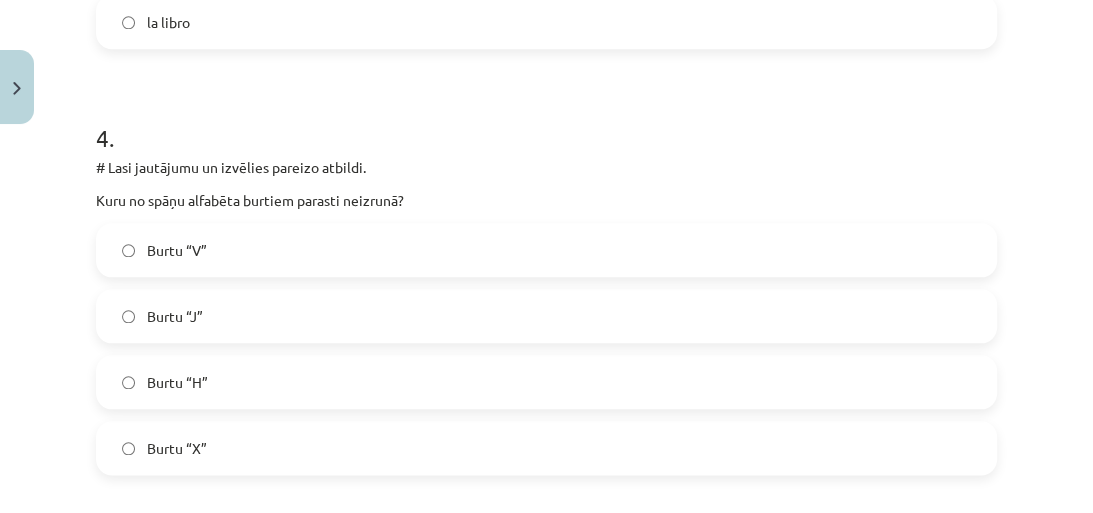 scroll, scrollTop: 1650, scrollLeft: 0, axis: vertical 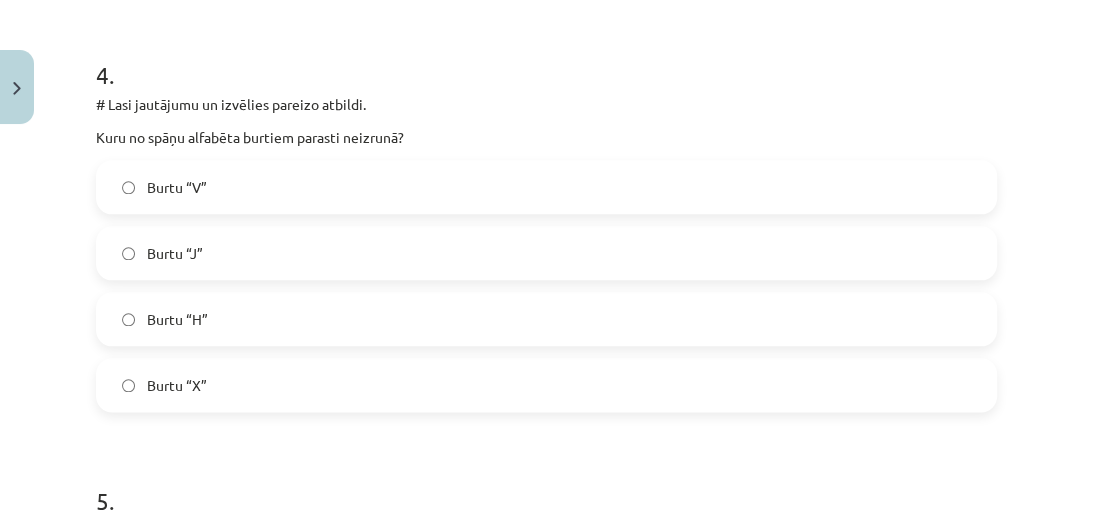 click on "Burtu “H”" 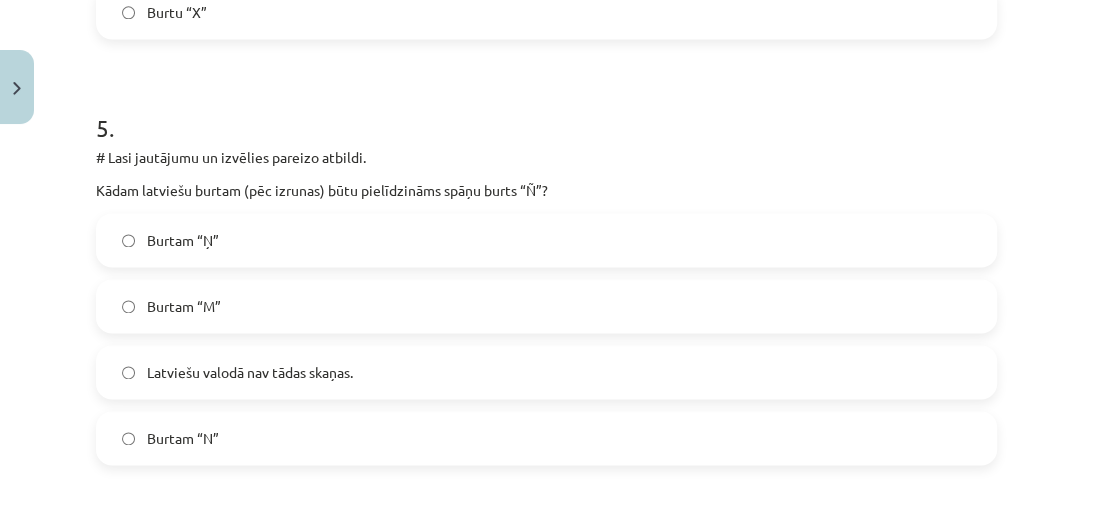 scroll, scrollTop: 2050, scrollLeft: 0, axis: vertical 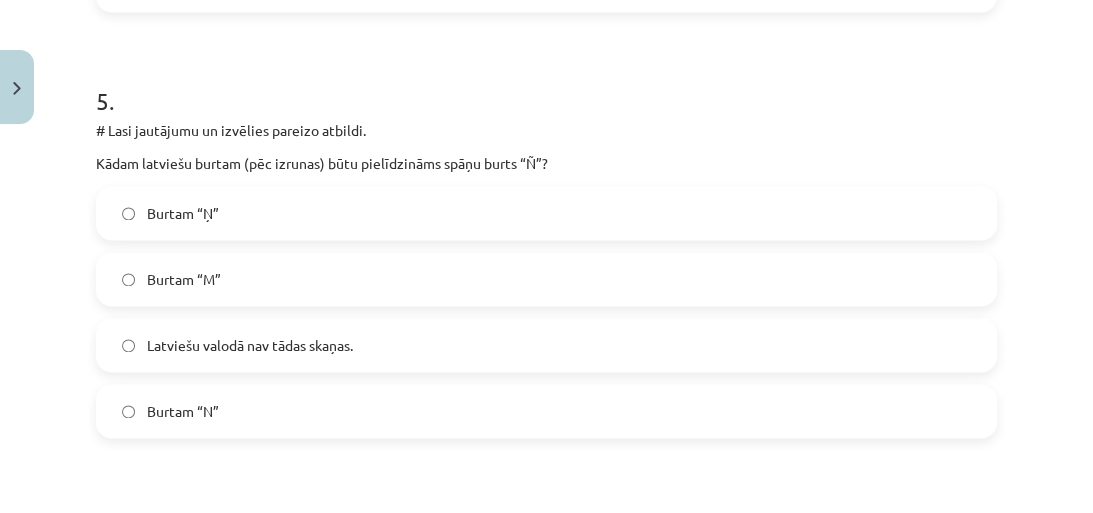 click on "Burtam “Ņ”" 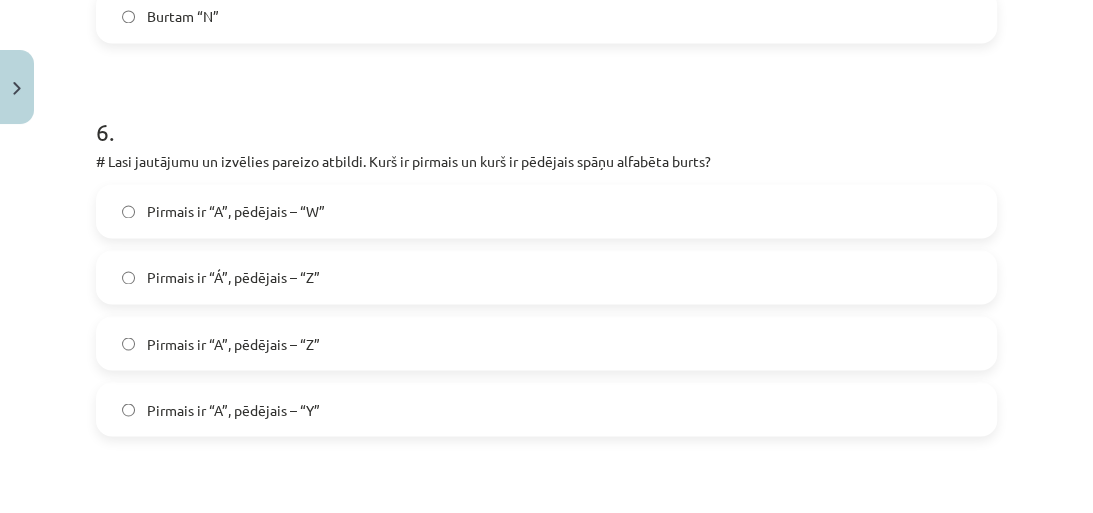 scroll, scrollTop: 2450, scrollLeft: 0, axis: vertical 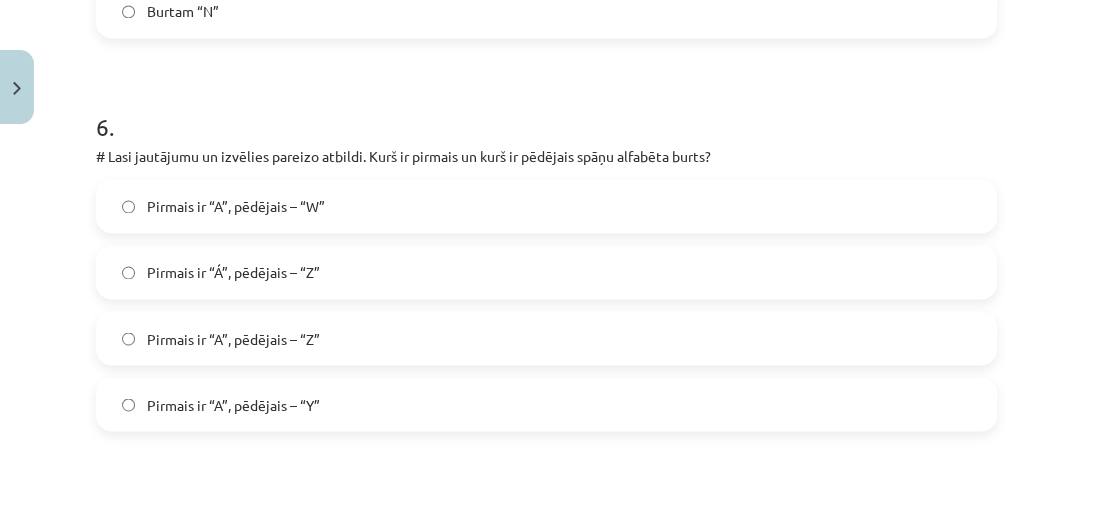 click on "Pirmais ir “A”, pēdējais – “Z”" 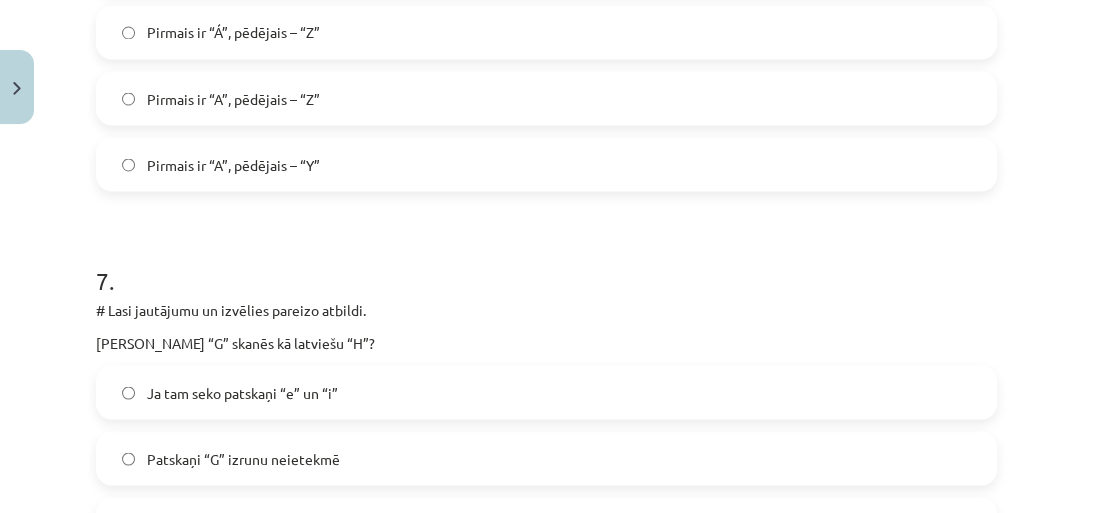 scroll, scrollTop: 2850, scrollLeft: 0, axis: vertical 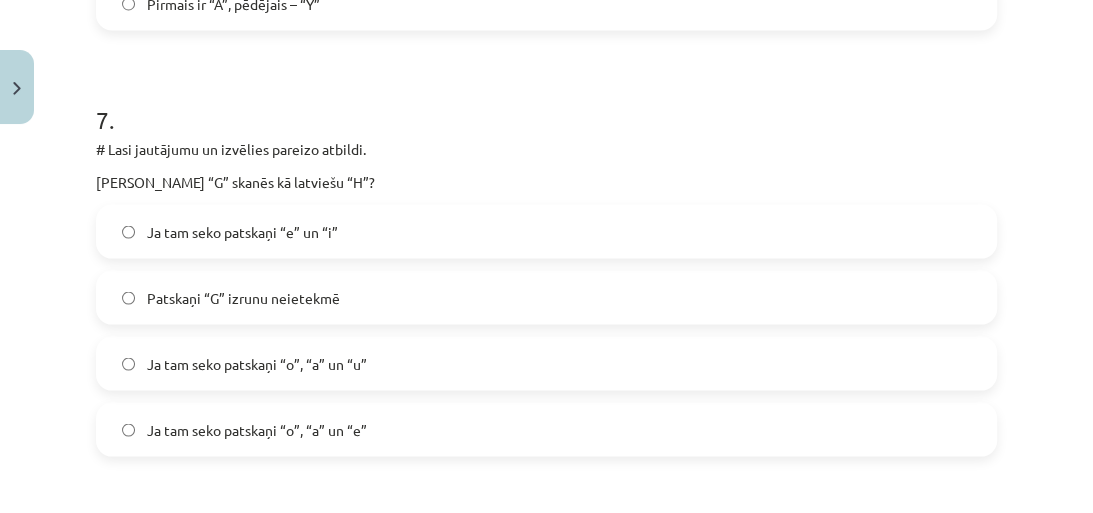 click on "Ja tam seko patskaņi “e” un “i”" 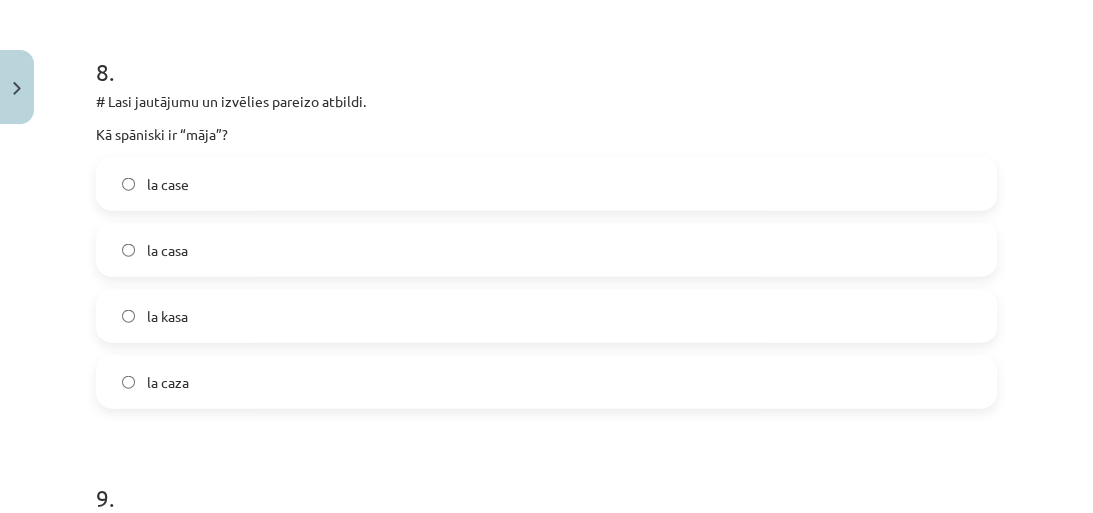 scroll, scrollTop: 3330, scrollLeft: 0, axis: vertical 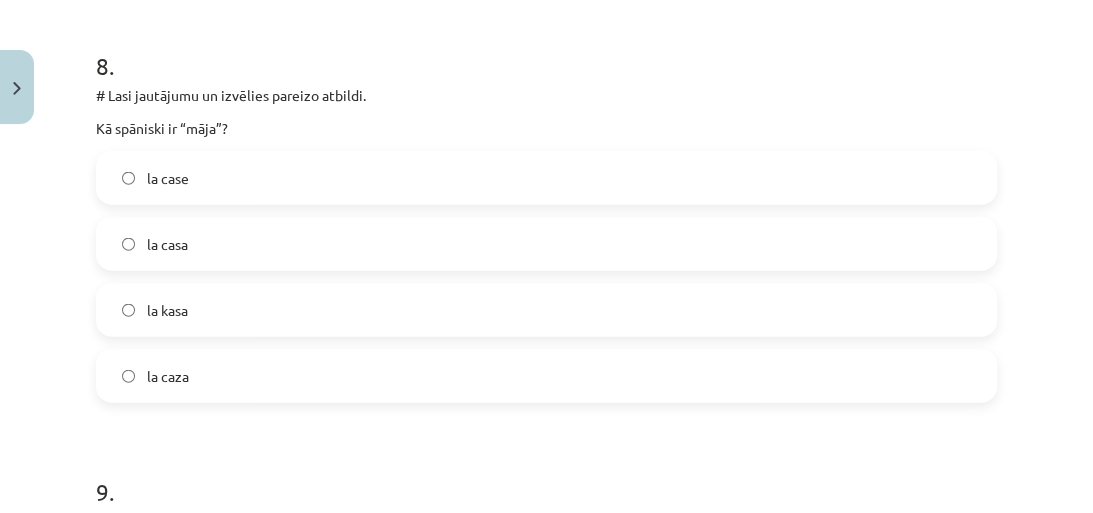 click on "la casa" 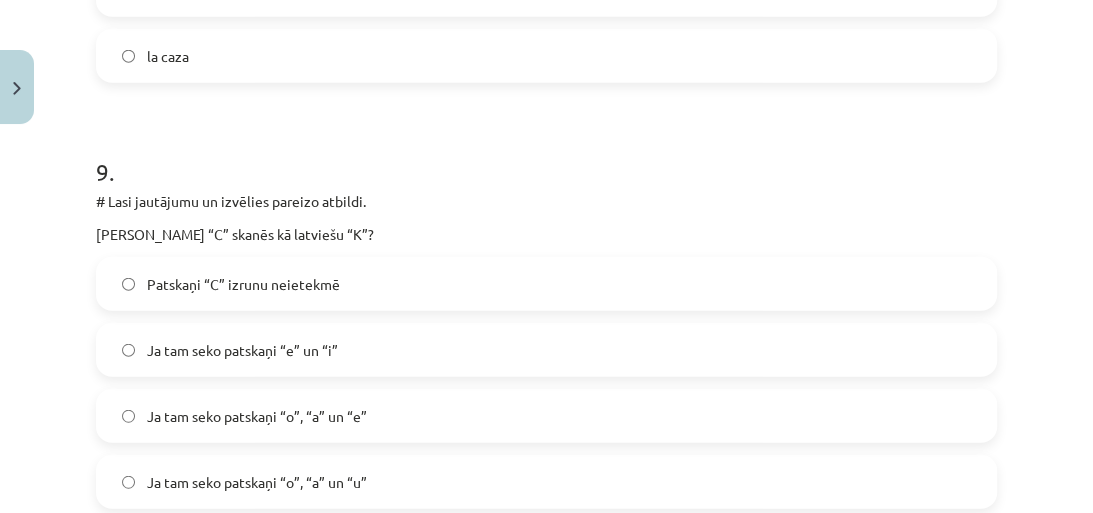 scroll, scrollTop: 3730, scrollLeft: 0, axis: vertical 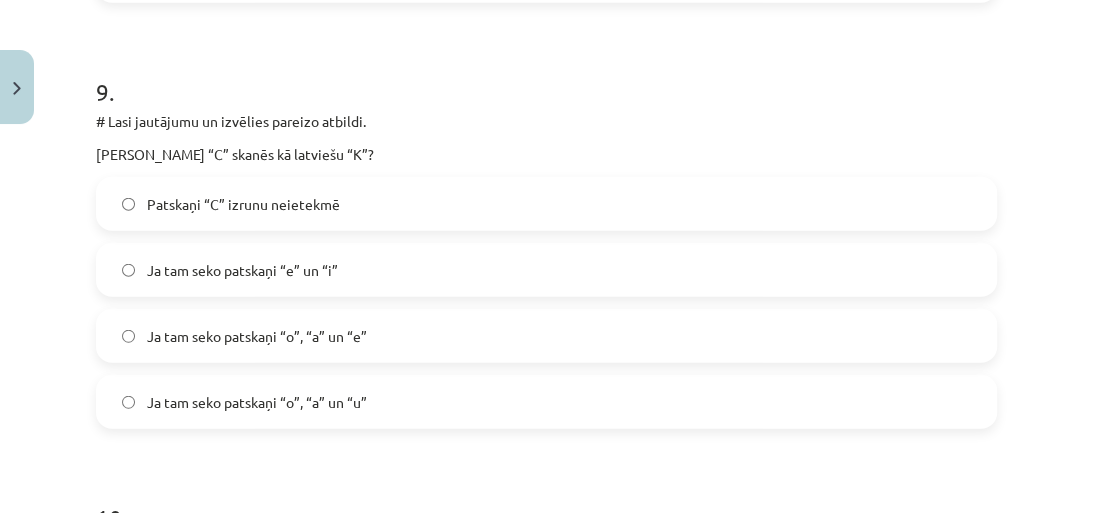 click on "Ja tam seko patskaņi “o”, “a” un “u”" 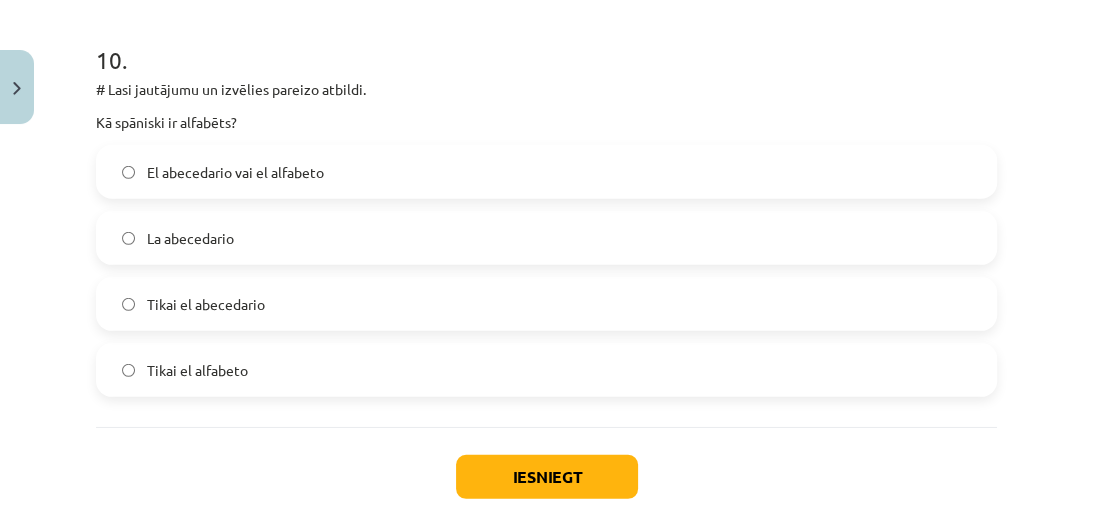 scroll, scrollTop: 4210, scrollLeft: 0, axis: vertical 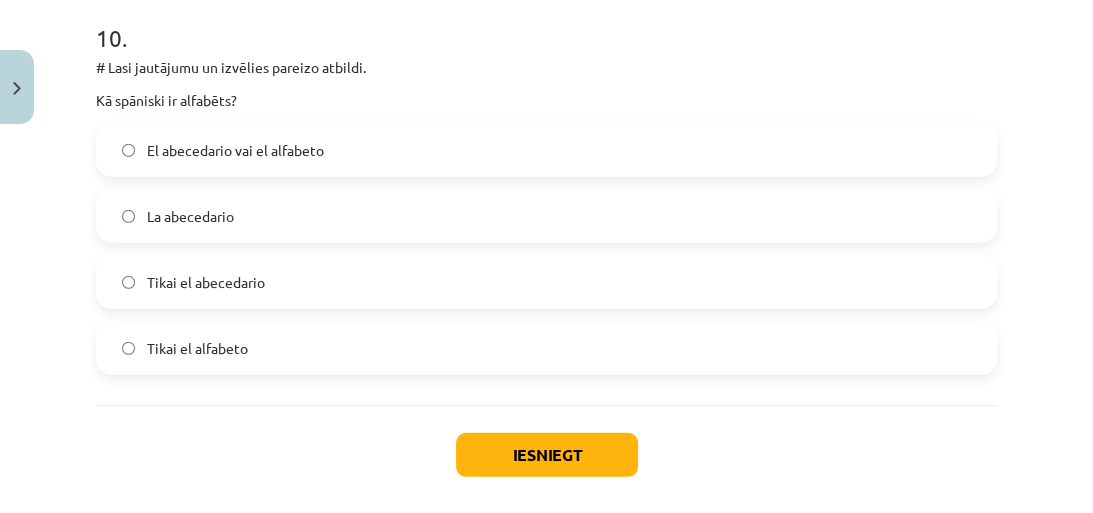 click on "El abecedario vai el alfabeto" 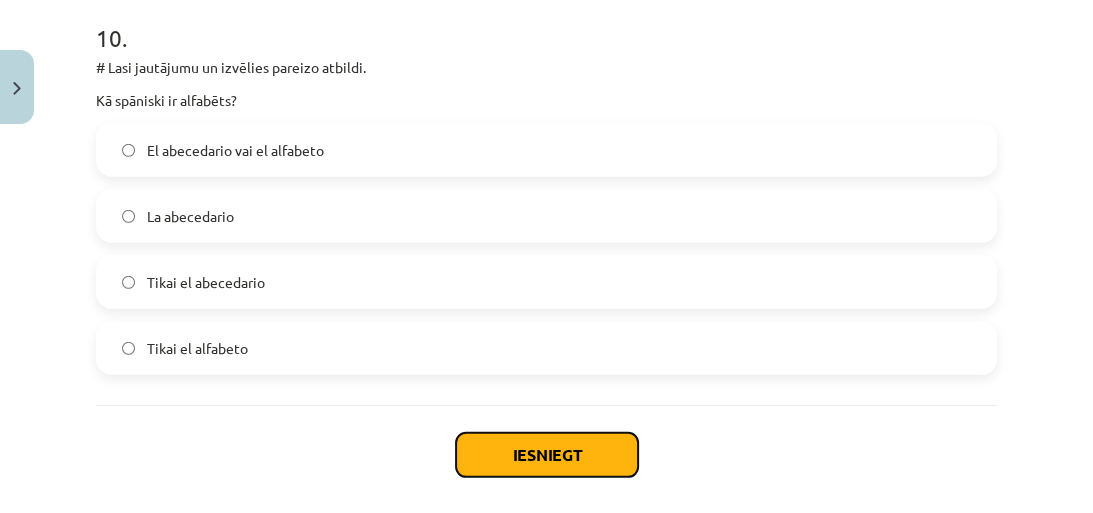 click on "Iesniegt" 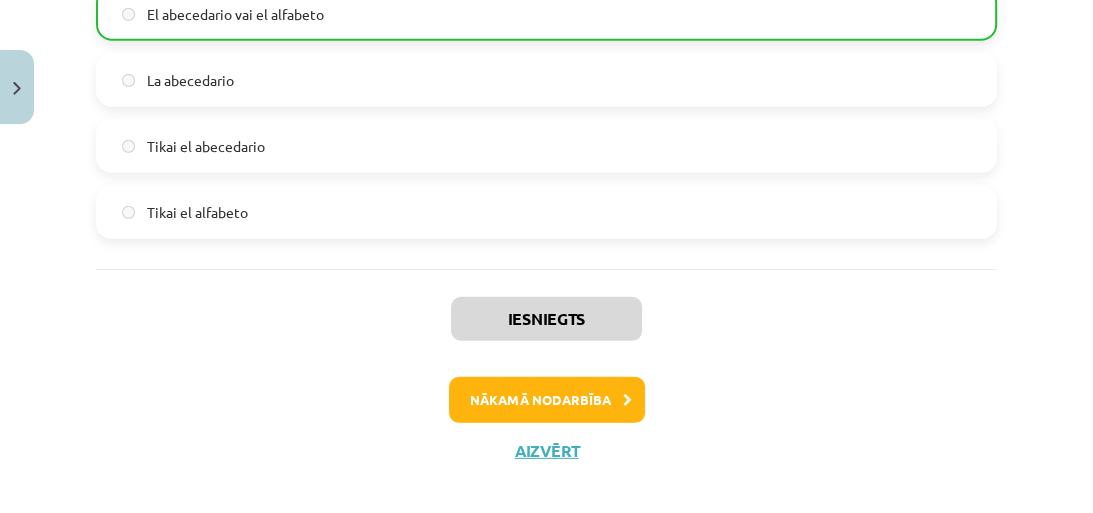scroll, scrollTop: 4366, scrollLeft: 0, axis: vertical 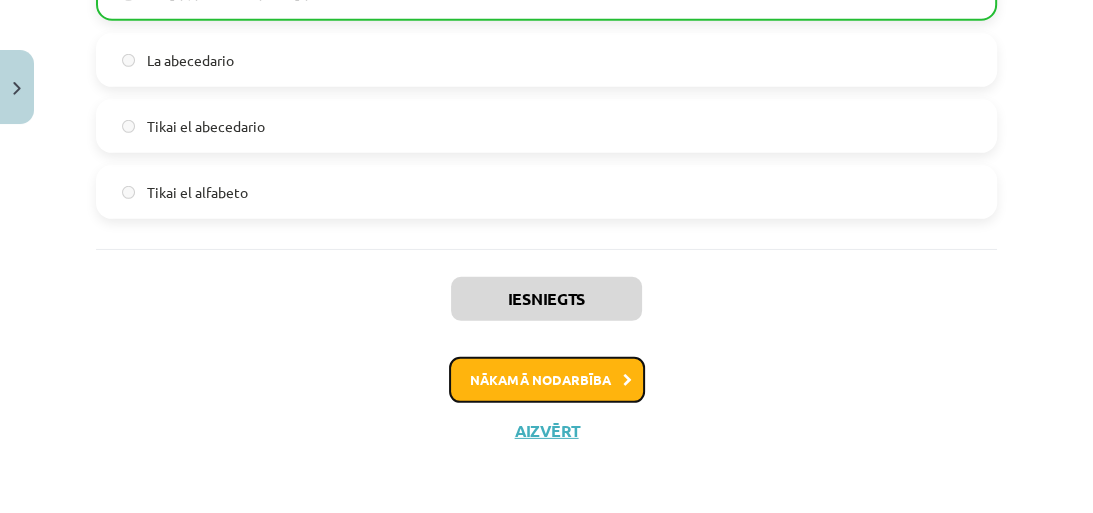 click on "Nākamā nodarbība" 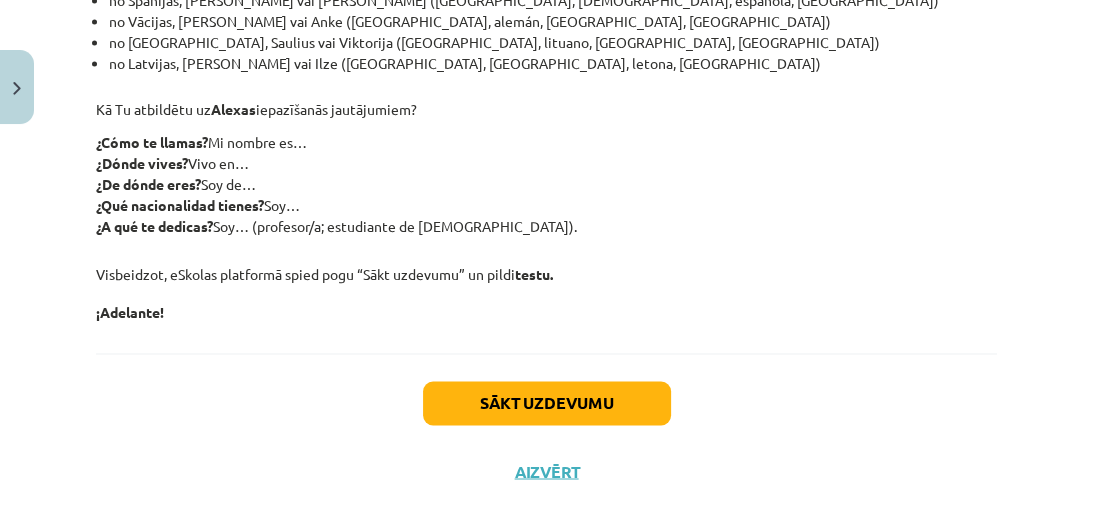 scroll, scrollTop: 2296, scrollLeft: 0, axis: vertical 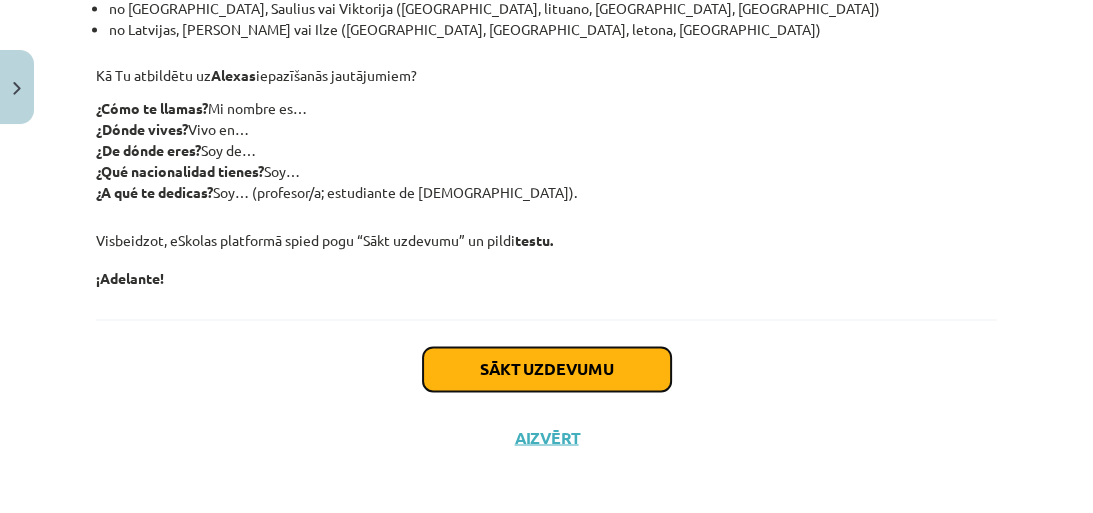 click on "Sākt uzdevumu" 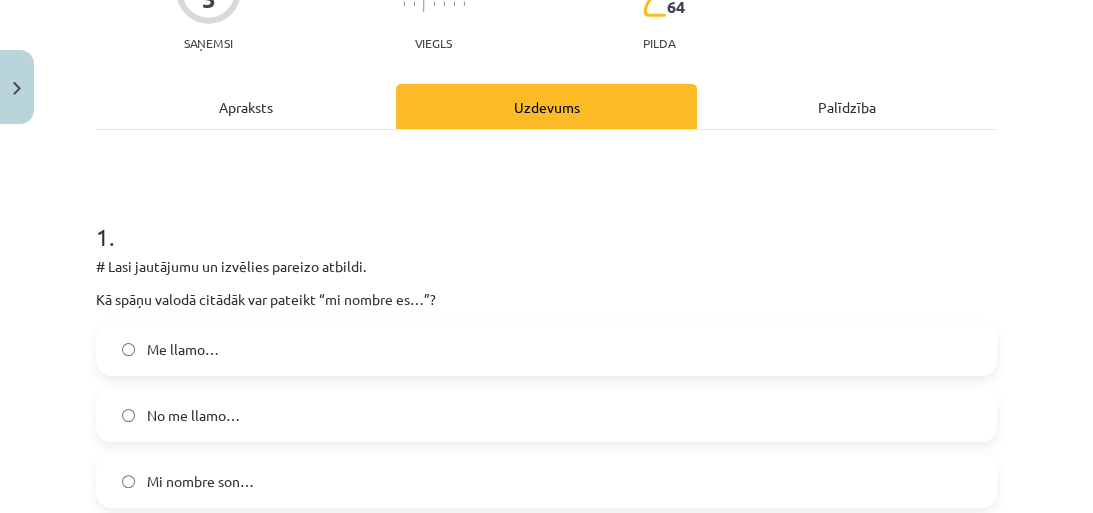 scroll, scrollTop: 370, scrollLeft: 0, axis: vertical 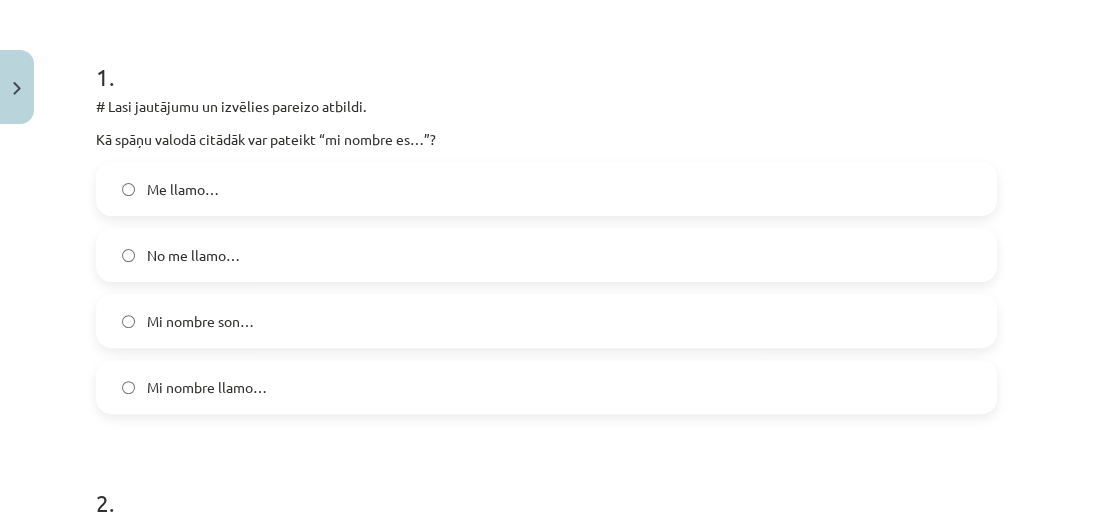 click on "Me llamo…" 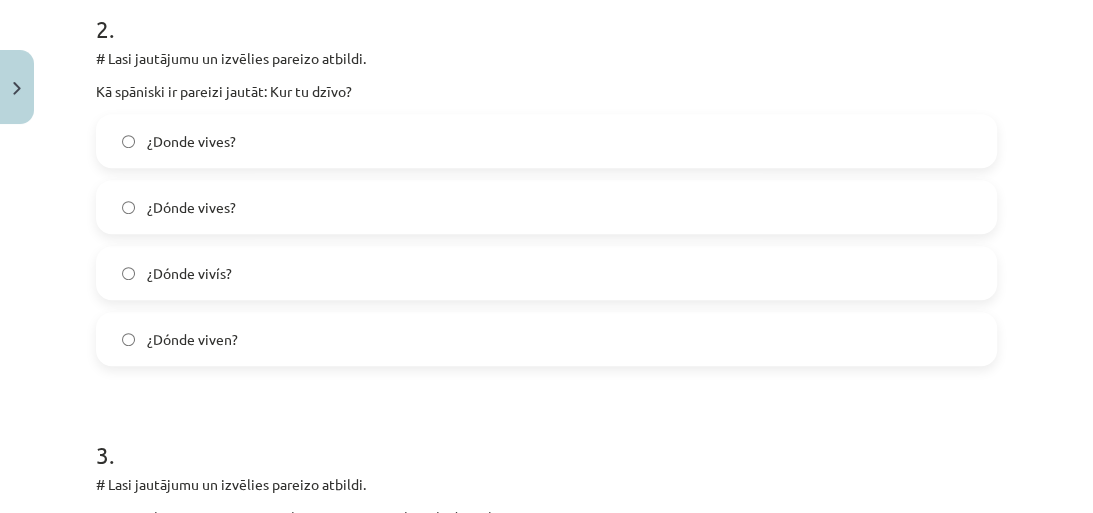 scroll, scrollTop: 850, scrollLeft: 0, axis: vertical 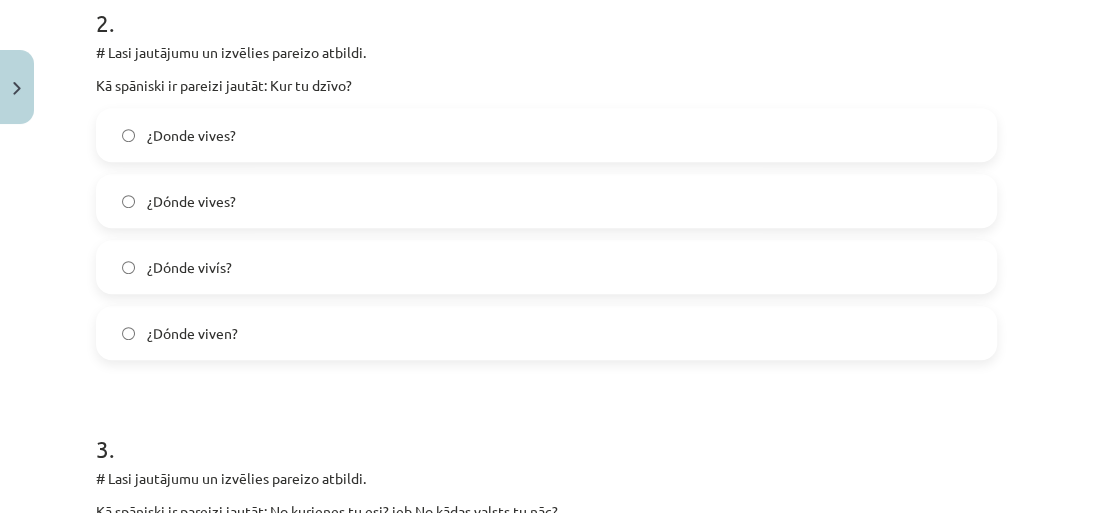 click on "¿Dónde vives?" 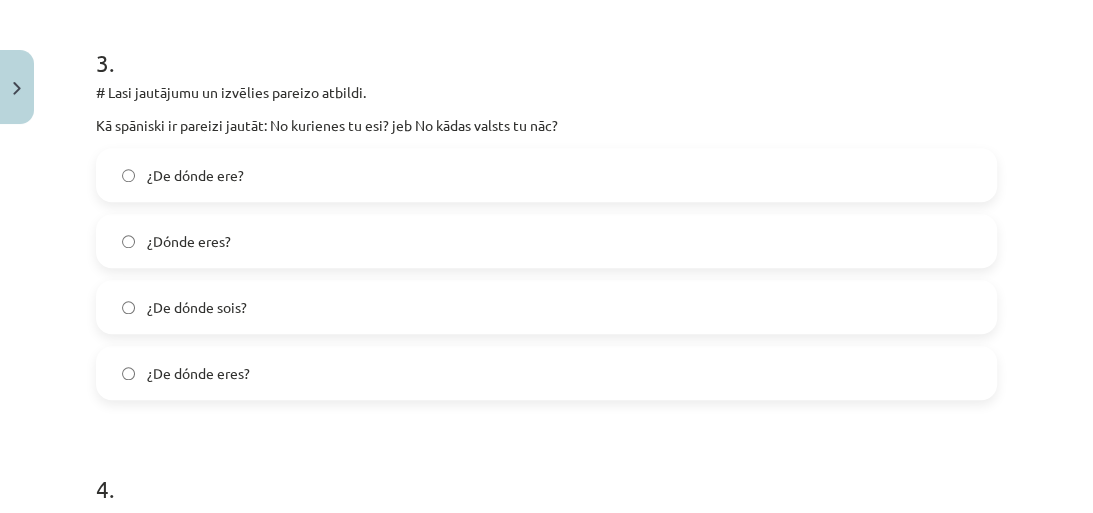 scroll, scrollTop: 1250, scrollLeft: 0, axis: vertical 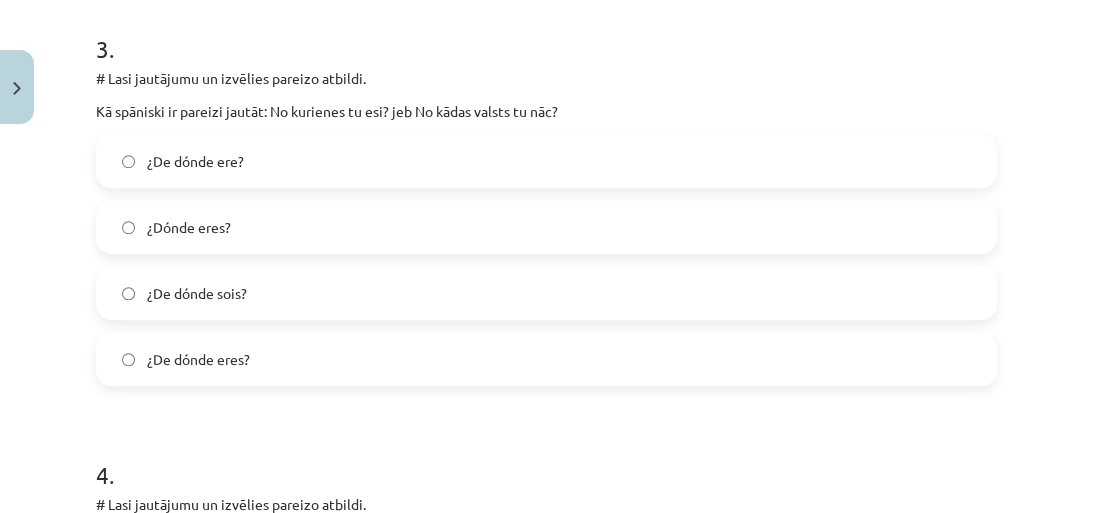 click on "¿De dónde eres?" 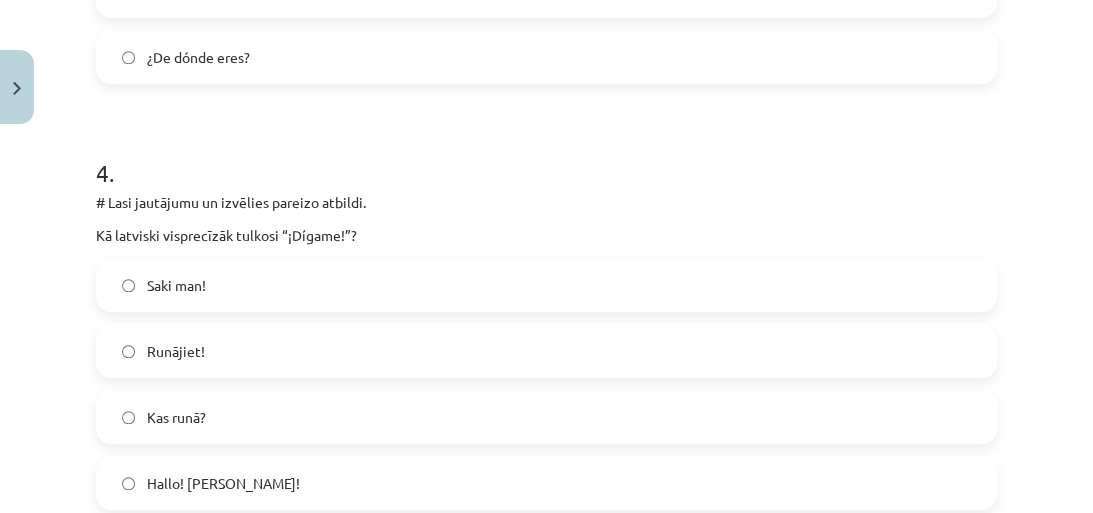scroll, scrollTop: 1570, scrollLeft: 0, axis: vertical 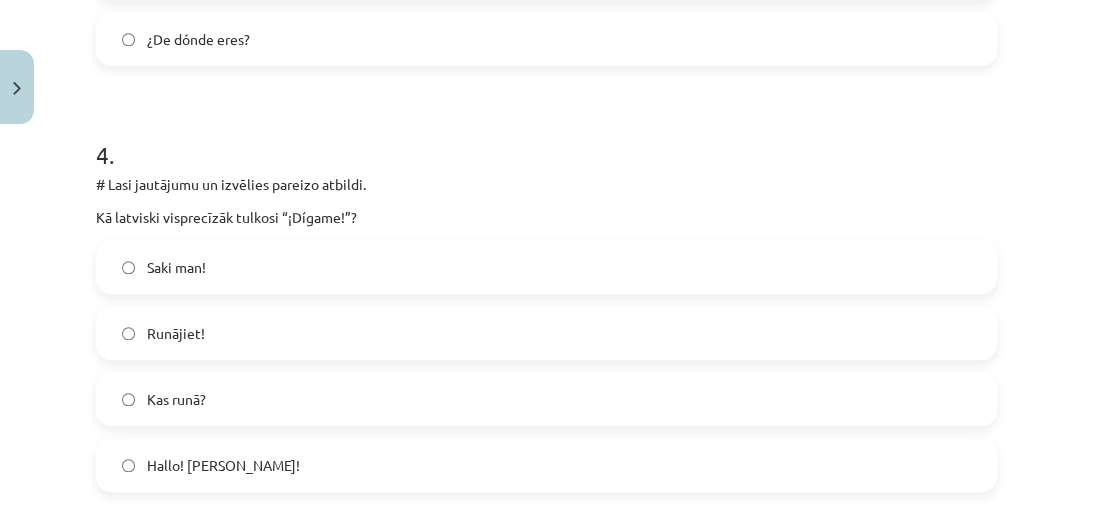 click on "Hallo! jeb Klausos!" 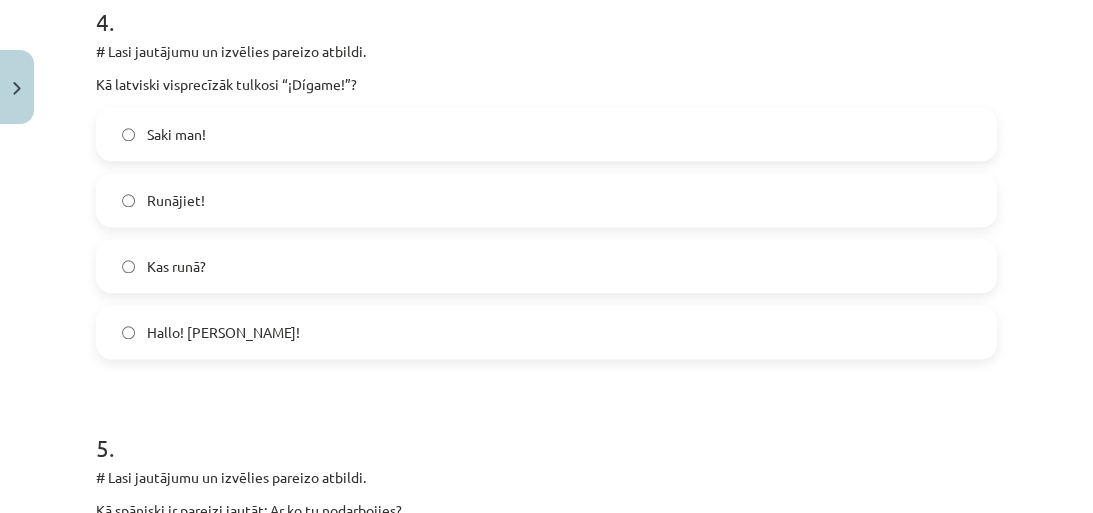 scroll, scrollTop: 2050, scrollLeft: 0, axis: vertical 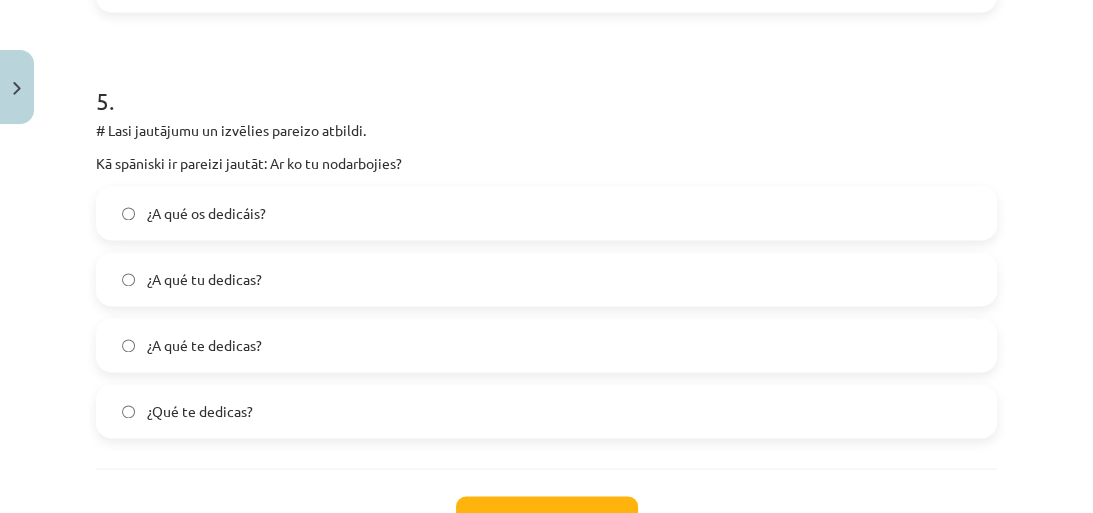 click on "¿A qué te dedicas?" 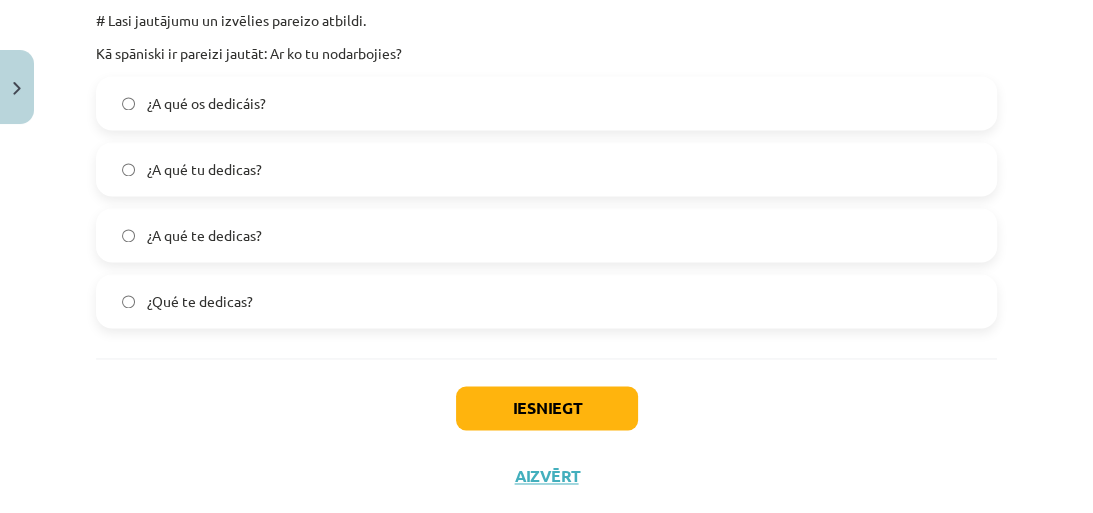 scroll, scrollTop: 2206, scrollLeft: 0, axis: vertical 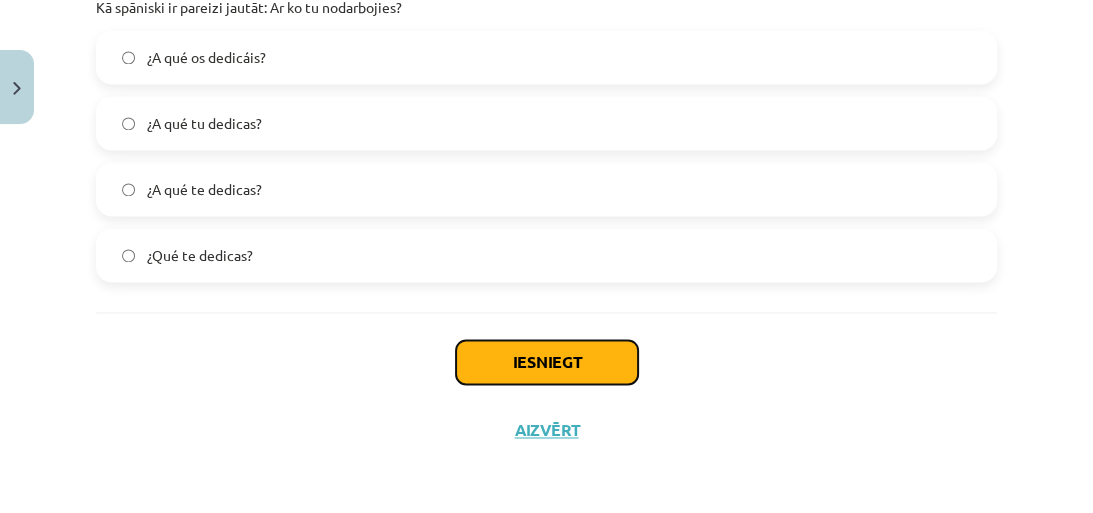 click on "Iesniegt" 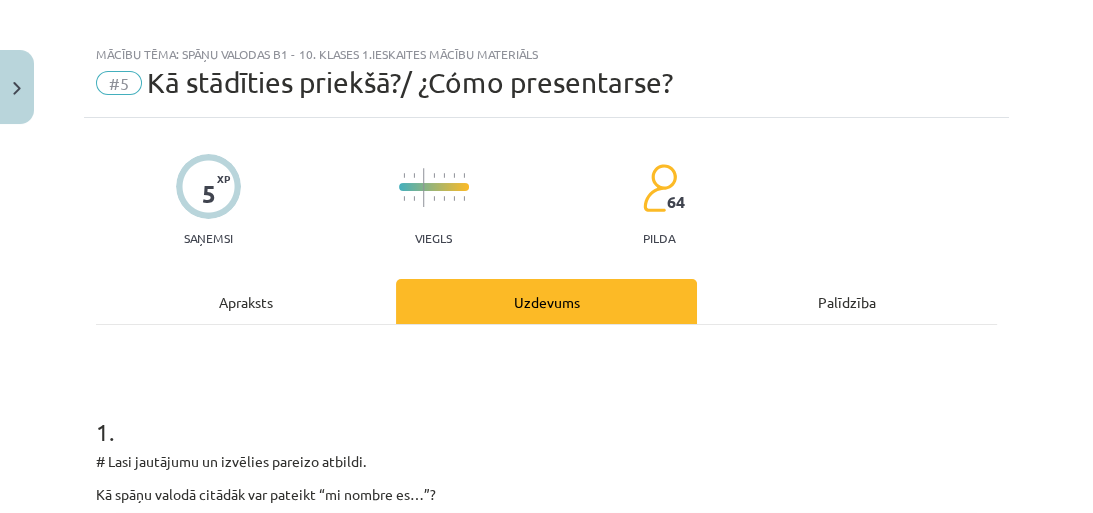 scroll, scrollTop: 0, scrollLeft: 0, axis: both 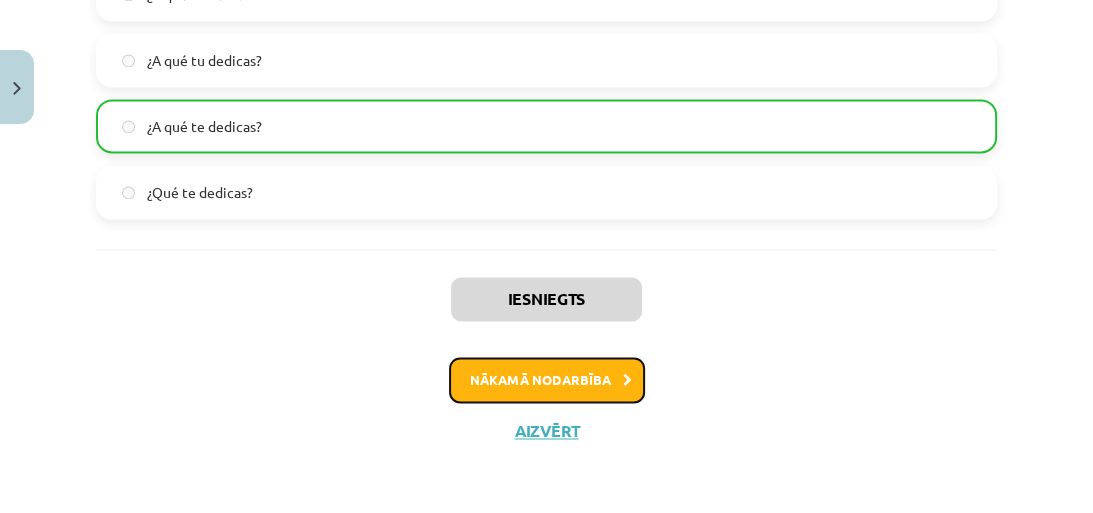 click on "Nākamā nodarbība" 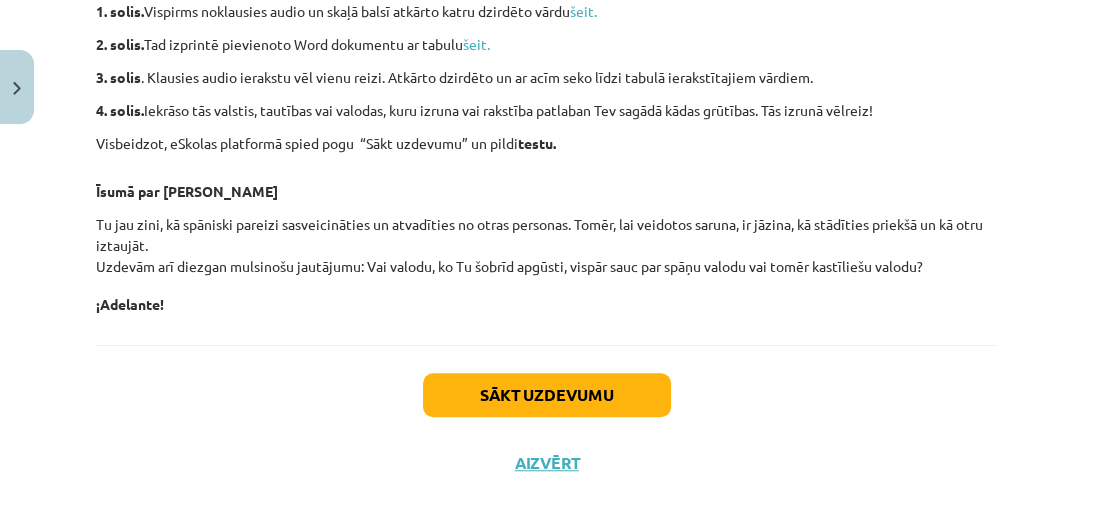 scroll, scrollTop: 1032, scrollLeft: 0, axis: vertical 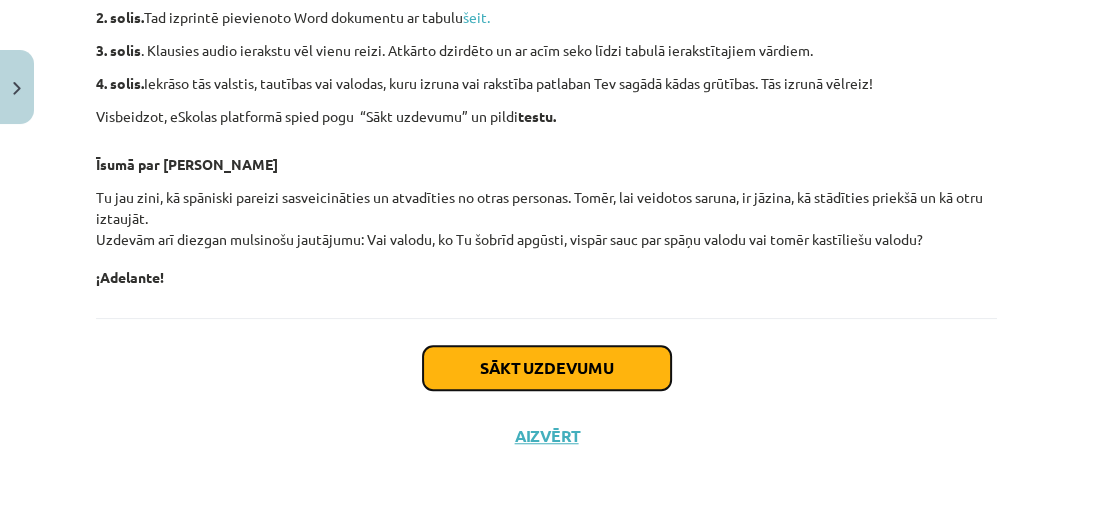 click on "Sākt uzdevumu" 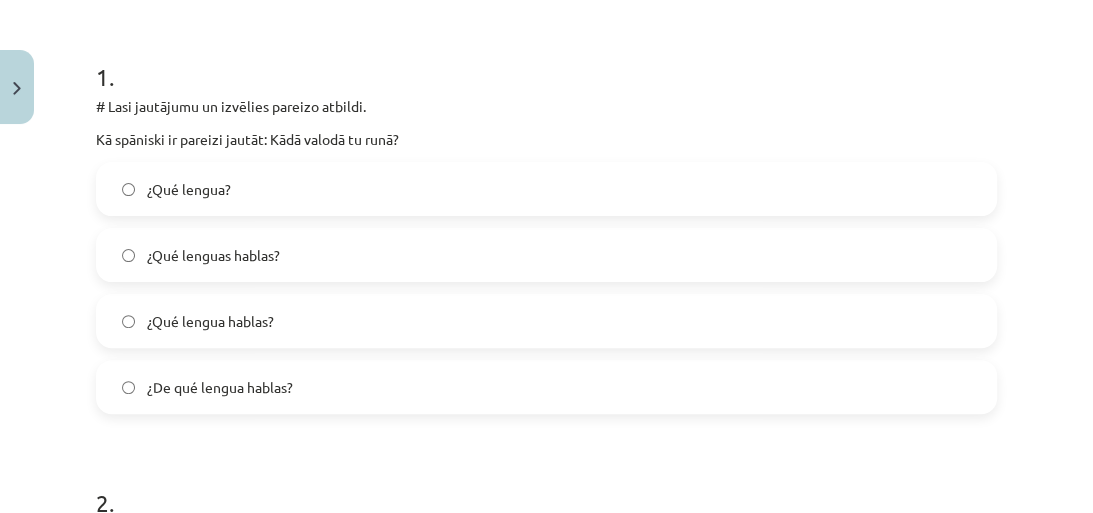scroll, scrollTop: 450, scrollLeft: 0, axis: vertical 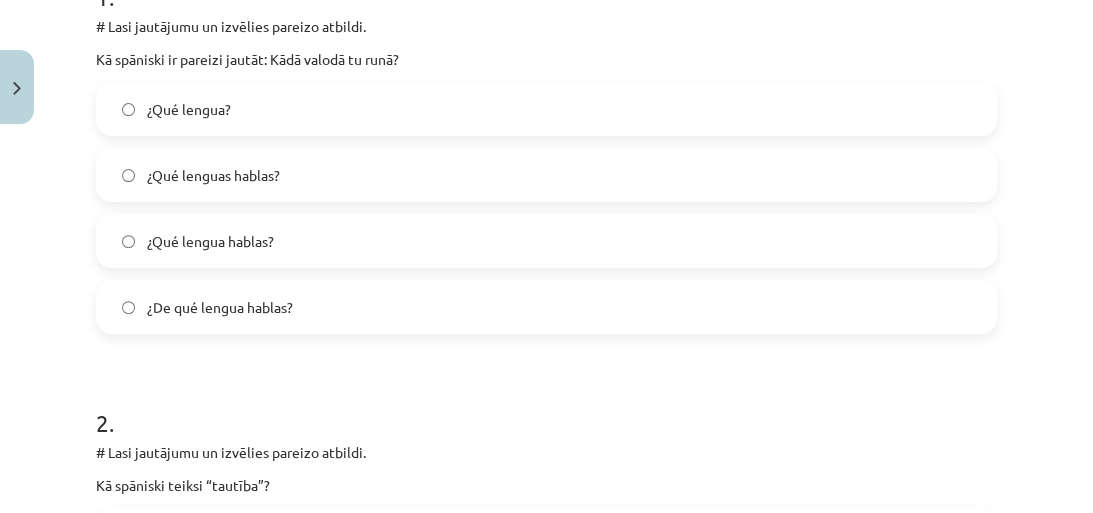click on "¿Qué lengua hablas?" 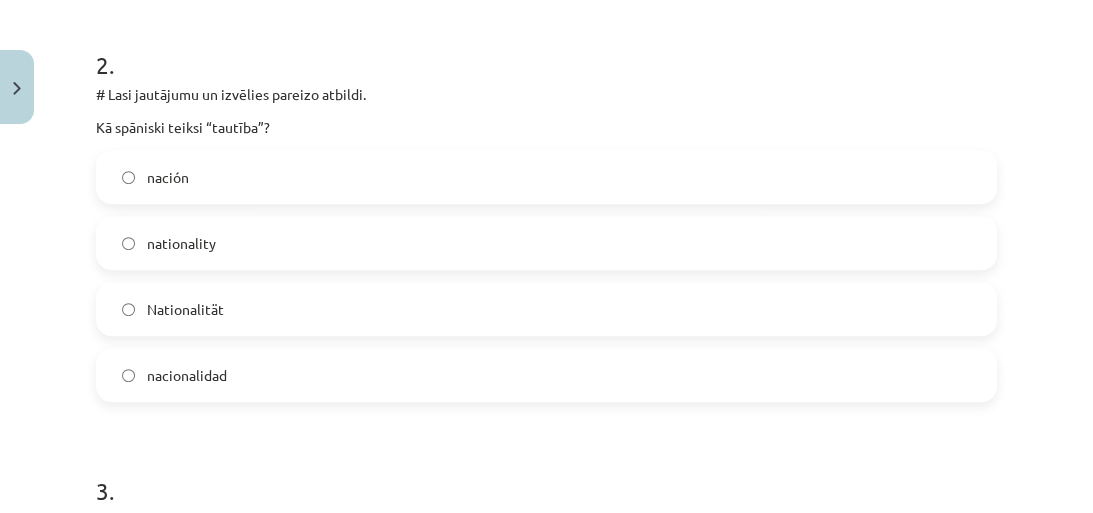 scroll, scrollTop: 850, scrollLeft: 0, axis: vertical 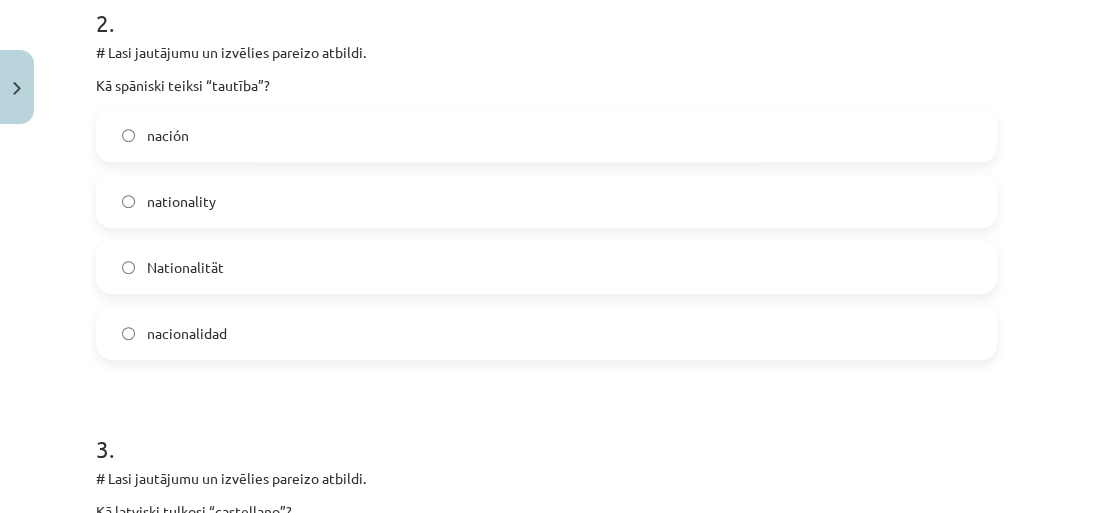 click on "nacionalidad" 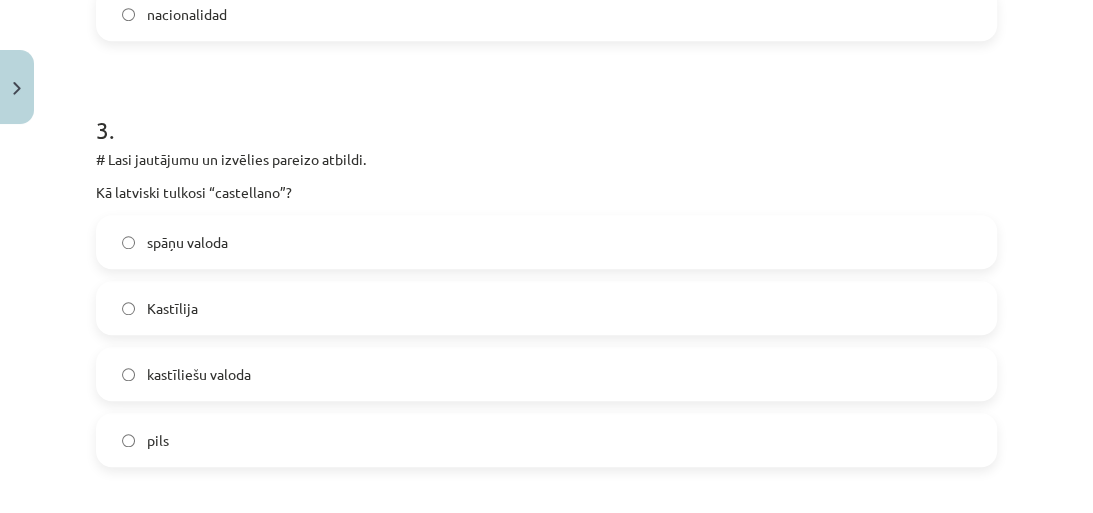 scroll, scrollTop: 1170, scrollLeft: 0, axis: vertical 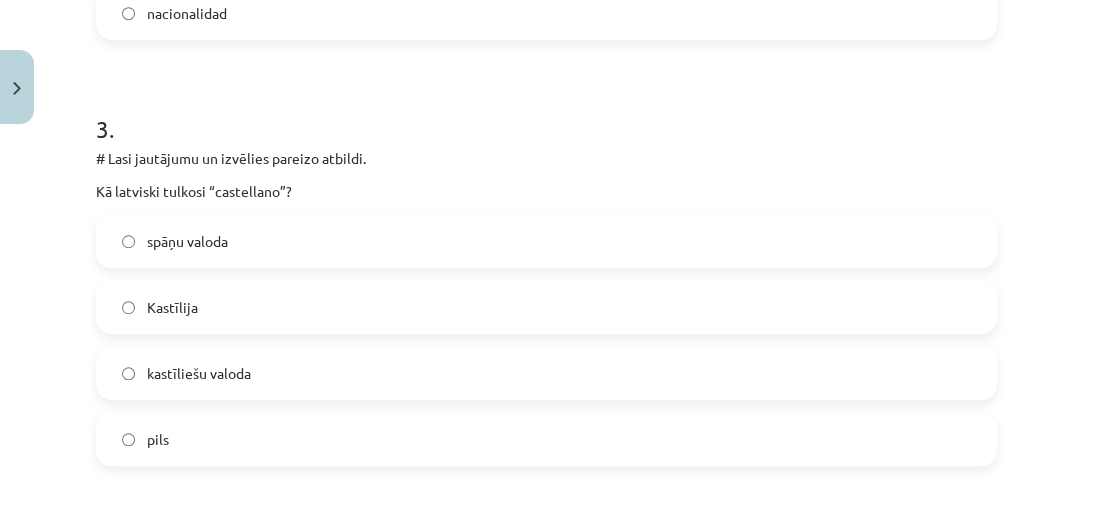 click on "kastīliešu valoda" 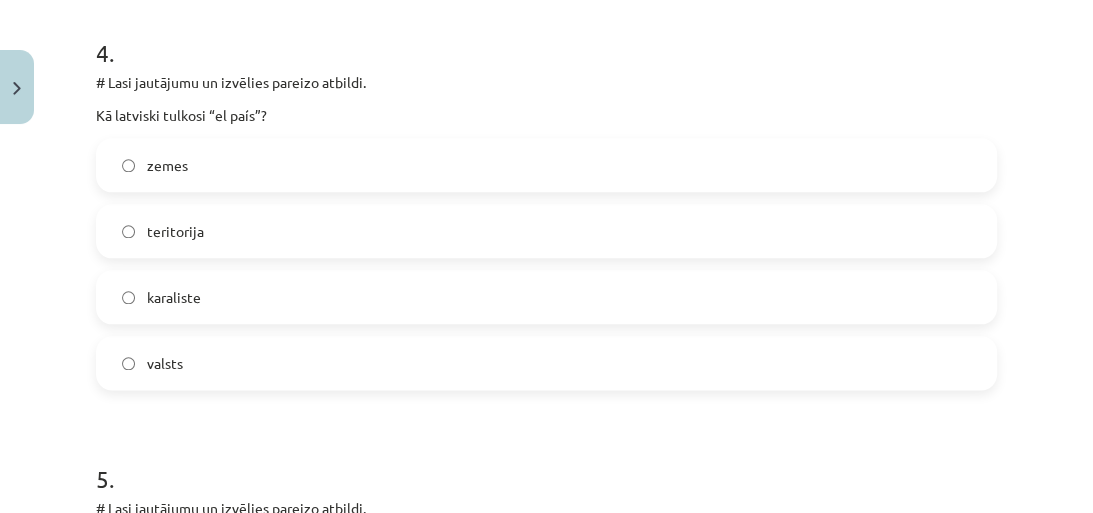scroll, scrollTop: 1730, scrollLeft: 0, axis: vertical 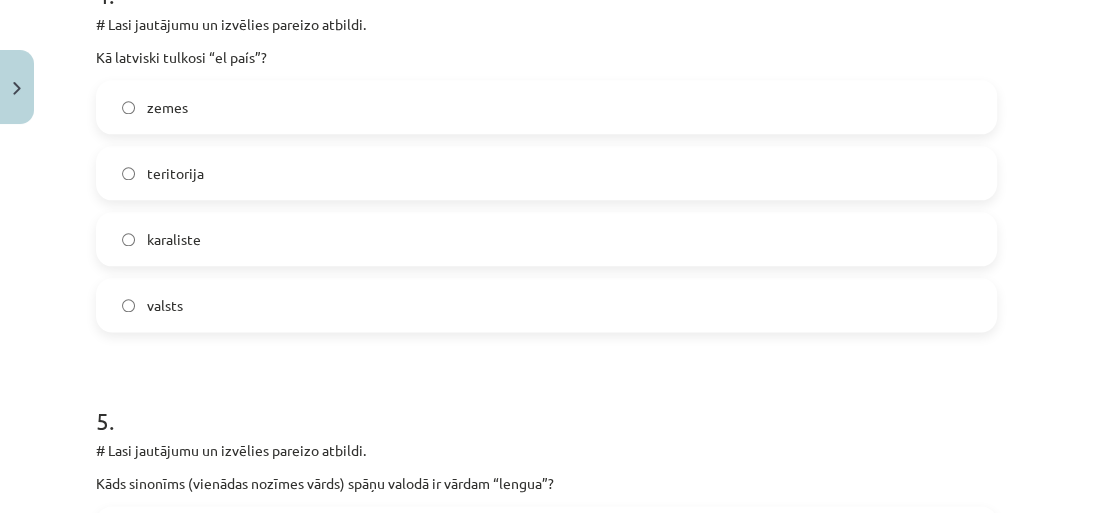 click on "valsts" 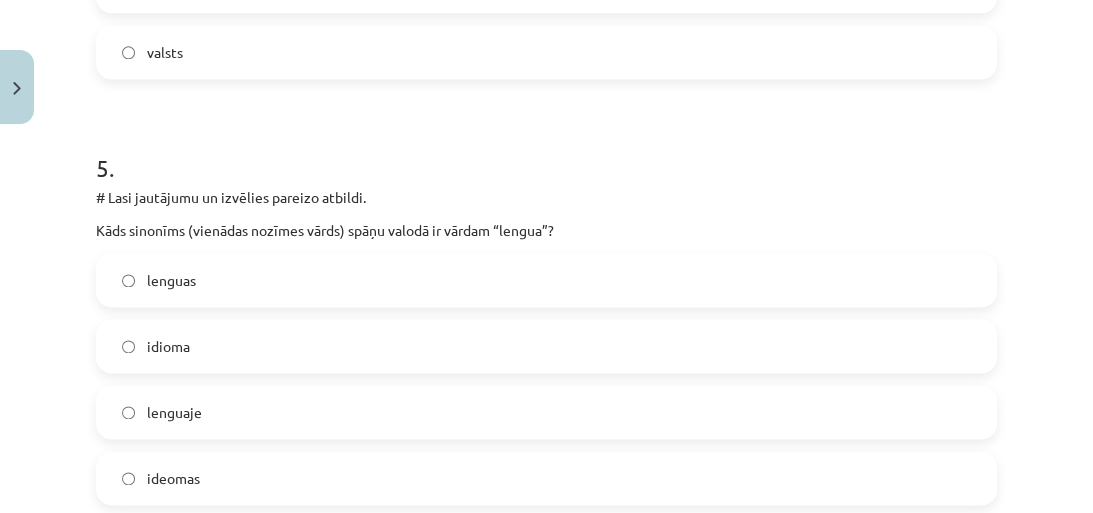 scroll, scrollTop: 2050, scrollLeft: 0, axis: vertical 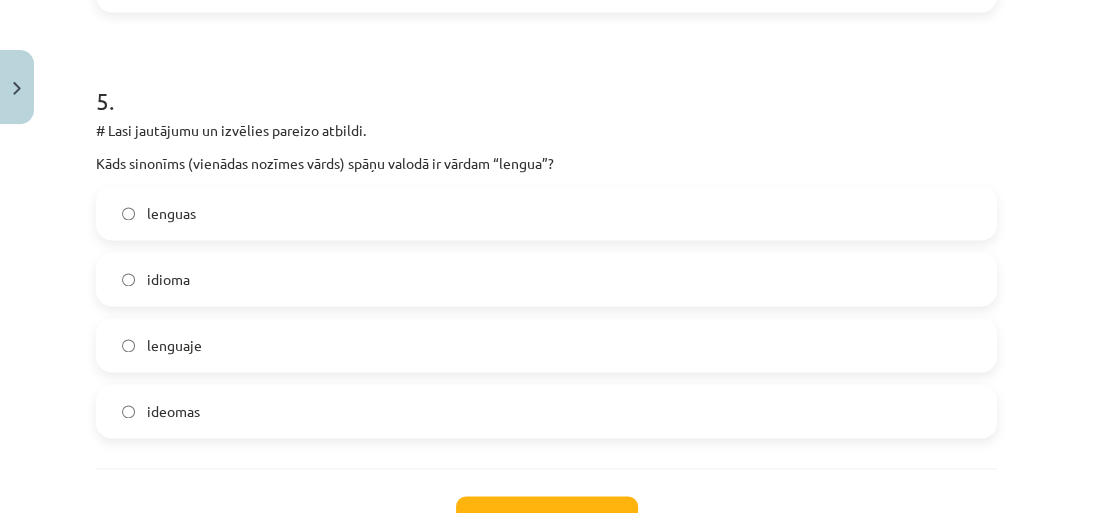 click on "idioma" 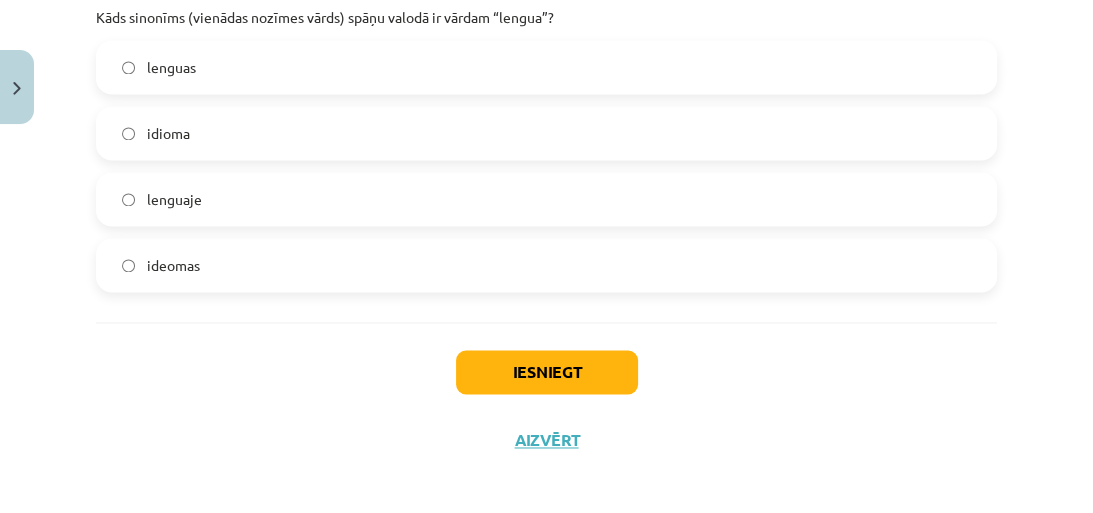 scroll, scrollTop: 2206, scrollLeft: 0, axis: vertical 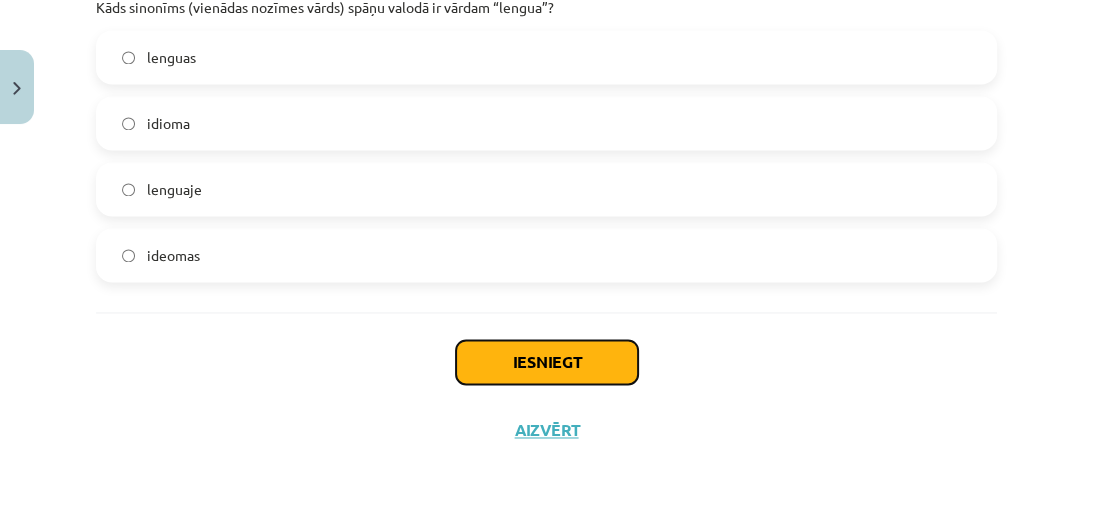 click on "Iesniegt" 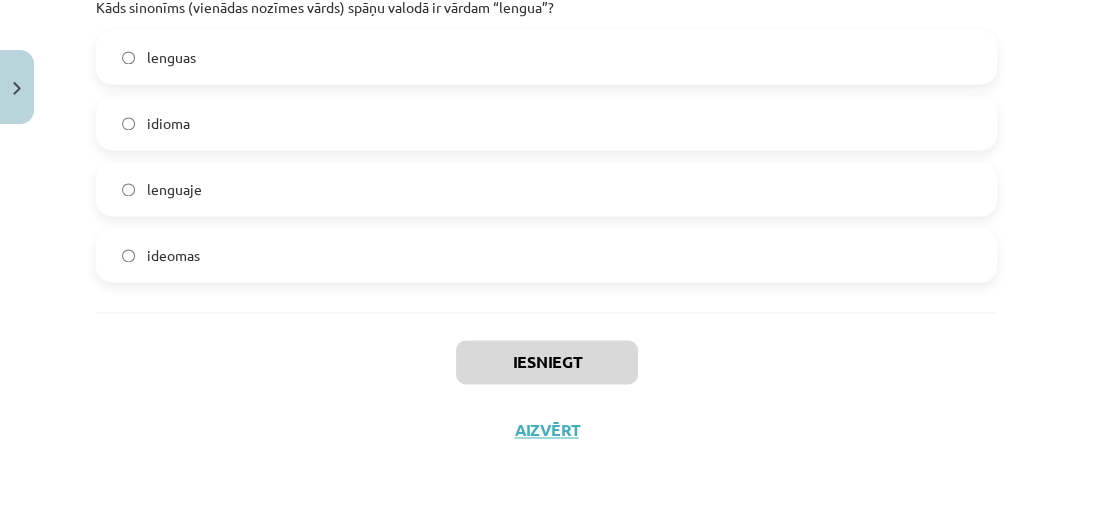 click on "ideomas" 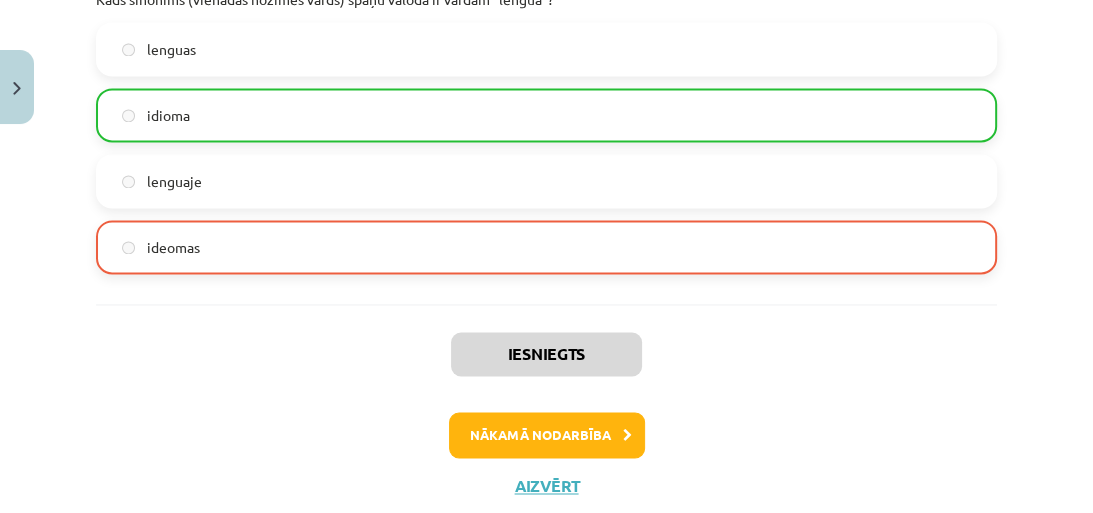 scroll, scrollTop: 2189, scrollLeft: 0, axis: vertical 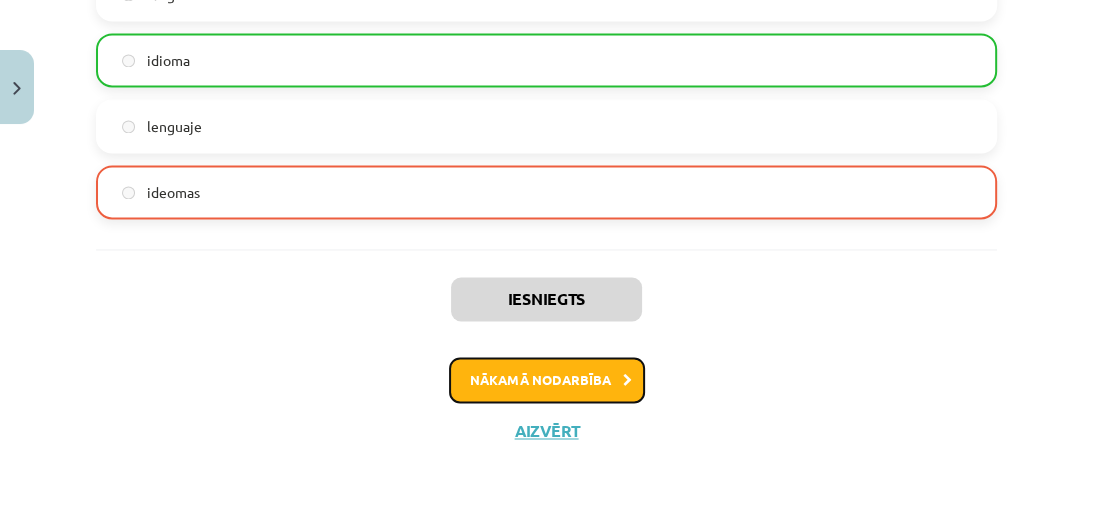 click on "Nākamā nodarbība" 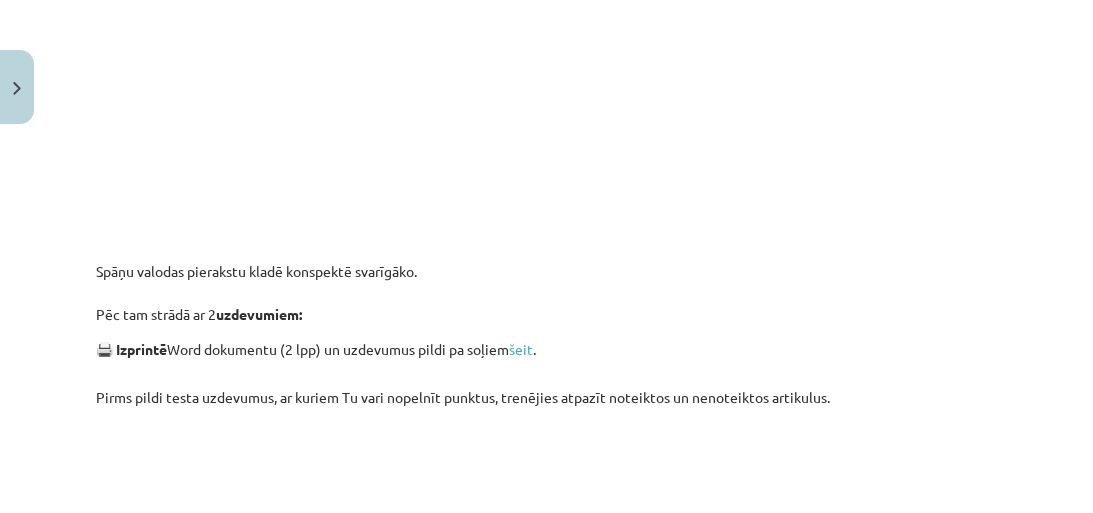 scroll, scrollTop: 1330, scrollLeft: 0, axis: vertical 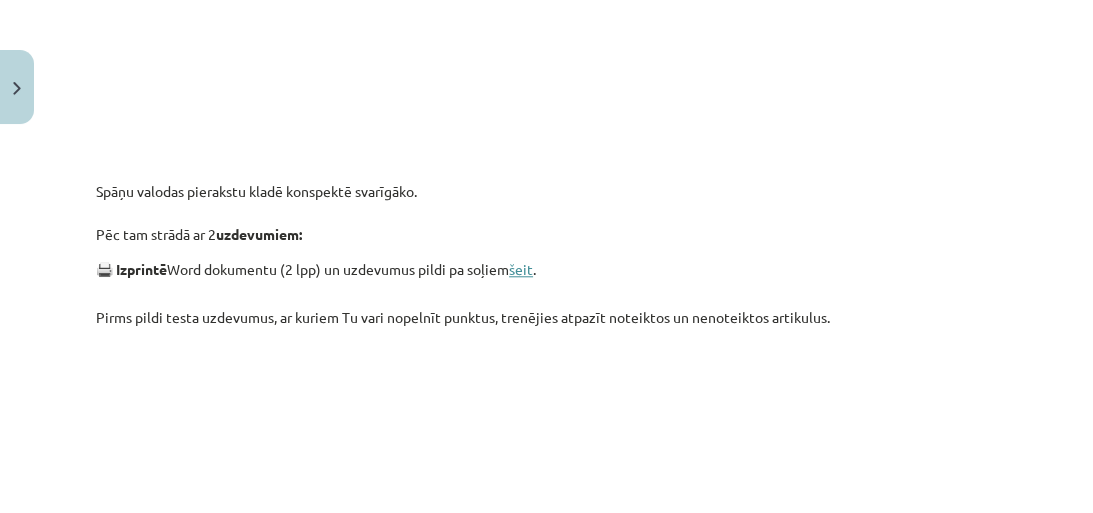 click on "šeit" 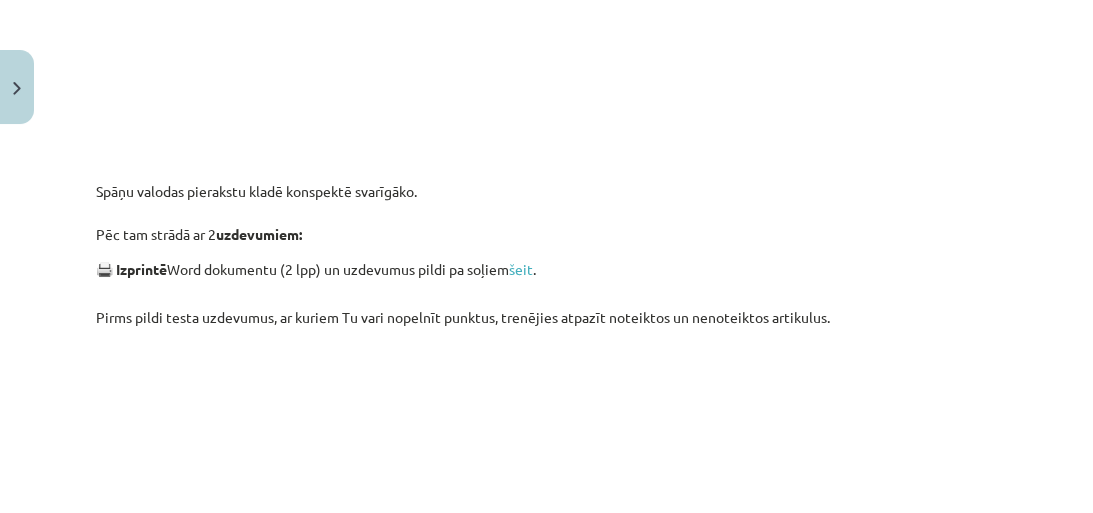 scroll, scrollTop: 1410, scrollLeft: 0, axis: vertical 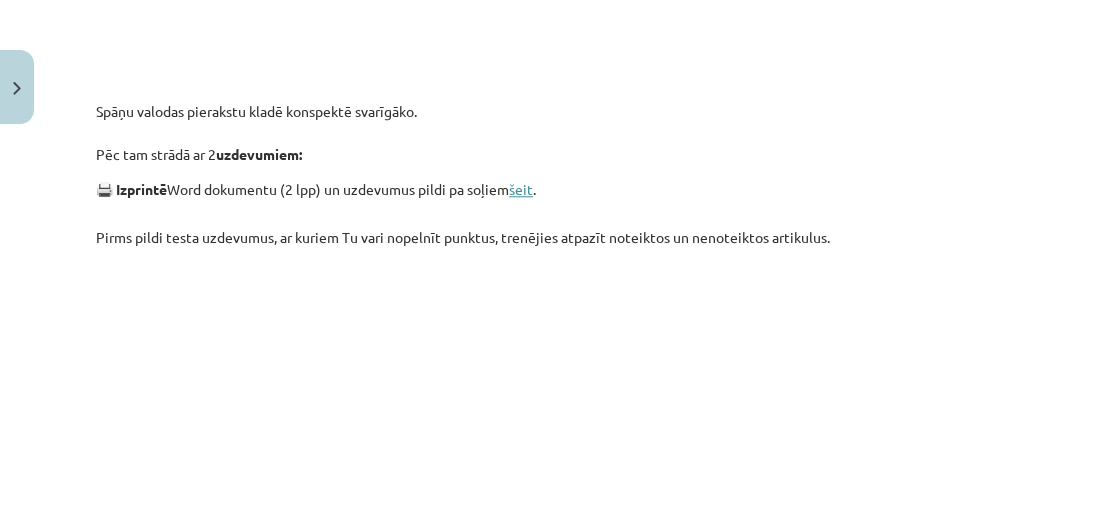 click on "šeit" 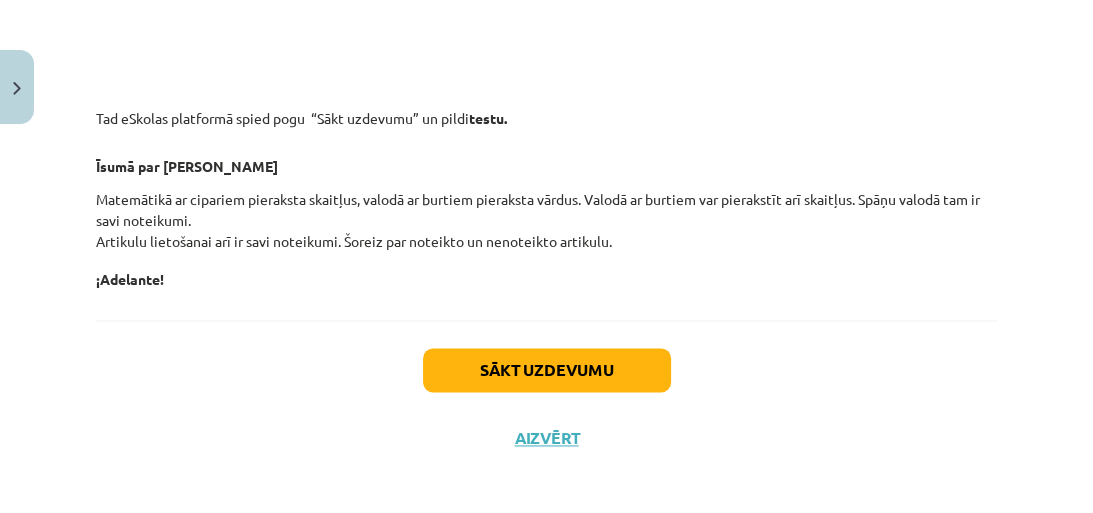 scroll, scrollTop: 2026, scrollLeft: 0, axis: vertical 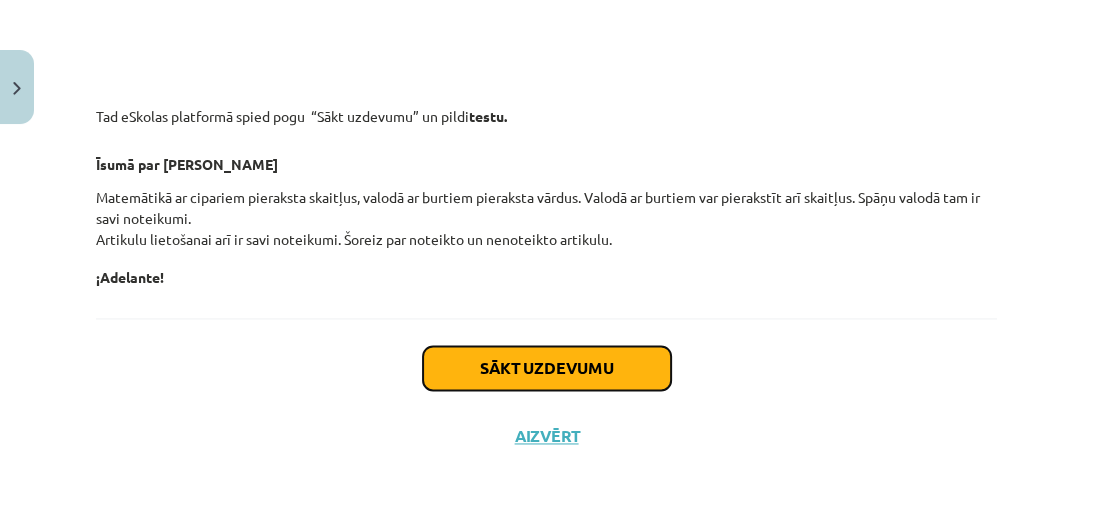 click on "Sākt uzdevumu" 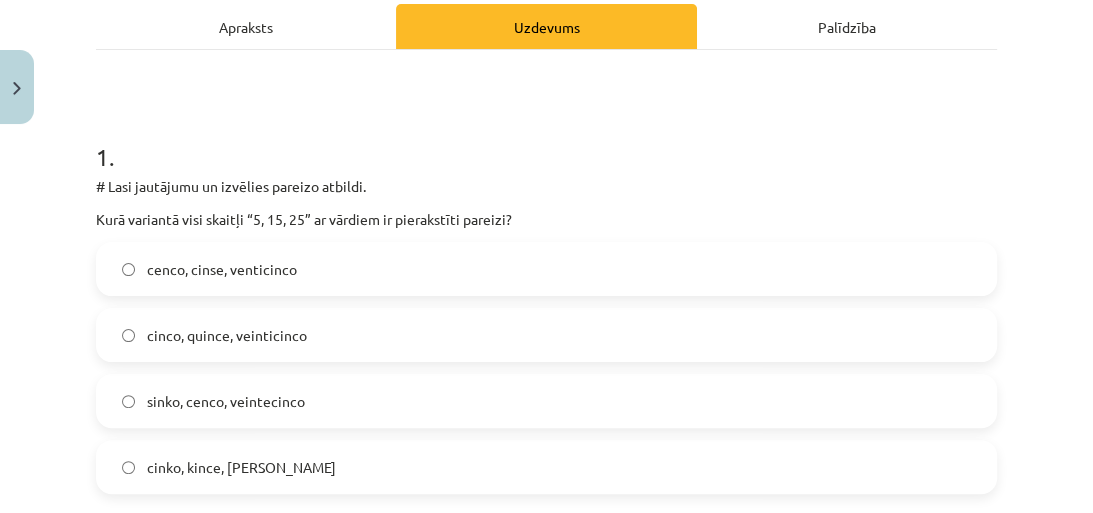 scroll, scrollTop: 370, scrollLeft: 0, axis: vertical 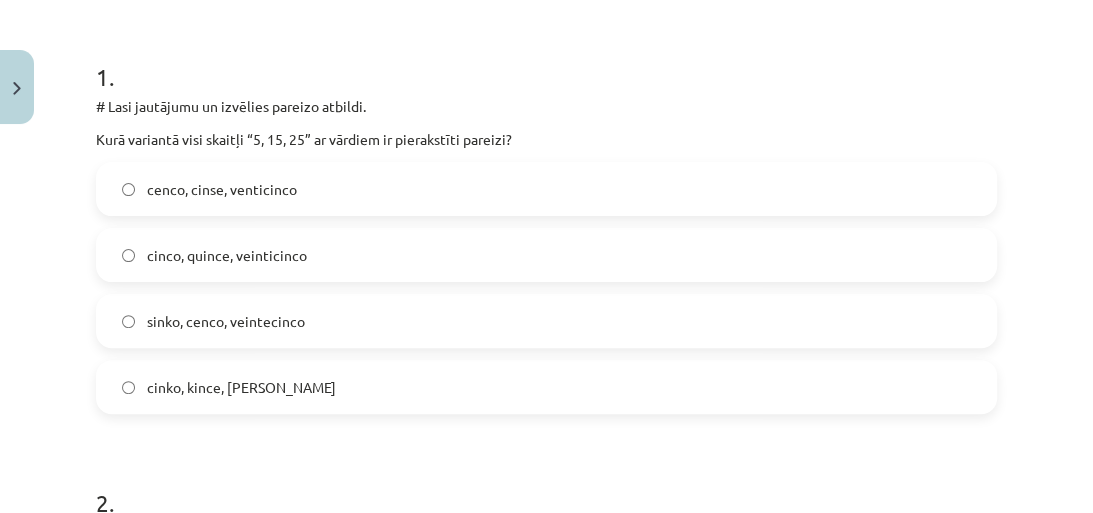 click on "cinco, quince, veinticinco" 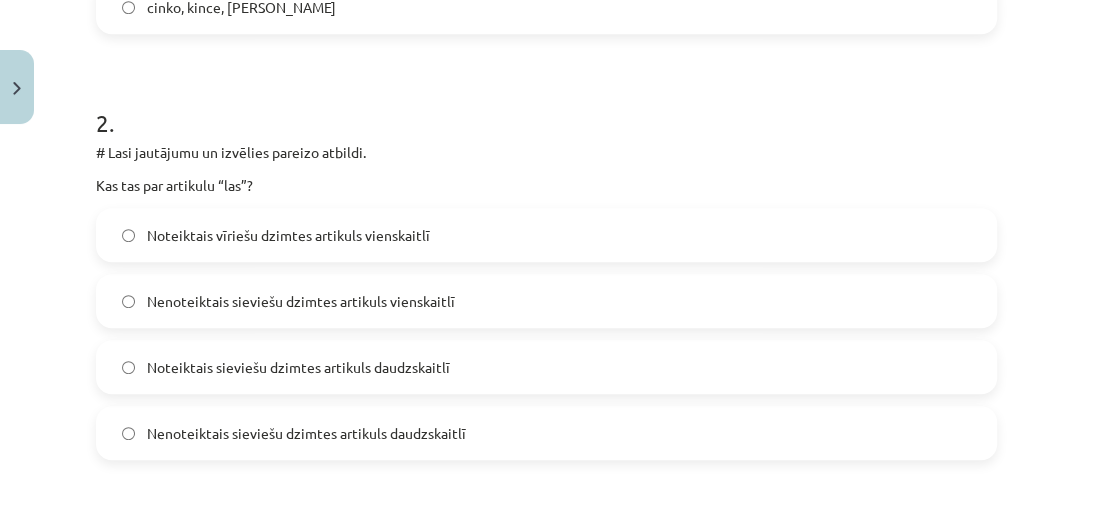 scroll, scrollTop: 770, scrollLeft: 0, axis: vertical 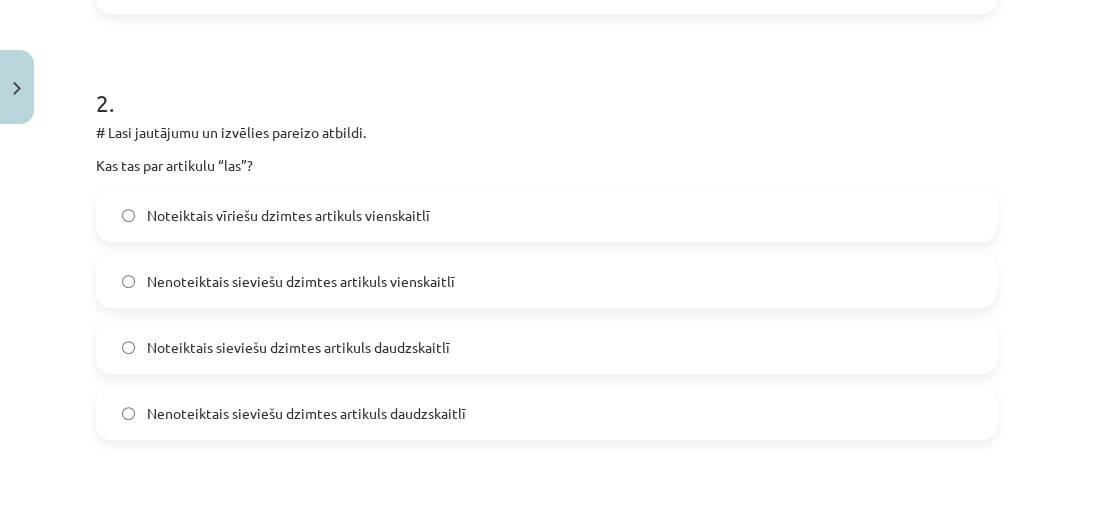 click on "Noteiktais sieviešu dzimtes artikuls daudzskaitlī" 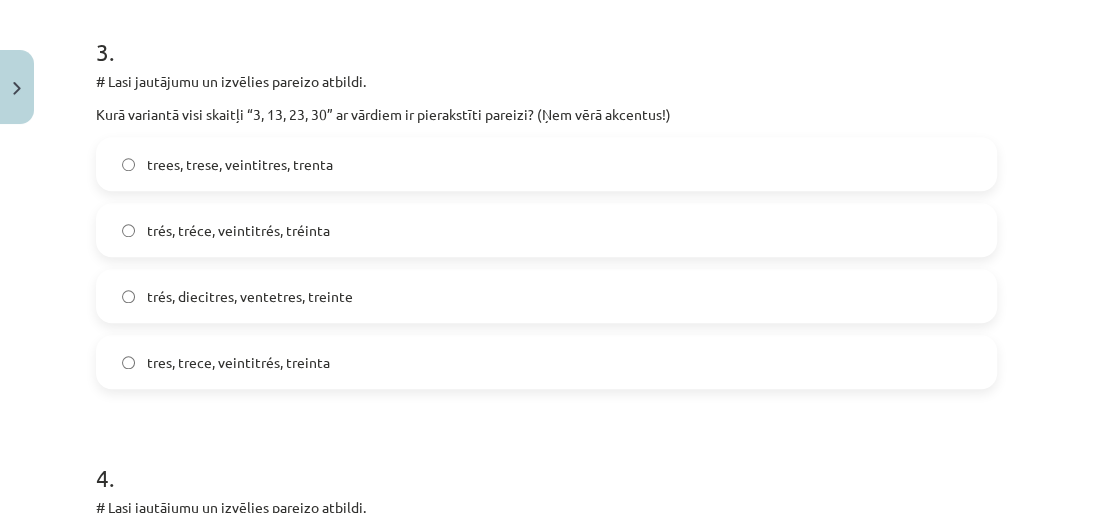 scroll, scrollTop: 1250, scrollLeft: 0, axis: vertical 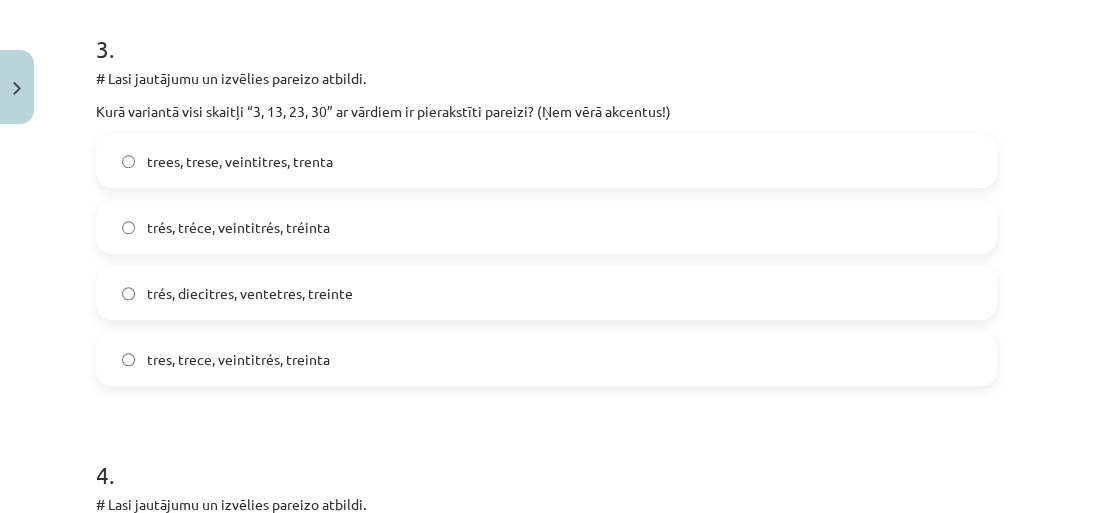 click on "tres, trece, veintitrés, treinta" 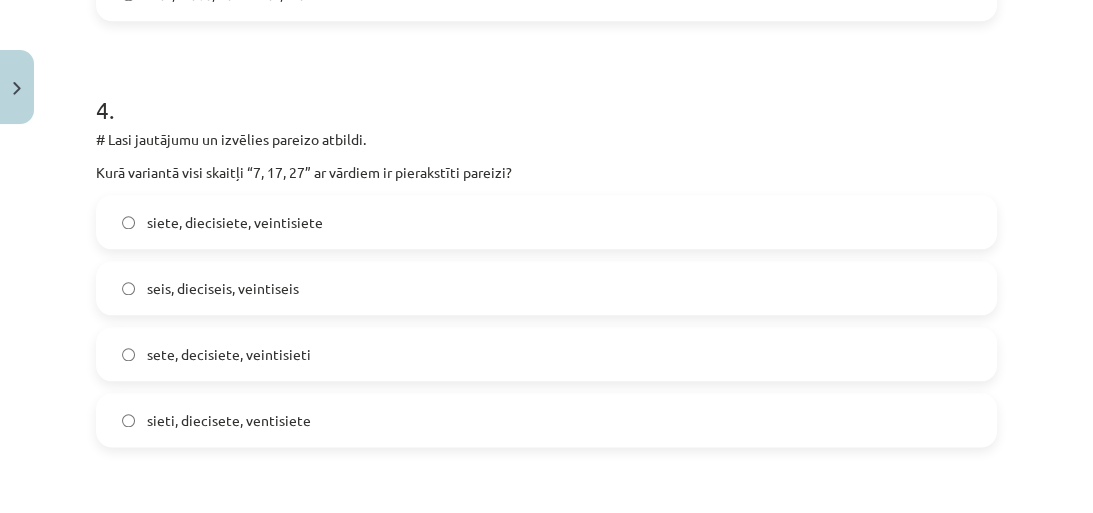 scroll, scrollTop: 1650, scrollLeft: 0, axis: vertical 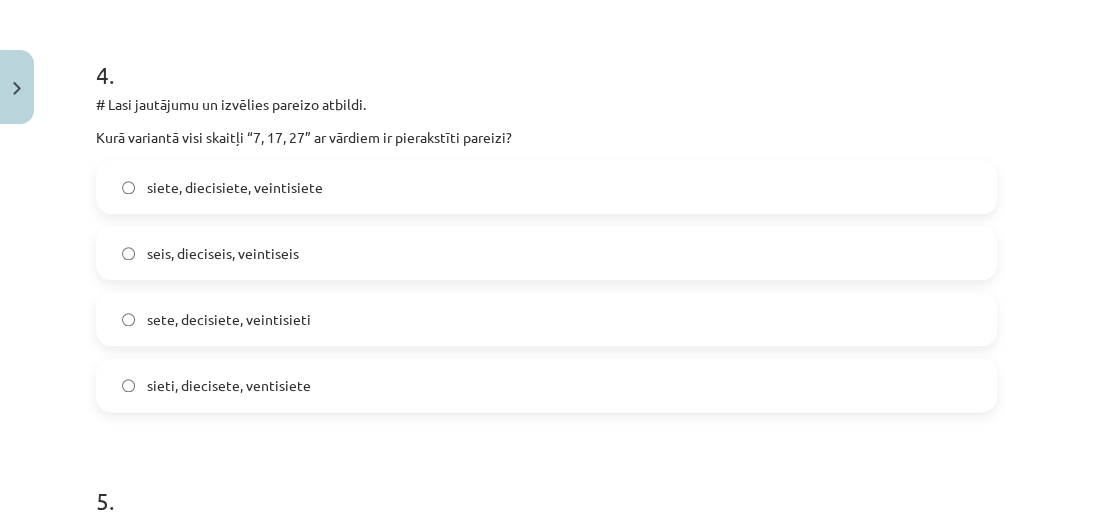 click on "siete, diecisiete, veintisiete" 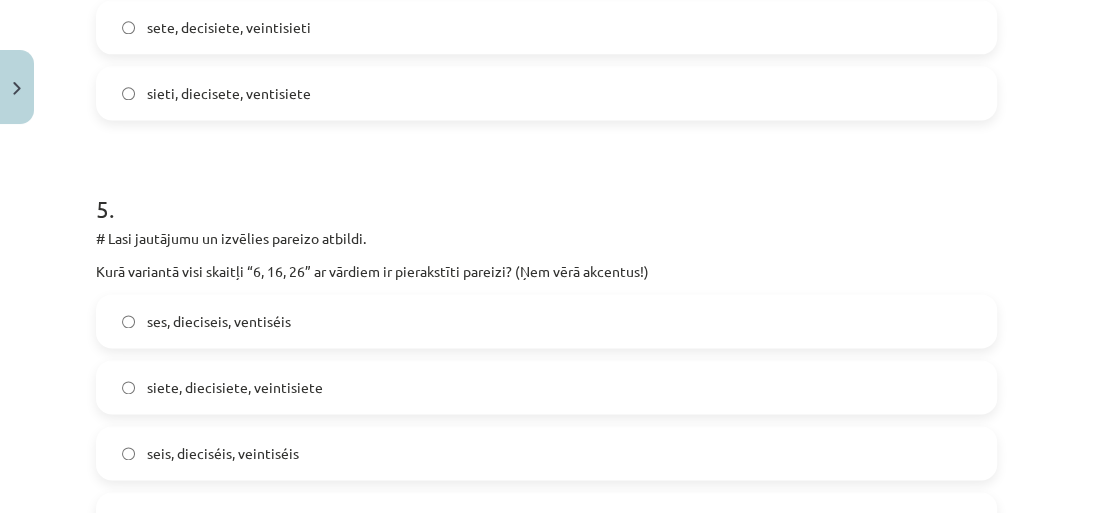 scroll, scrollTop: 1970, scrollLeft: 0, axis: vertical 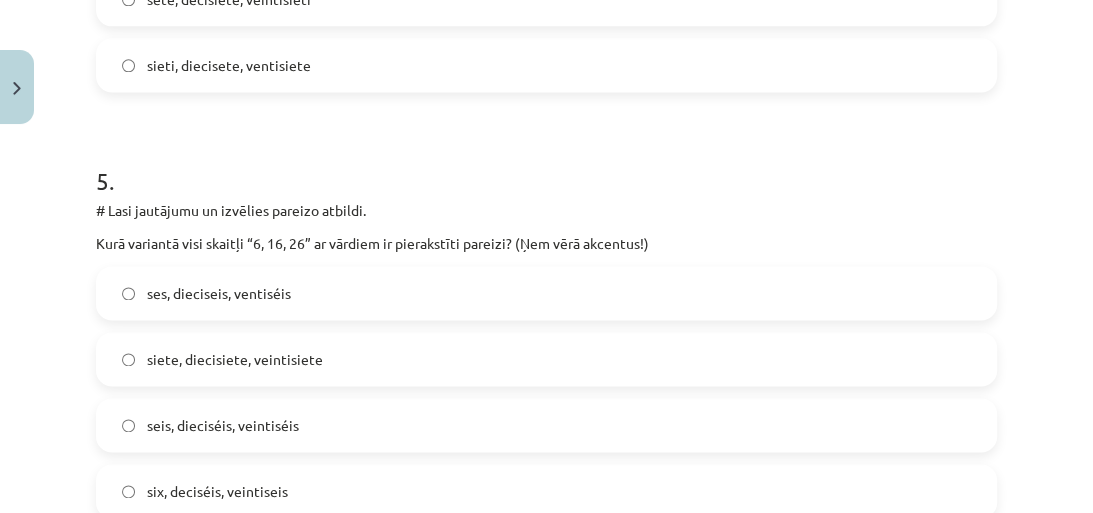 click on "seis, dieciséis, veintiséis" 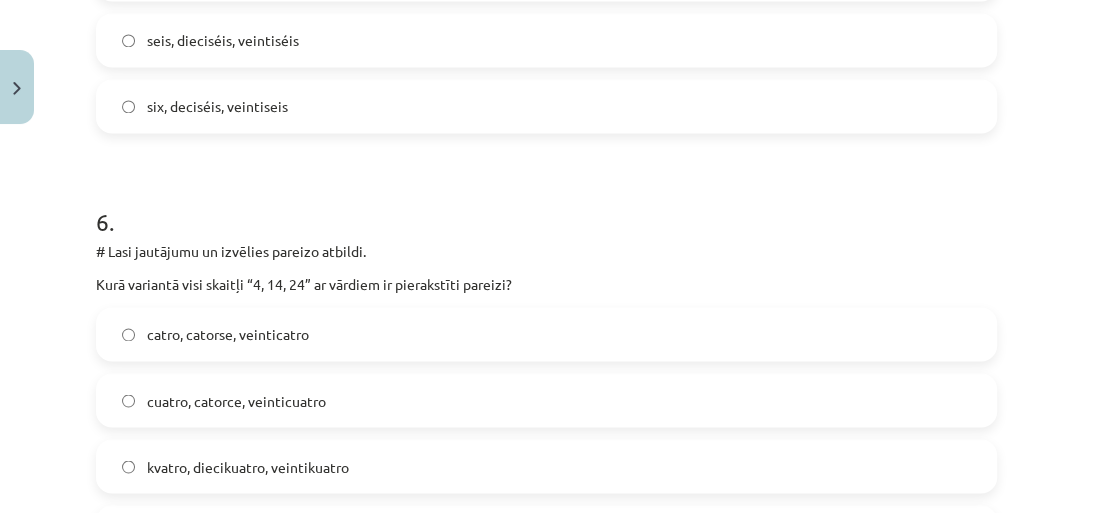 scroll, scrollTop: 2370, scrollLeft: 0, axis: vertical 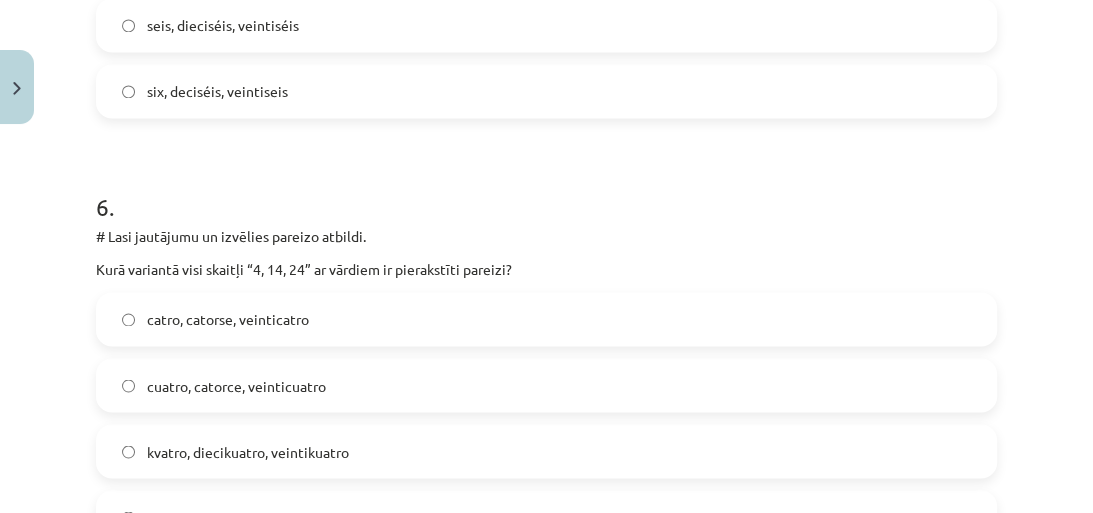 click on "cuatro, catorce, veinticuatro" 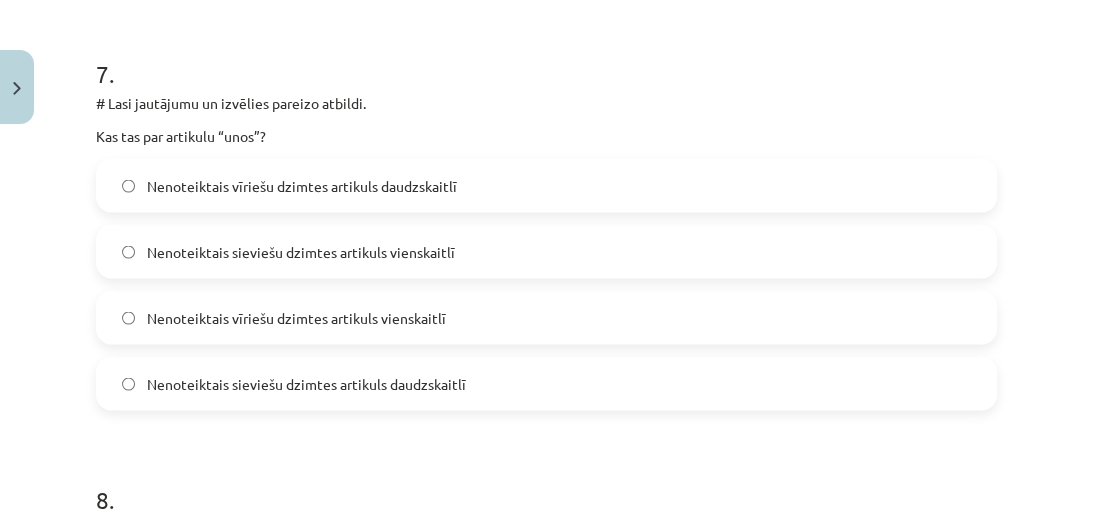 scroll, scrollTop: 2930, scrollLeft: 0, axis: vertical 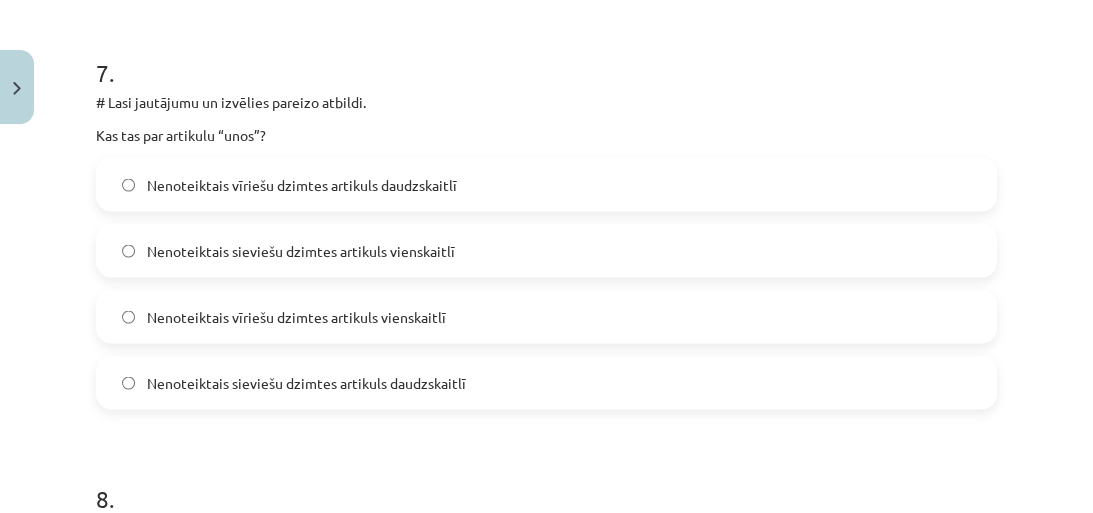 click on "Nenoteiktais vīriešu dzimtes artikuls daudzskaitlī" 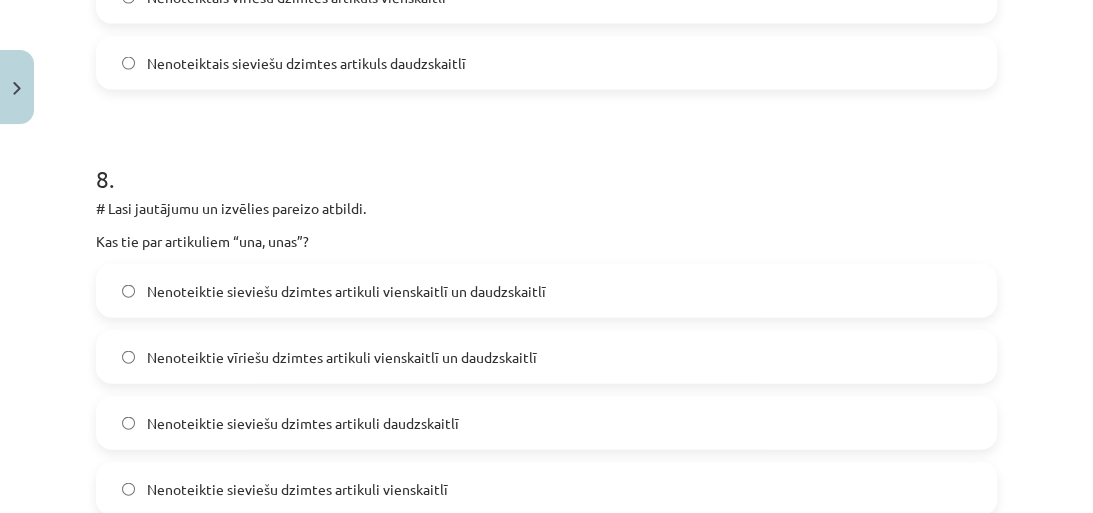 scroll, scrollTop: 3330, scrollLeft: 0, axis: vertical 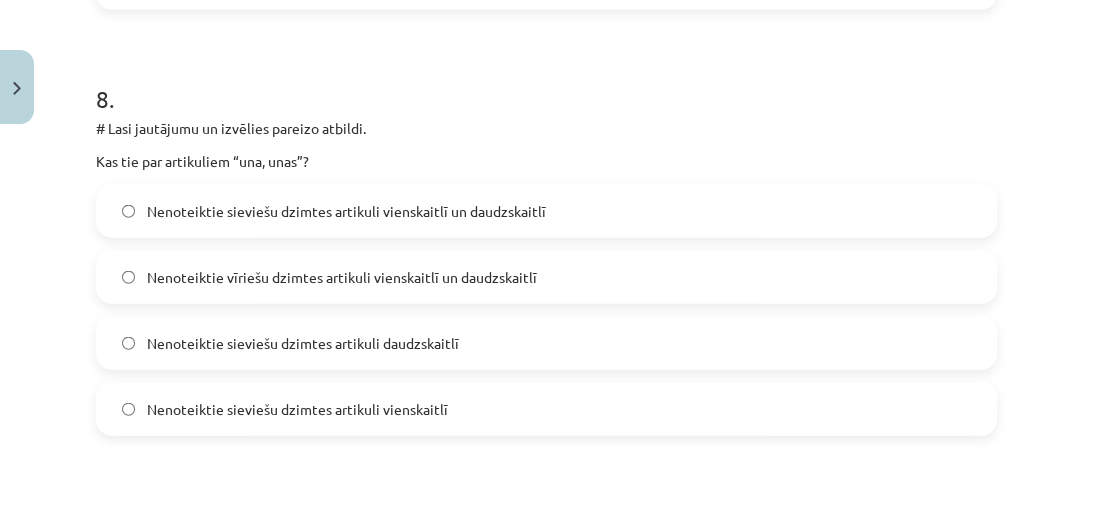 click on "Nenoteiktie sieviešu dzimtes artikuli vienskaitlī un daudzskaitlī" 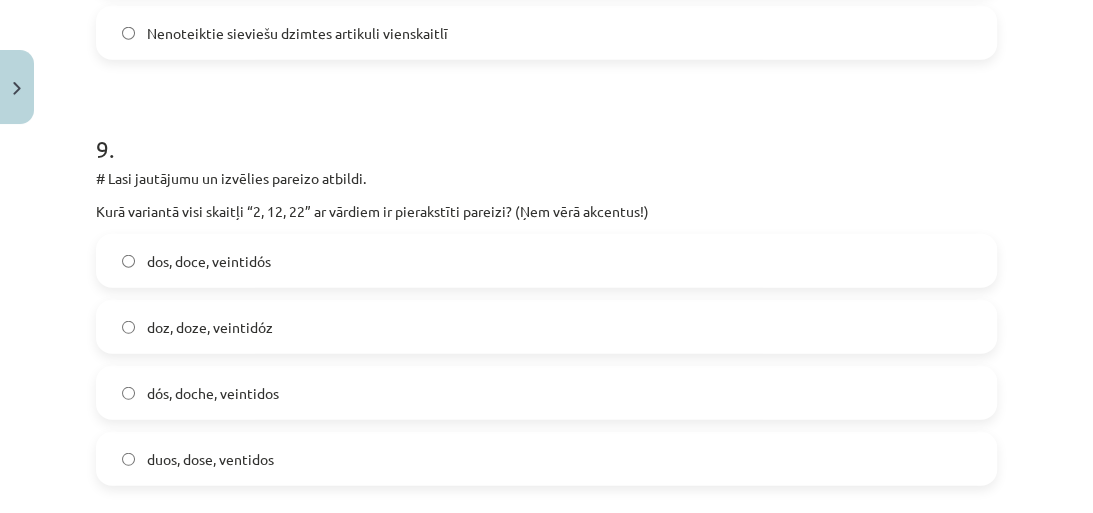 scroll, scrollTop: 3730, scrollLeft: 0, axis: vertical 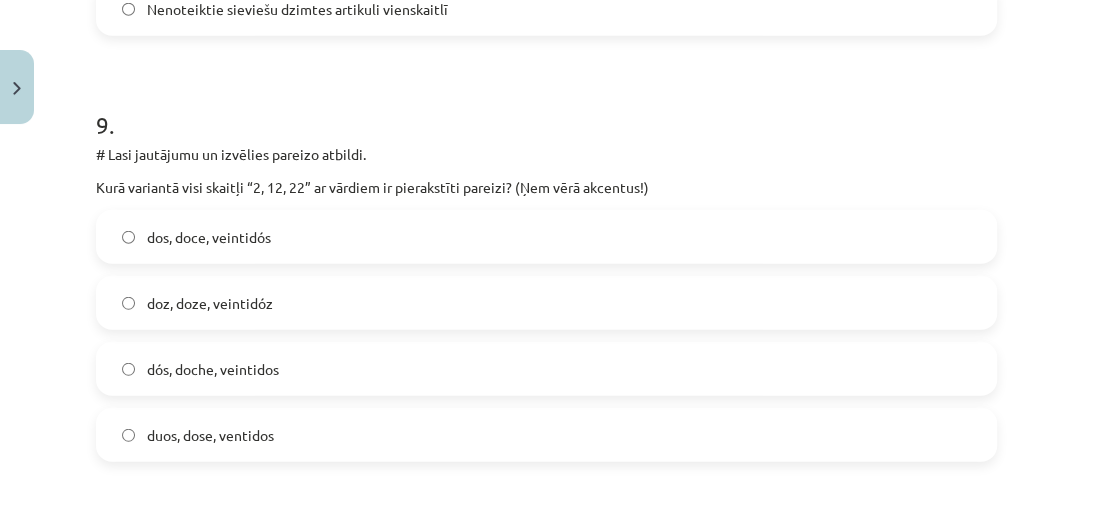 click on "dos, doce, veintidós" 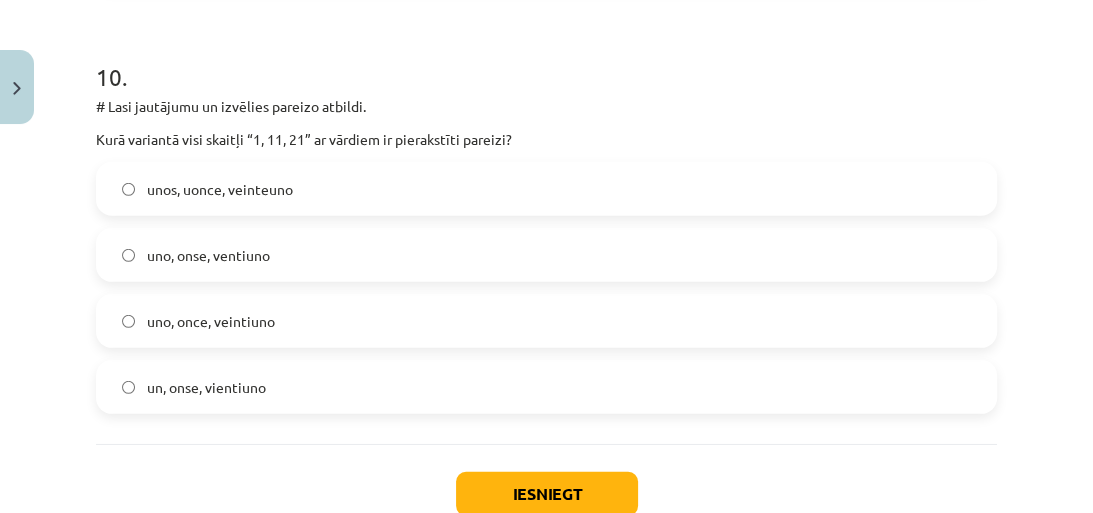 scroll, scrollTop: 4210, scrollLeft: 0, axis: vertical 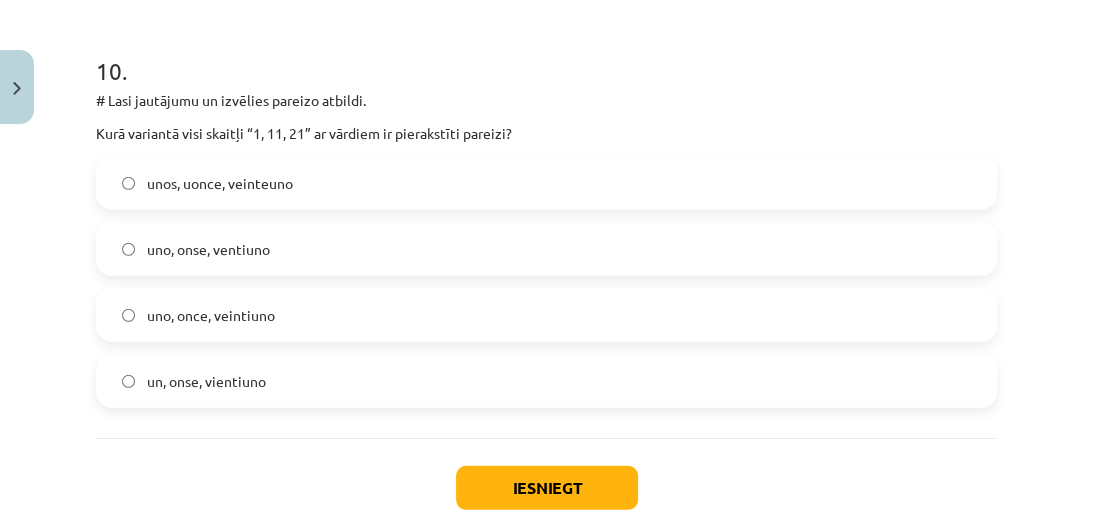 click on "uno, once, veintiuno" 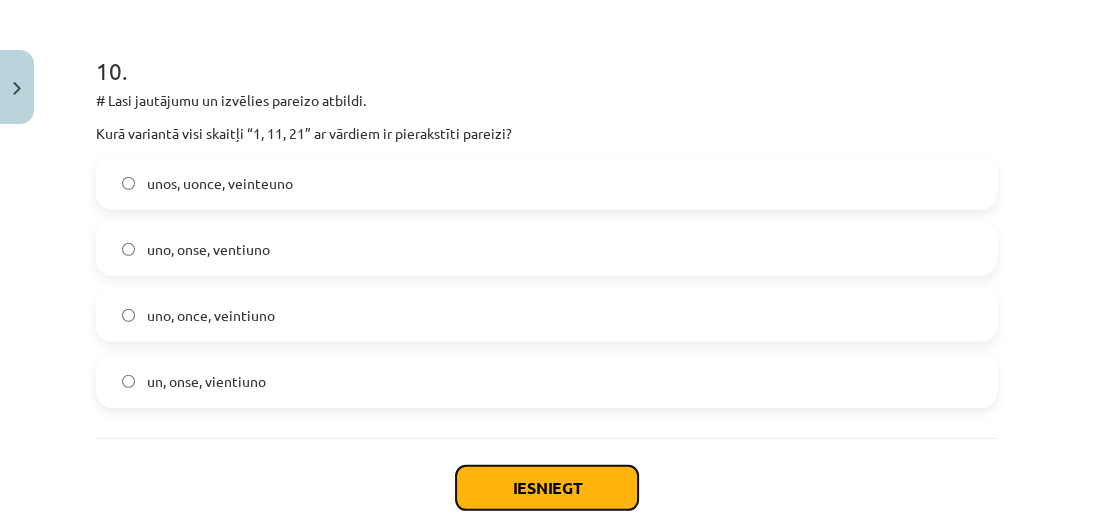 click on "Iesniegt" 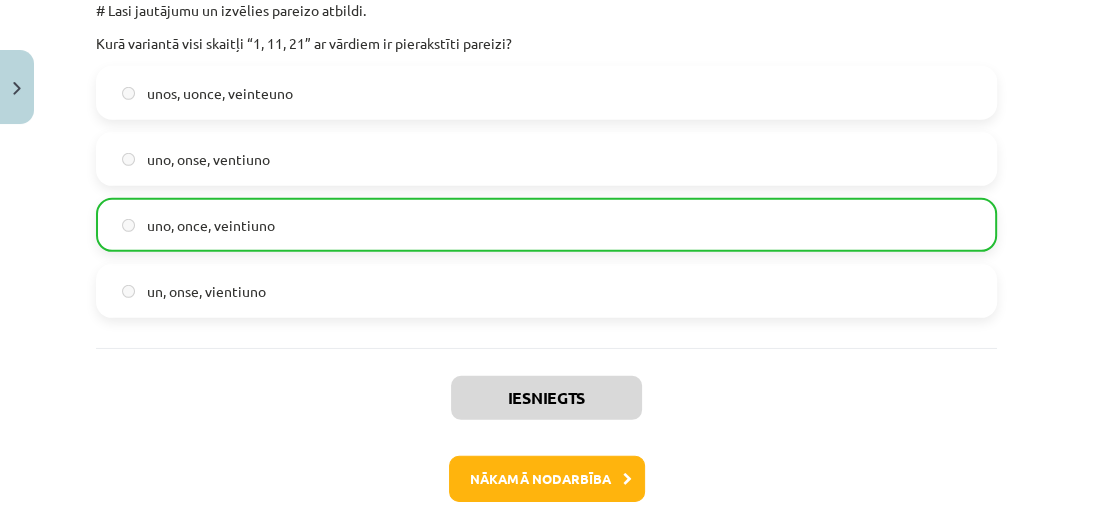 scroll, scrollTop: 4400, scrollLeft: 0, axis: vertical 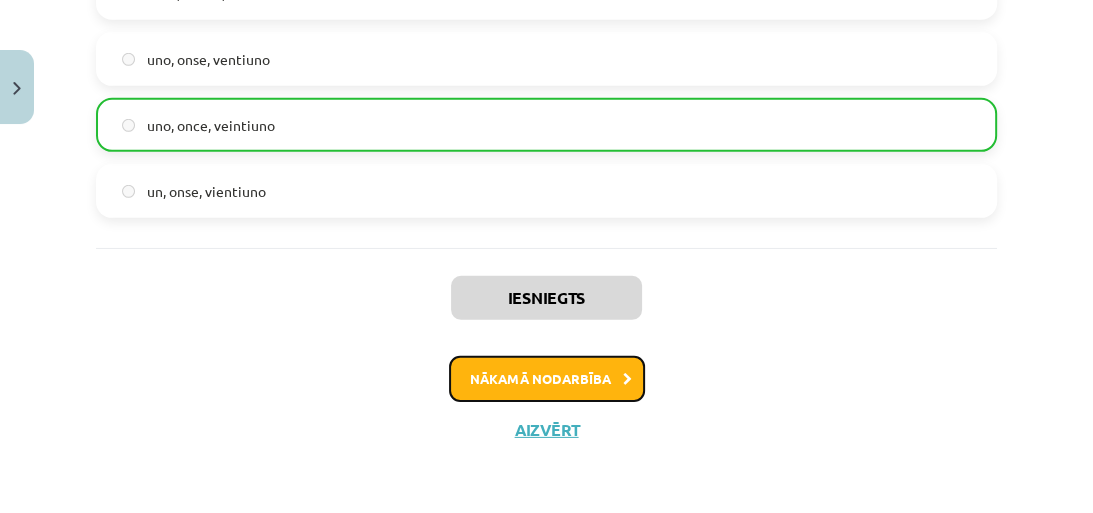 click on "Nākamā nodarbība" 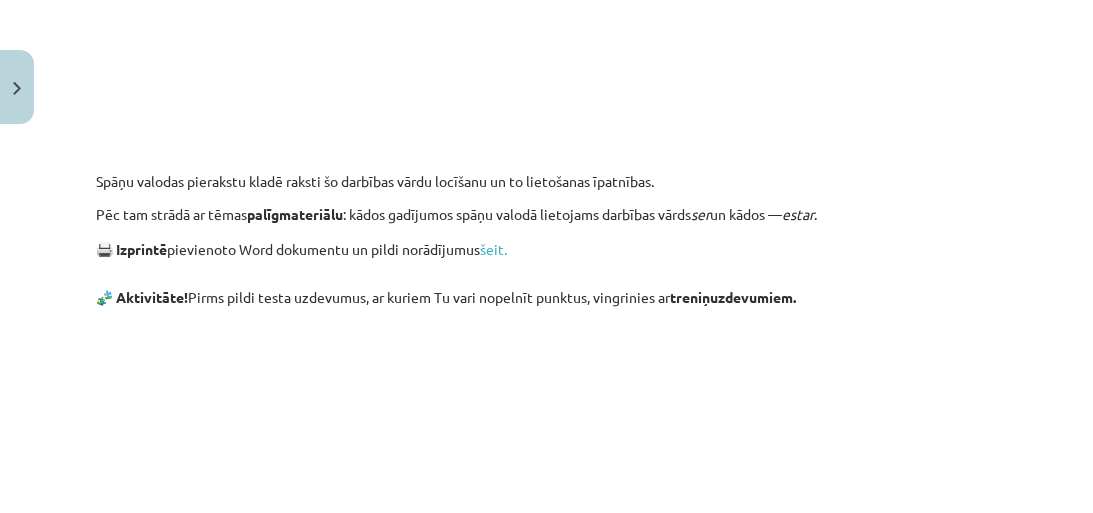 scroll, scrollTop: 1360, scrollLeft: 0, axis: vertical 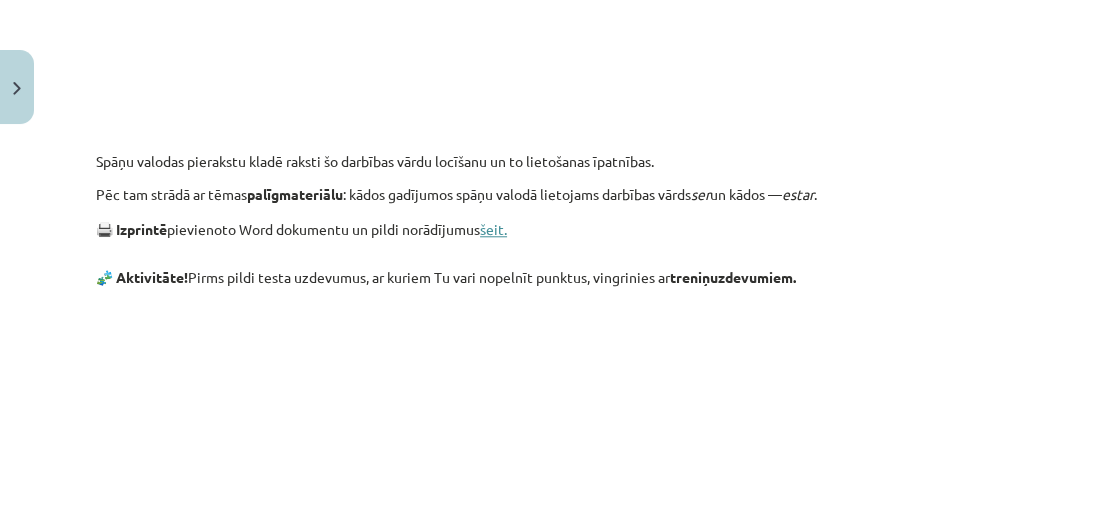 click on "šeit." 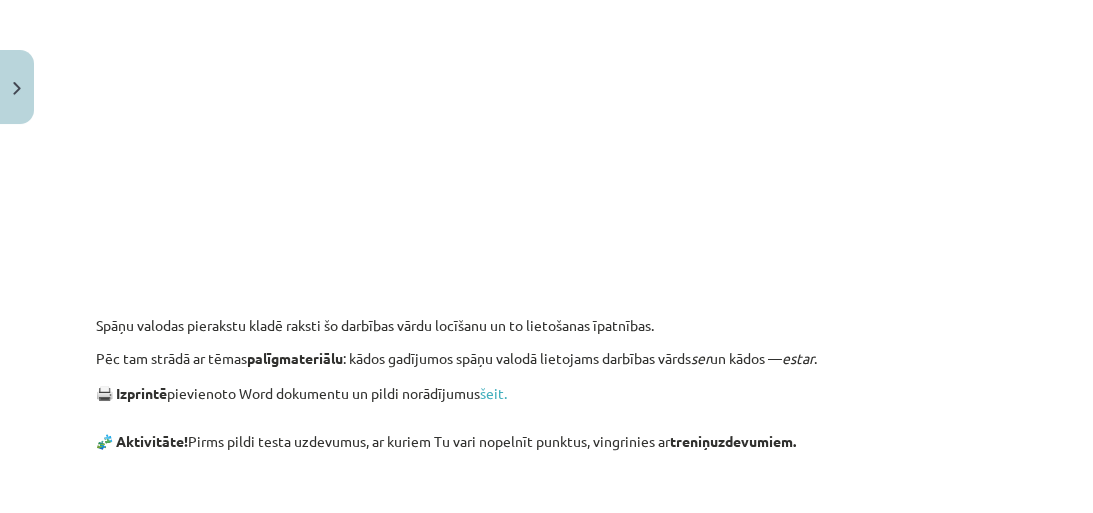 scroll, scrollTop: 1200, scrollLeft: 0, axis: vertical 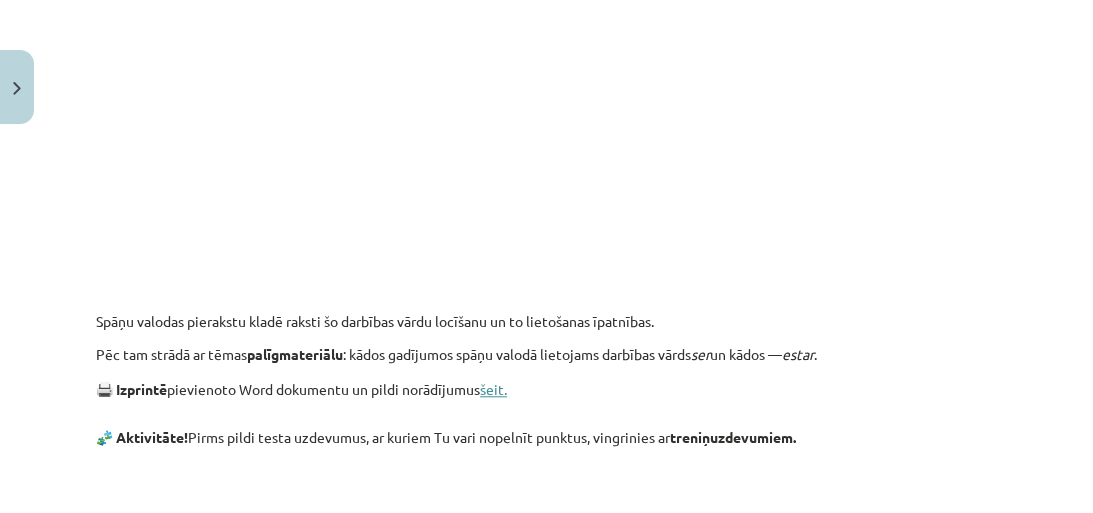 click on "šeit." 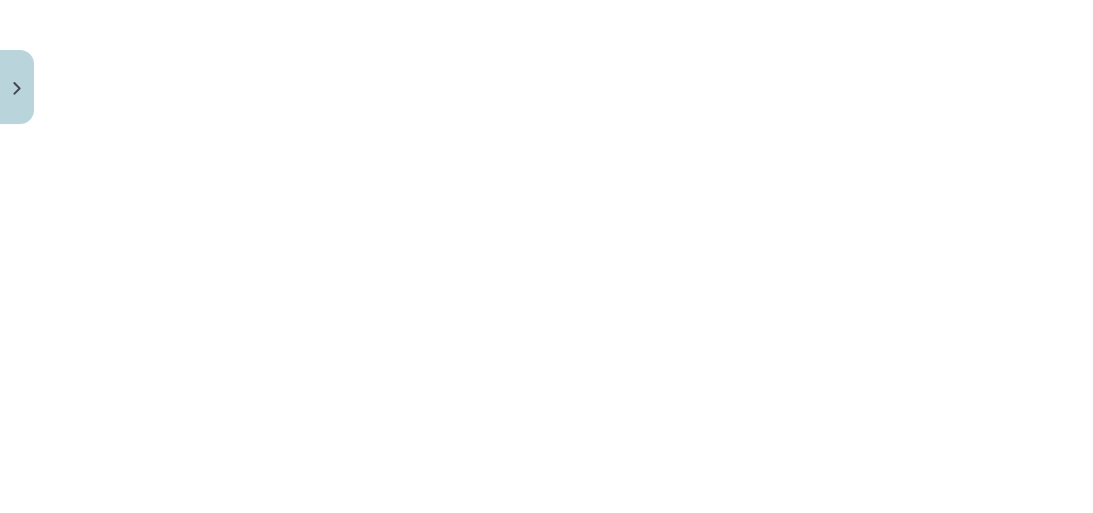scroll, scrollTop: 960, scrollLeft: 0, axis: vertical 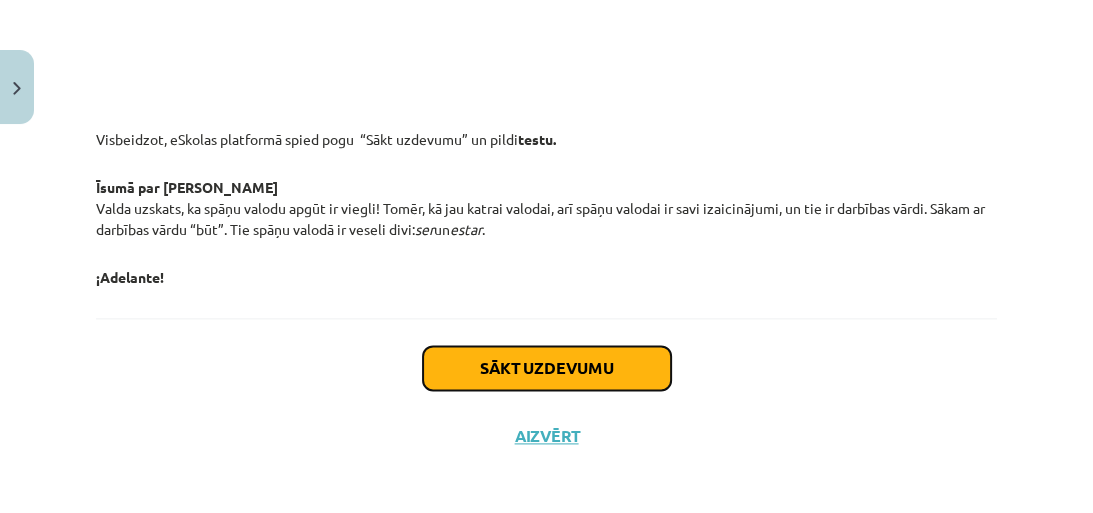 click on "Sākt uzdevumu" 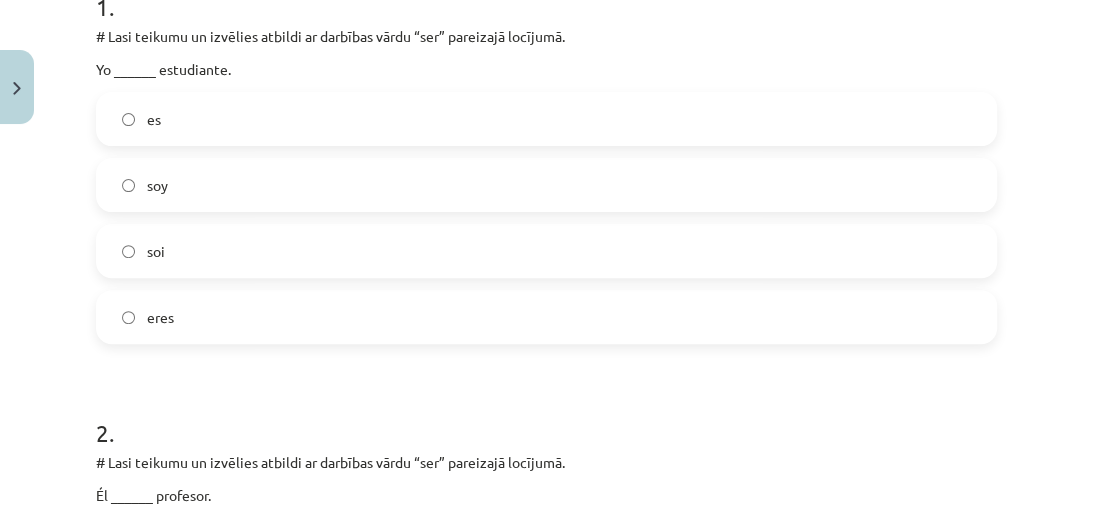 scroll, scrollTop: 450, scrollLeft: 0, axis: vertical 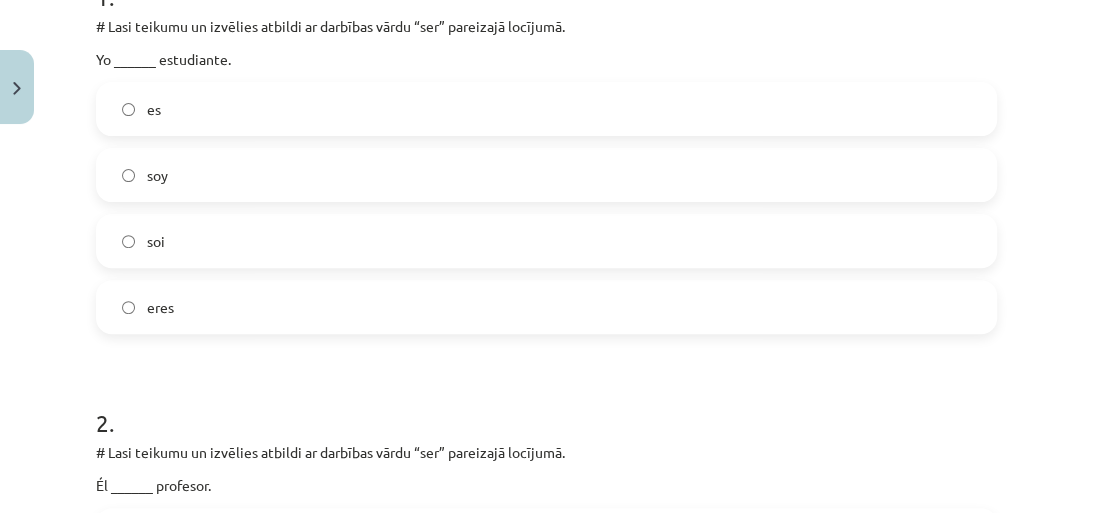 click on "soy" 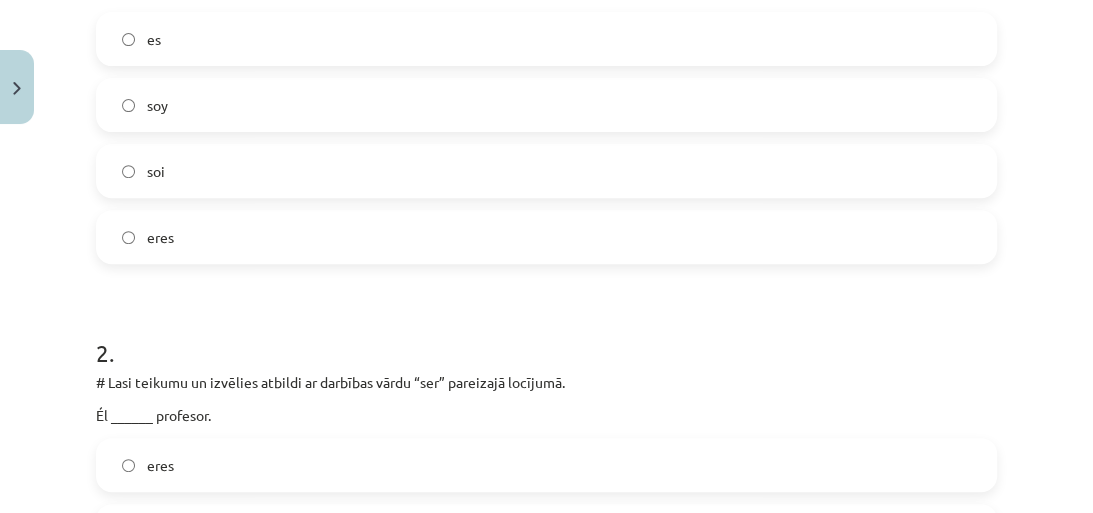 scroll, scrollTop: 690, scrollLeft: 0, axis: vertical 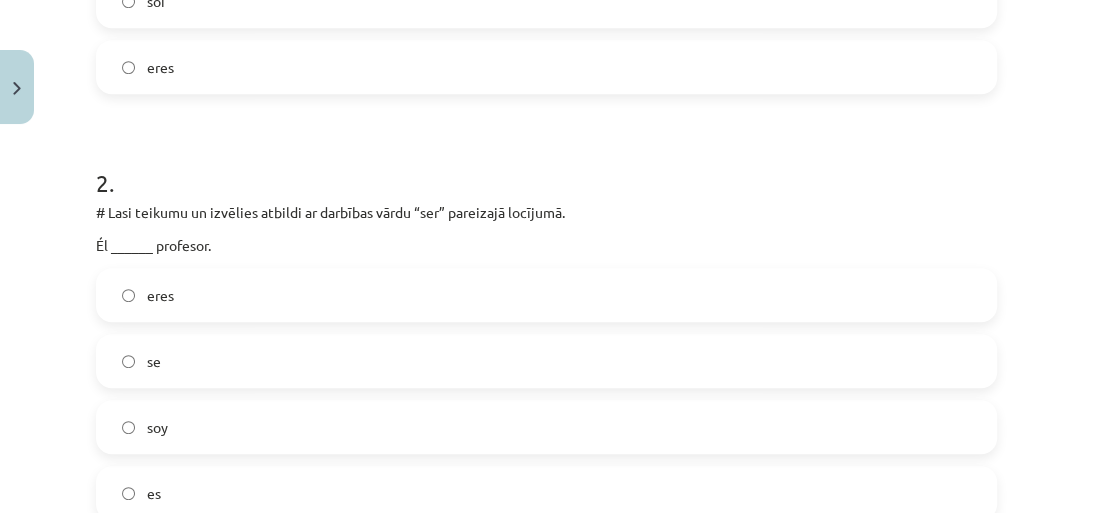 click on "es" 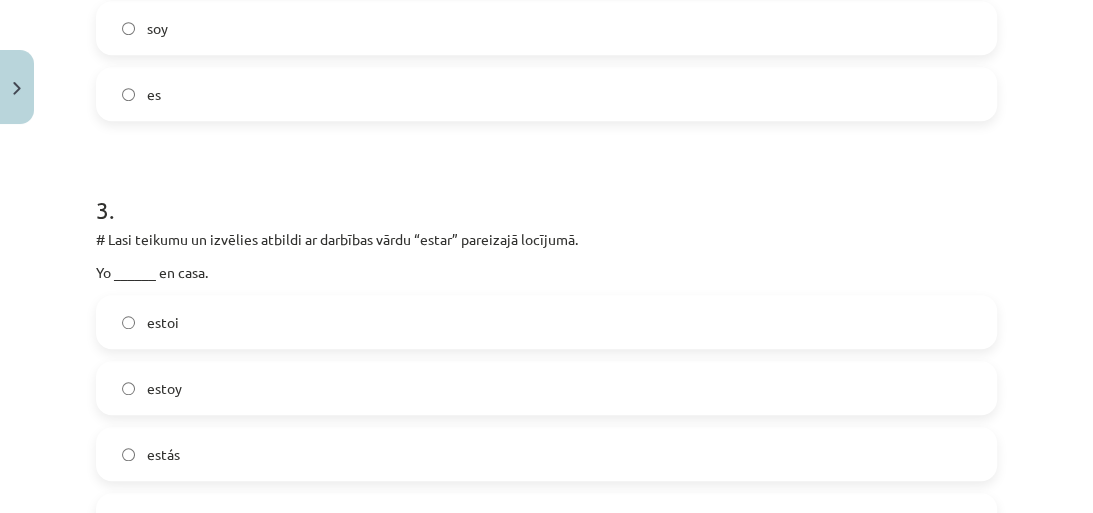 scroll, scrollTop: 1090, scrollLeft: 0, axis: vertical 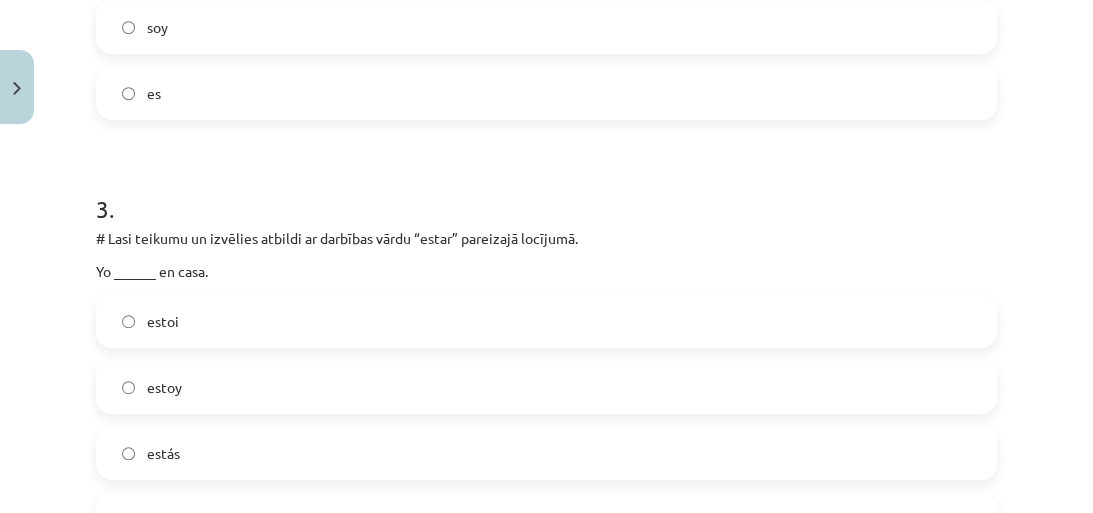 click on "estoy" 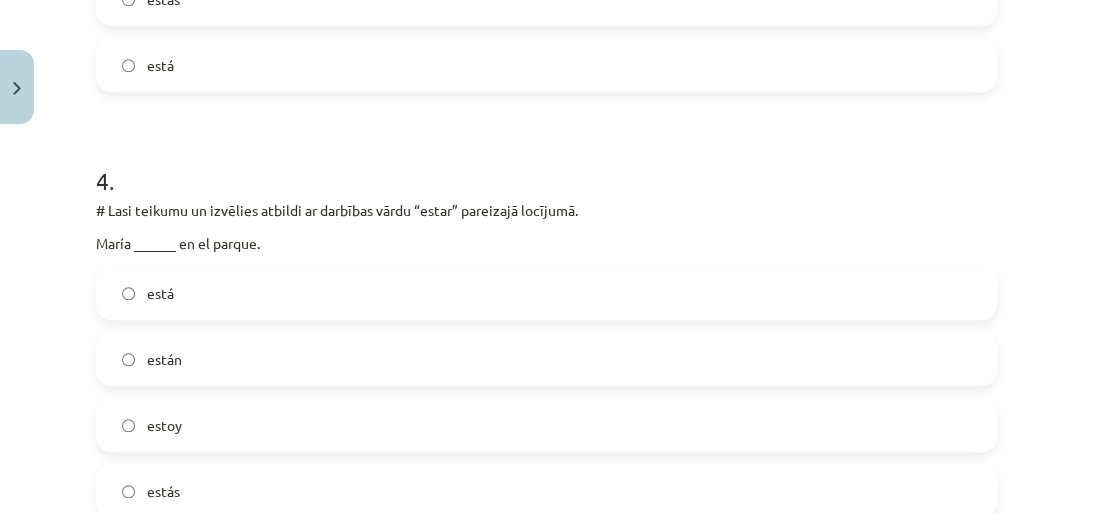 scroll, scrollTop: 1570, scrollLeft: 0, axis: vertical 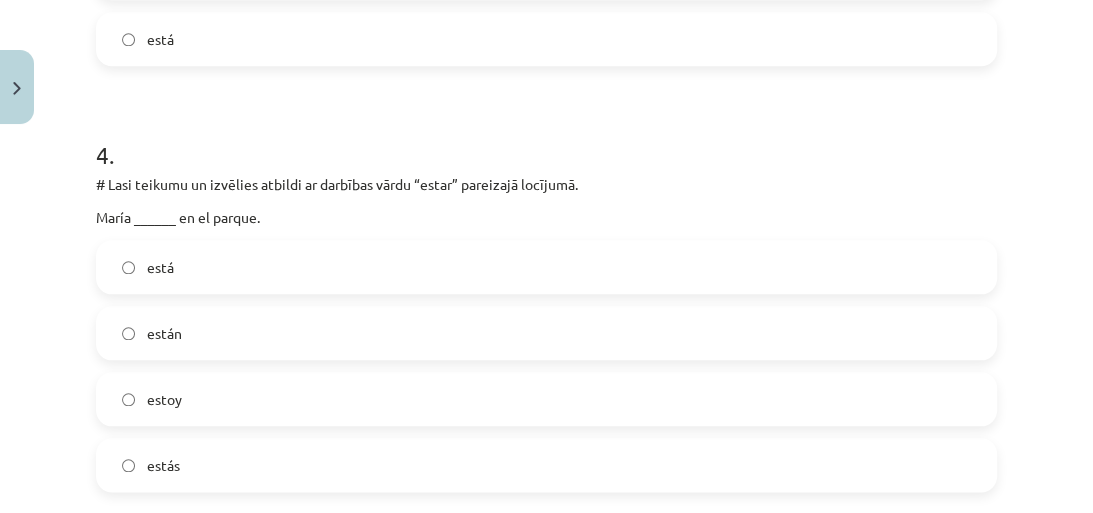 click on "está" 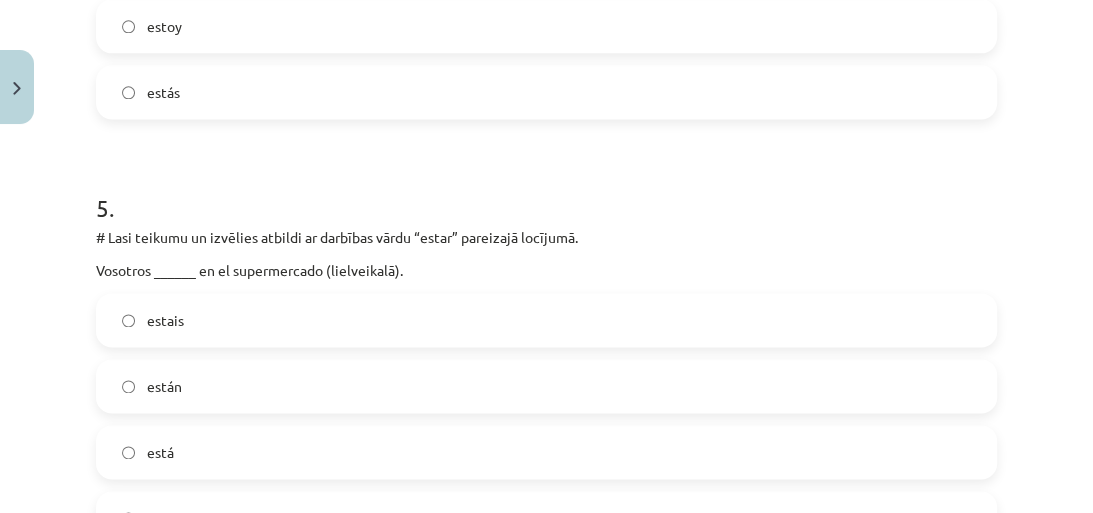 scroll, scrollTop: 1970, scrollLeft: 0, axis: vertical 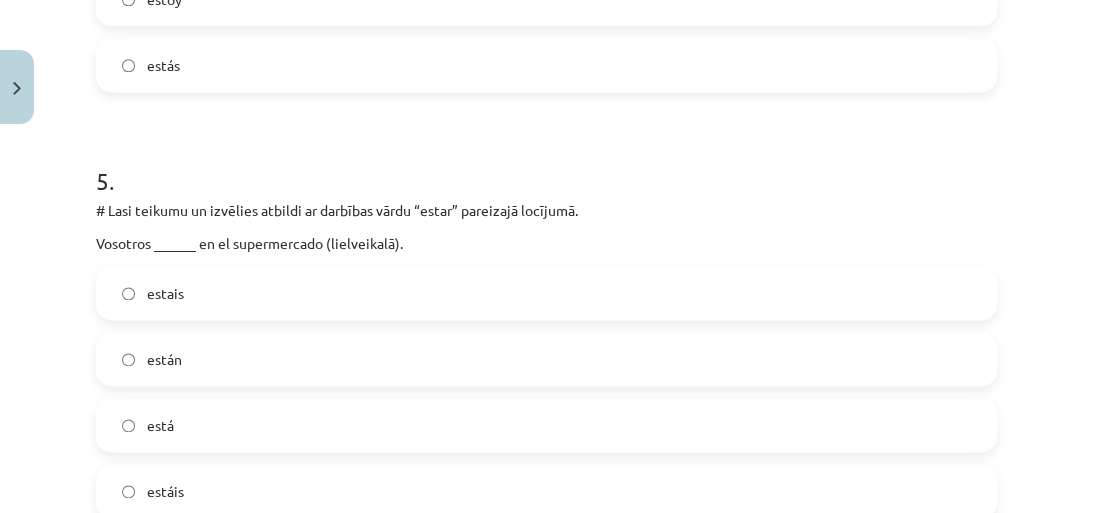 click on "estáis" 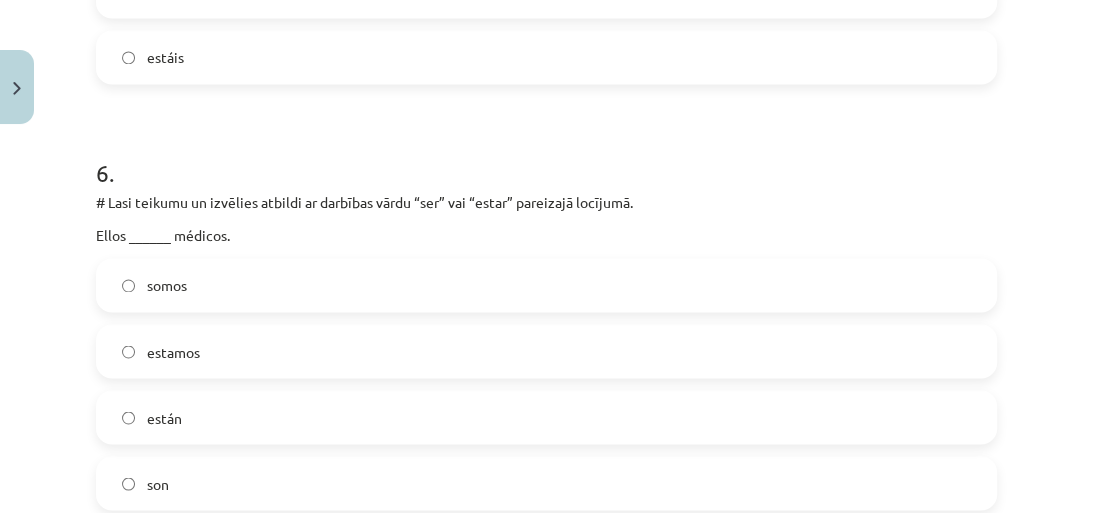 scroll, scrollTop: 2450, scrollLeft: 0, axis: vertical 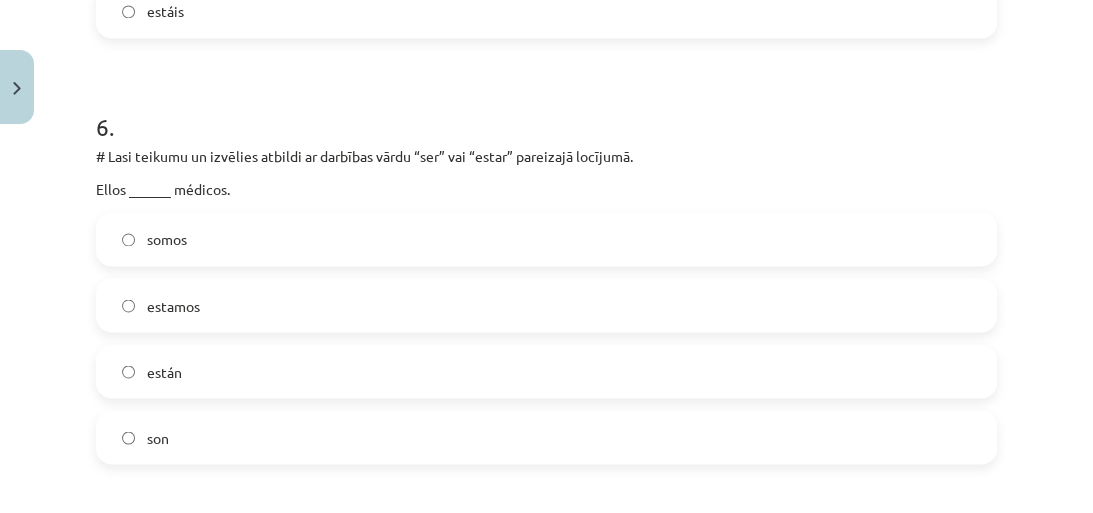click on "son" 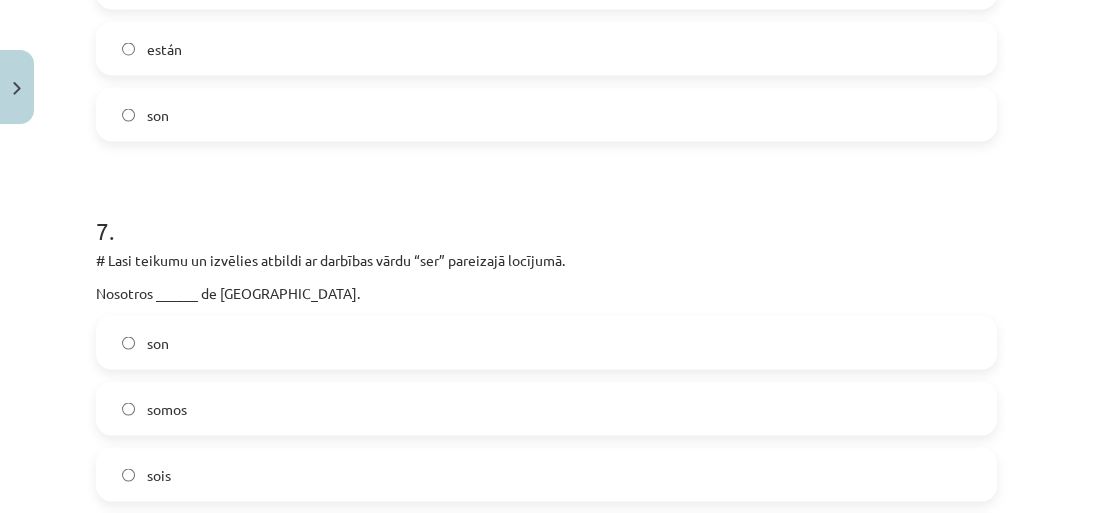 scroll, scrollTop: 2850, scrollLeft: 0, axis: vertical 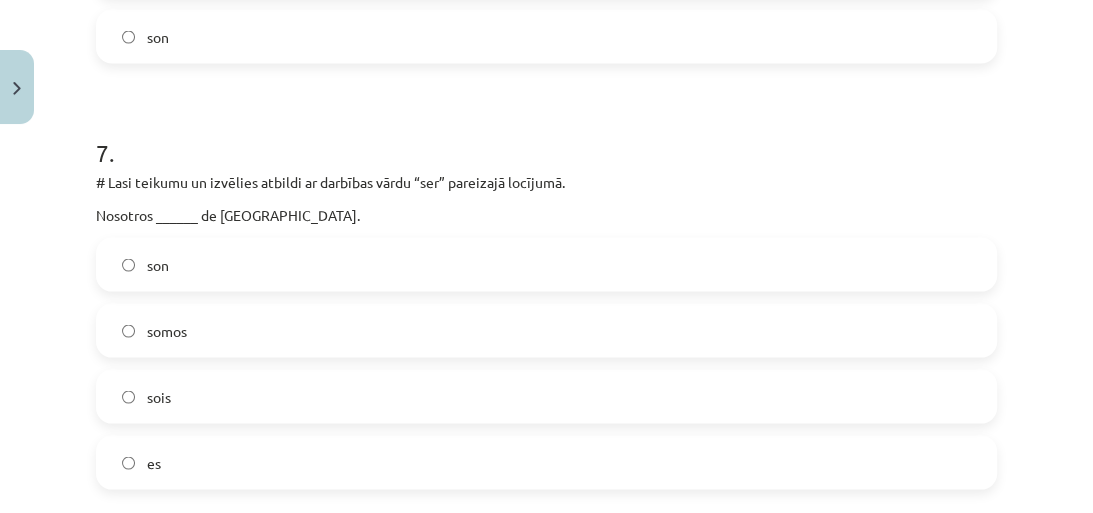 click on "somos" 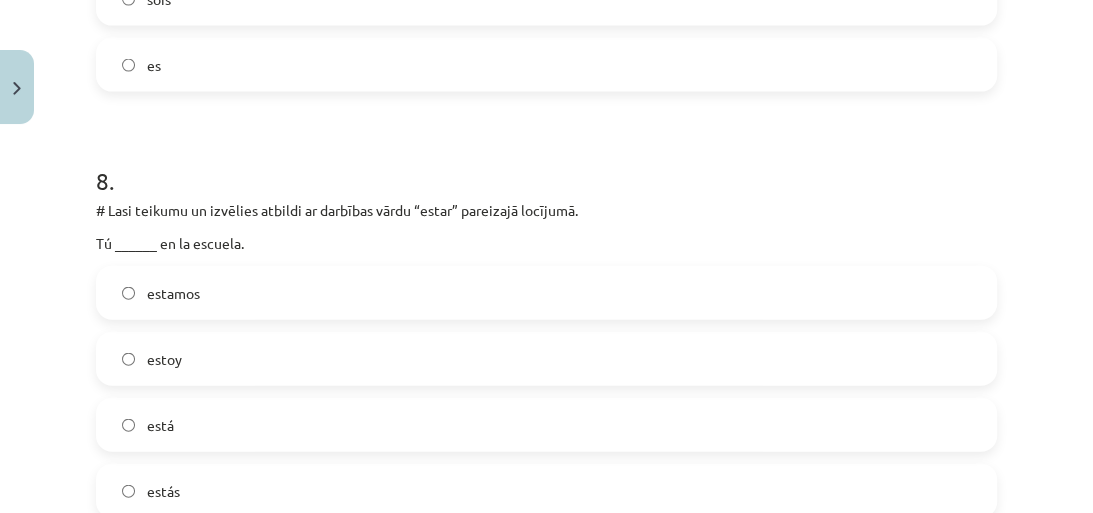 scroll, scrollTop: 3250, scrollLeft: 0, axis: vertical 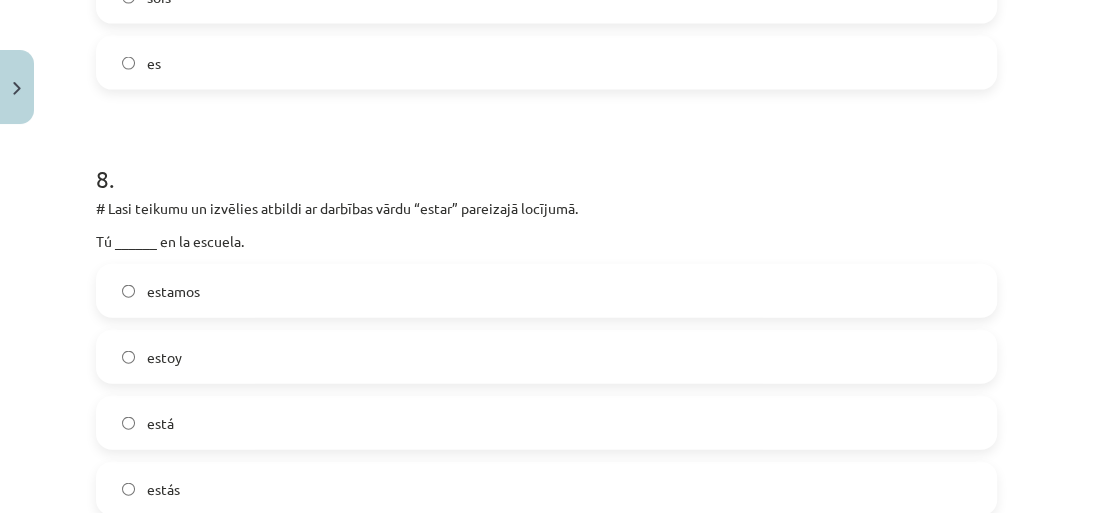click on "estás" 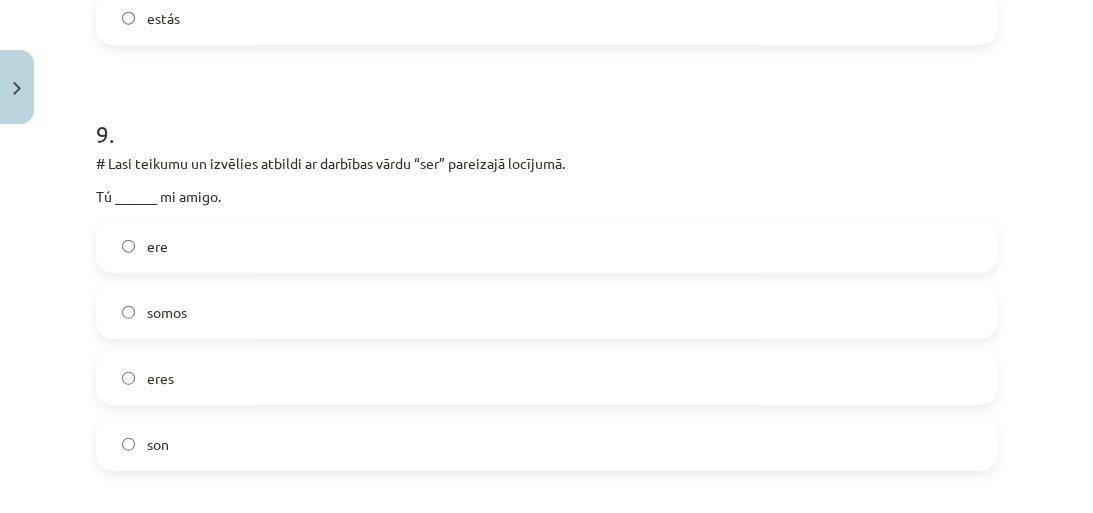 scroll, scrollTop: 3730, scrollLeft: 0, axis: vertical 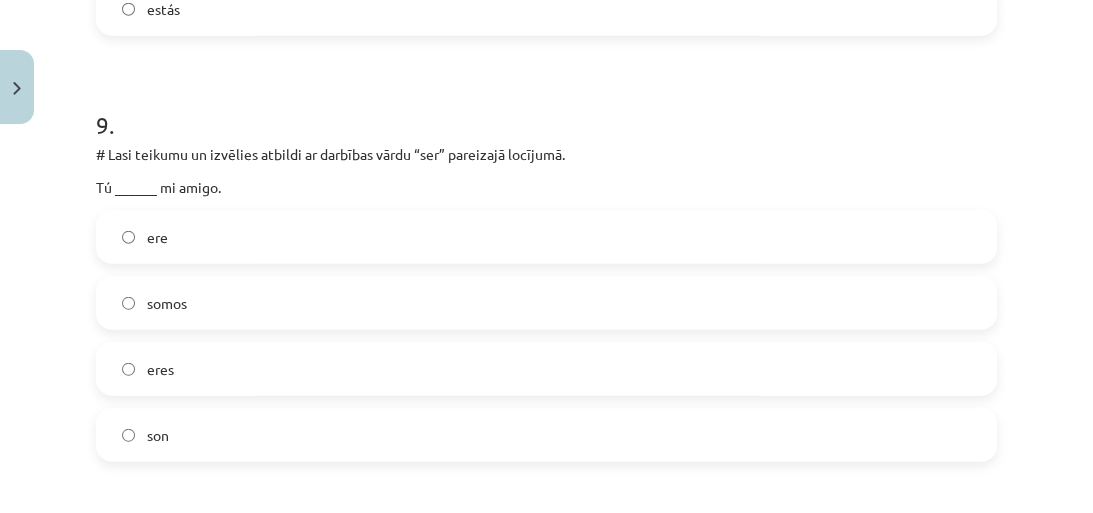 click on "eres" 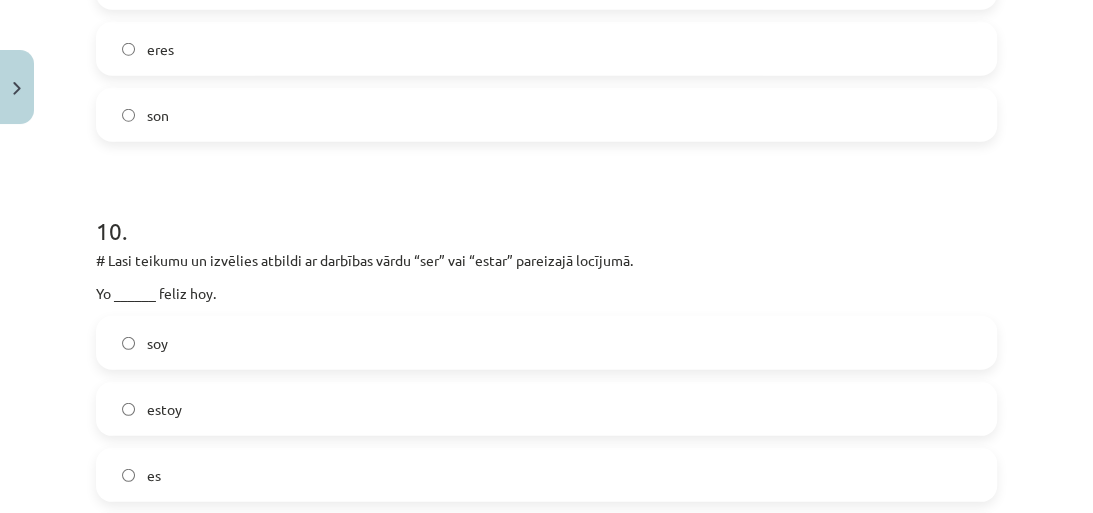 scroll, scrollTop: 4210, scrollLeft: 0, axis: vertical 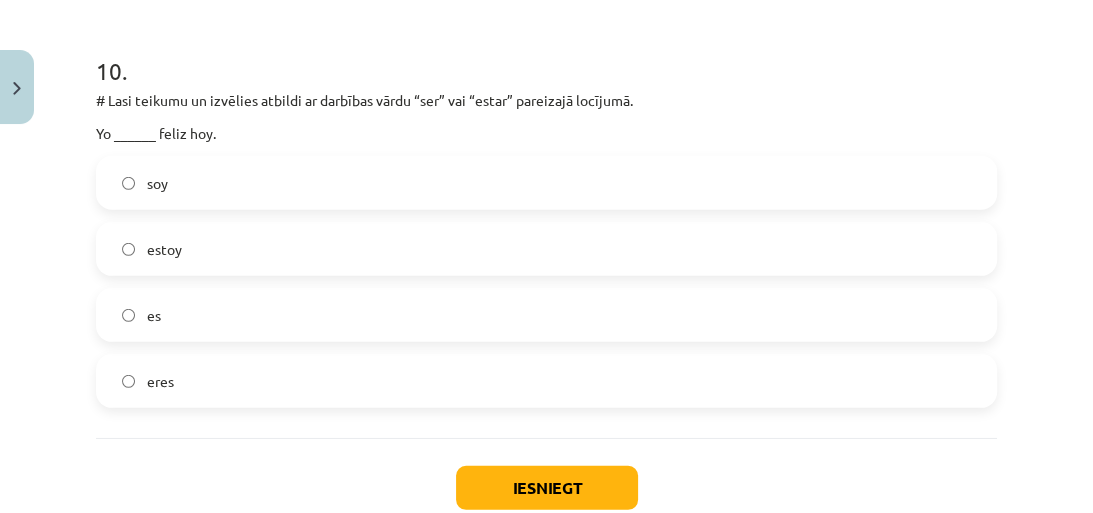 click on "estoy" 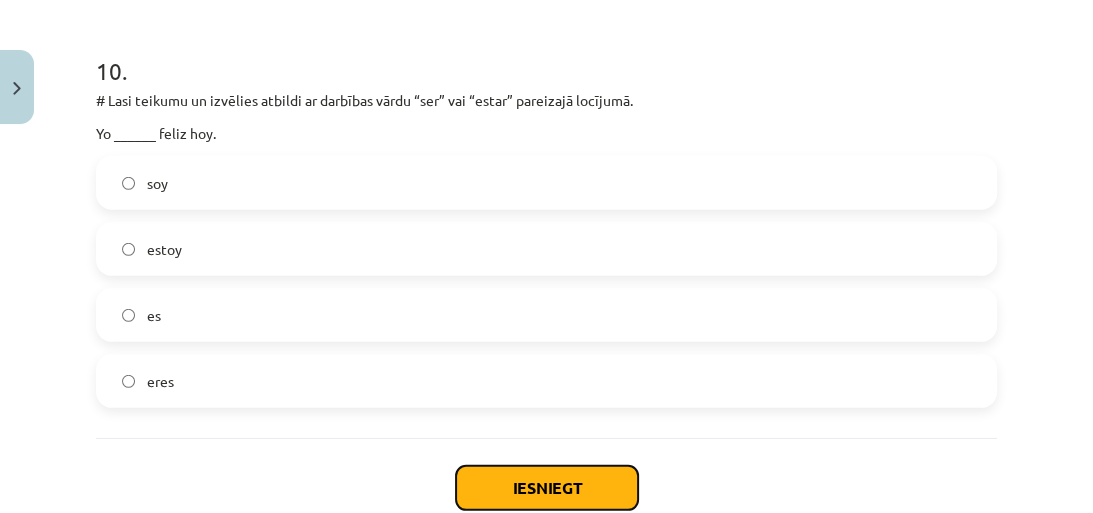 click on "Iesniegt" 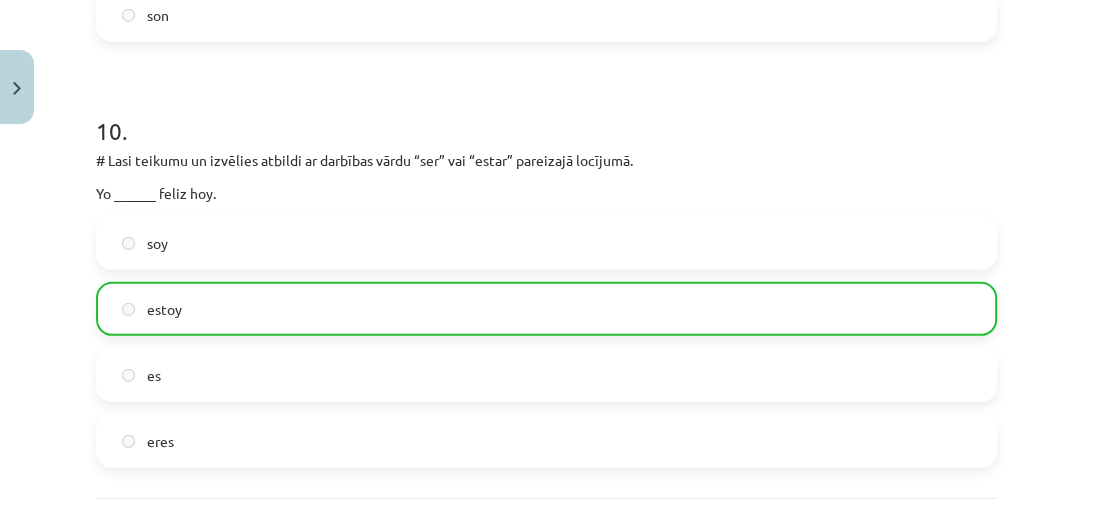 scroll, scrollTop: 4400, scrollLeft: 0, axis: vertical 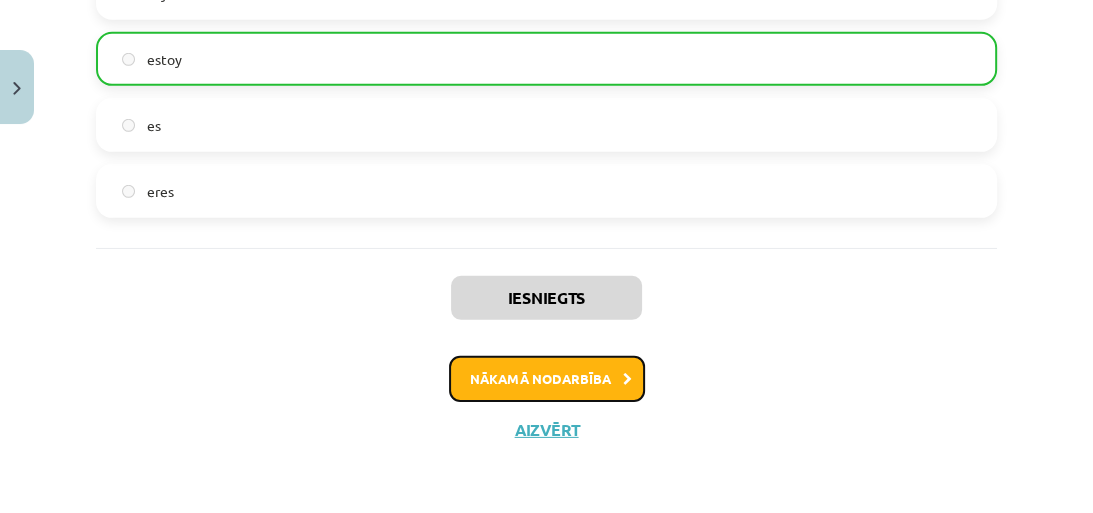 click on "Nākamā nodarbība" 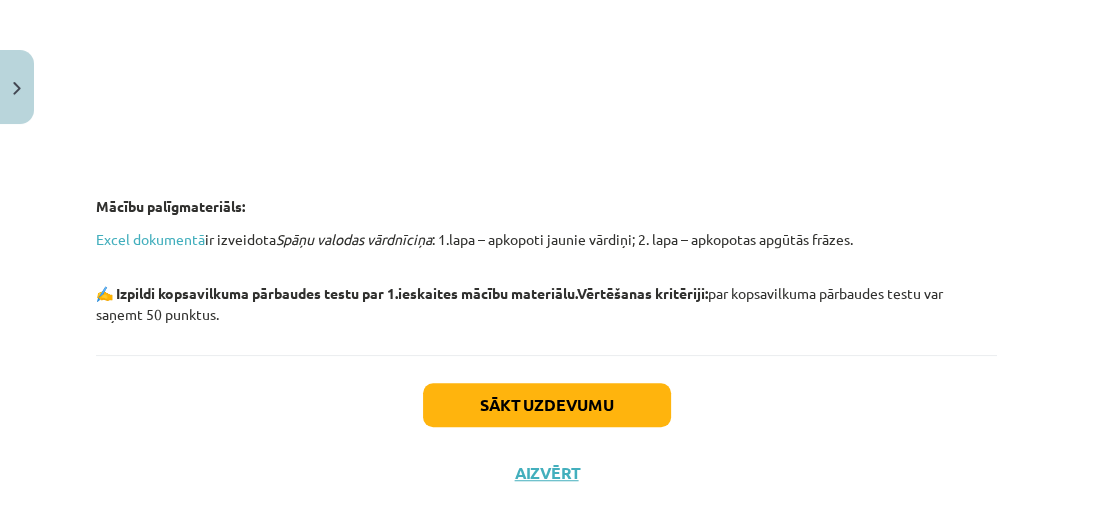 scroll, scrollTop: 913, scrollLeft: 0, axis: vertical 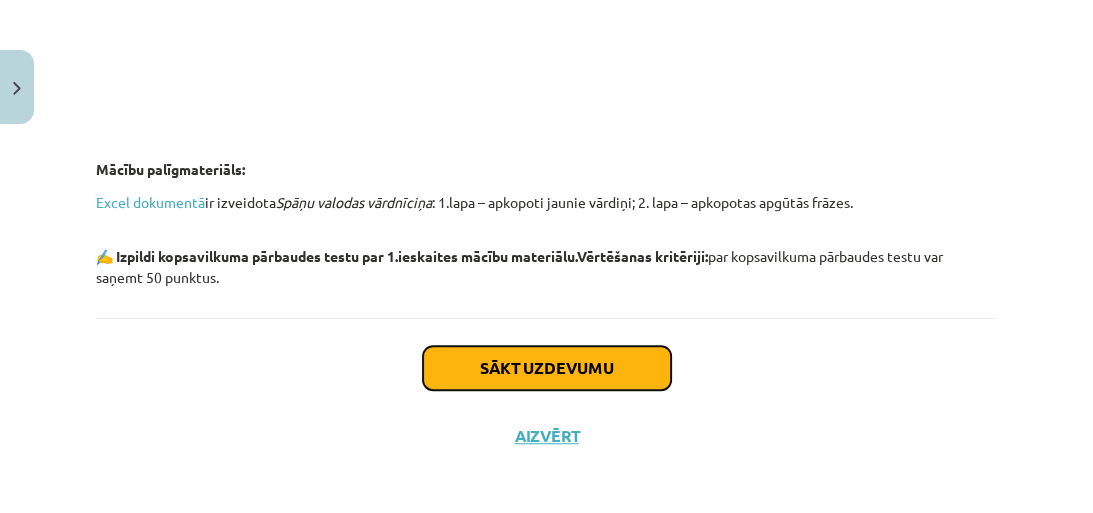 click on "Sākt uzdevumu" 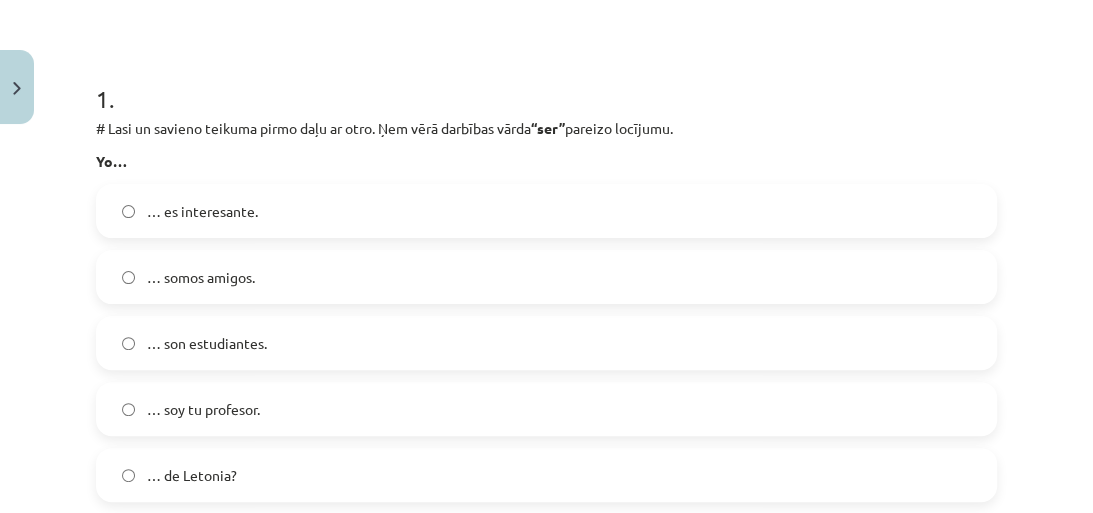 scroll, scrollTop: 370, scrollLeft: 0, axis: vertical 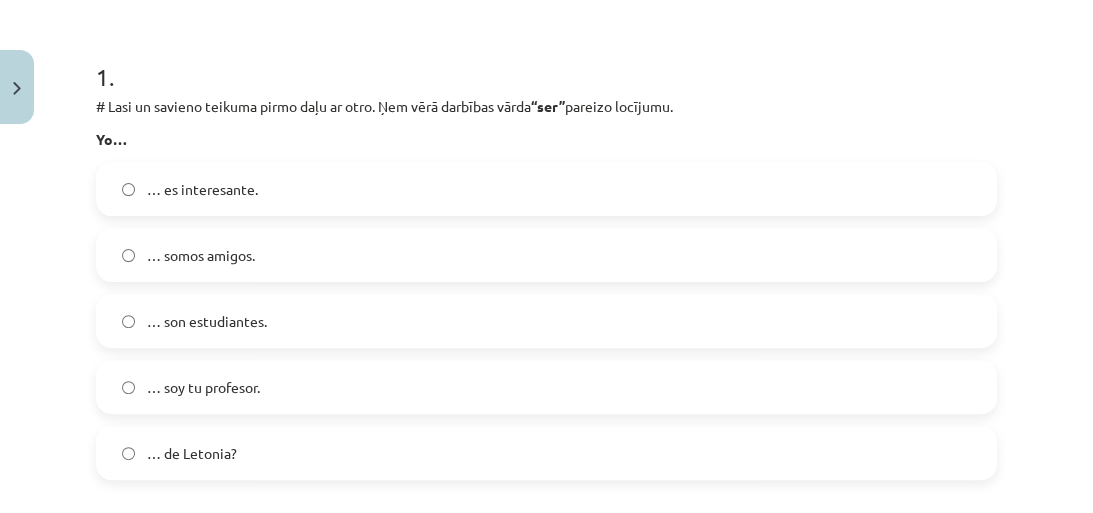click on "… soy tu profesor." 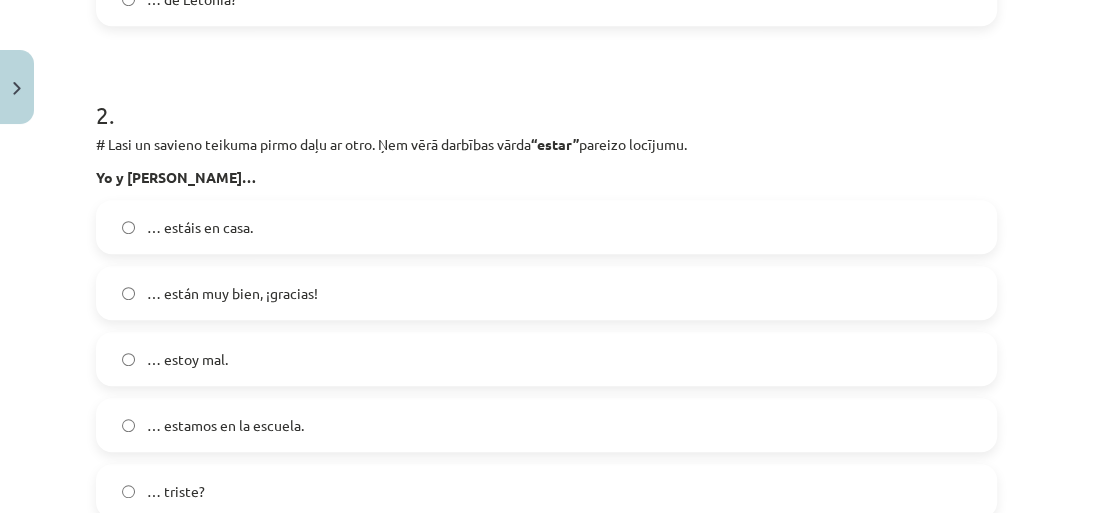 scroll, scrollTop: 850, scrollLeft: 0, axis: vertical 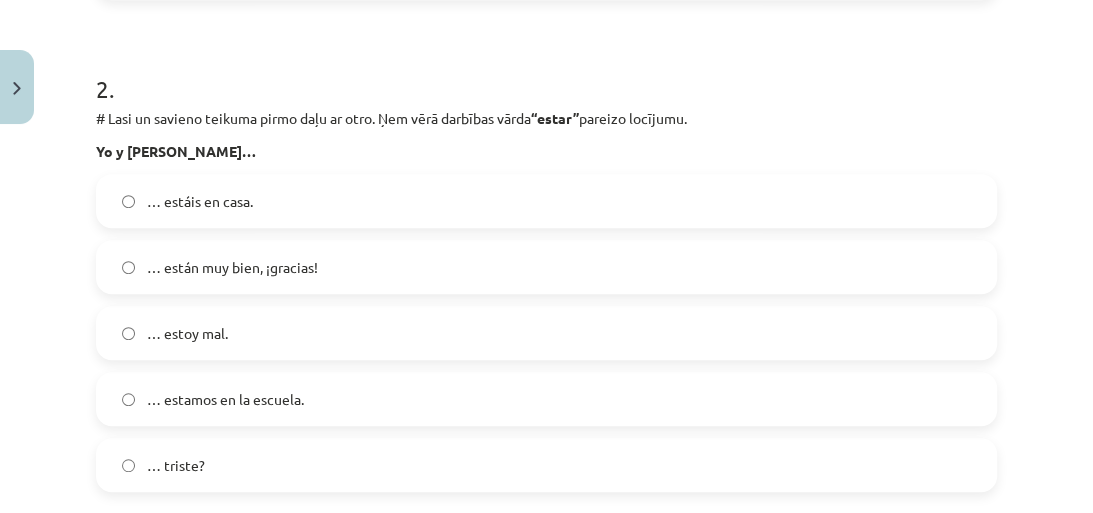 click on "… estamos en la escuela." 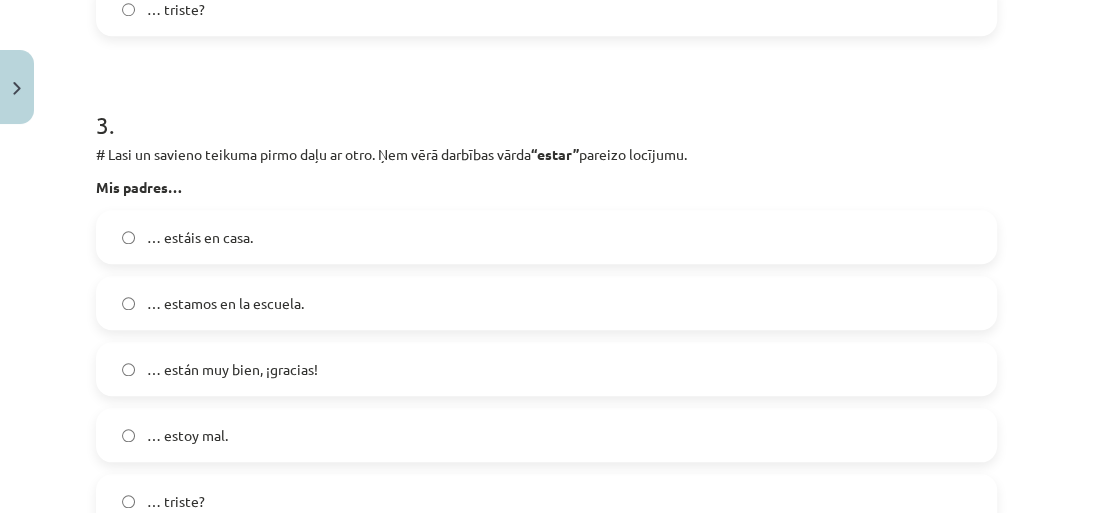 scroll, scrollTop: 1330, scrollLeft: 0, axis: vertical 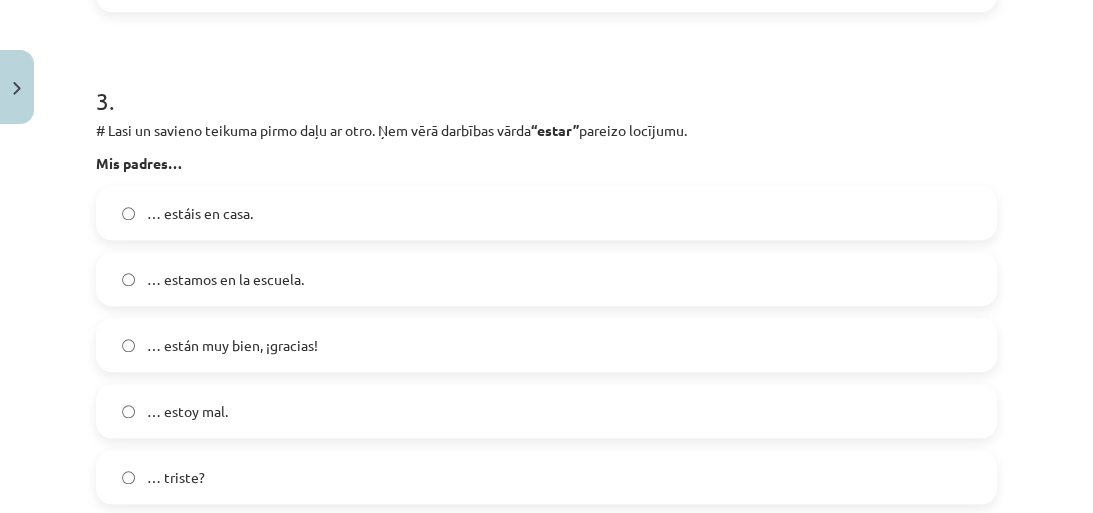 click on "… están muy bien, ¡gracias!" 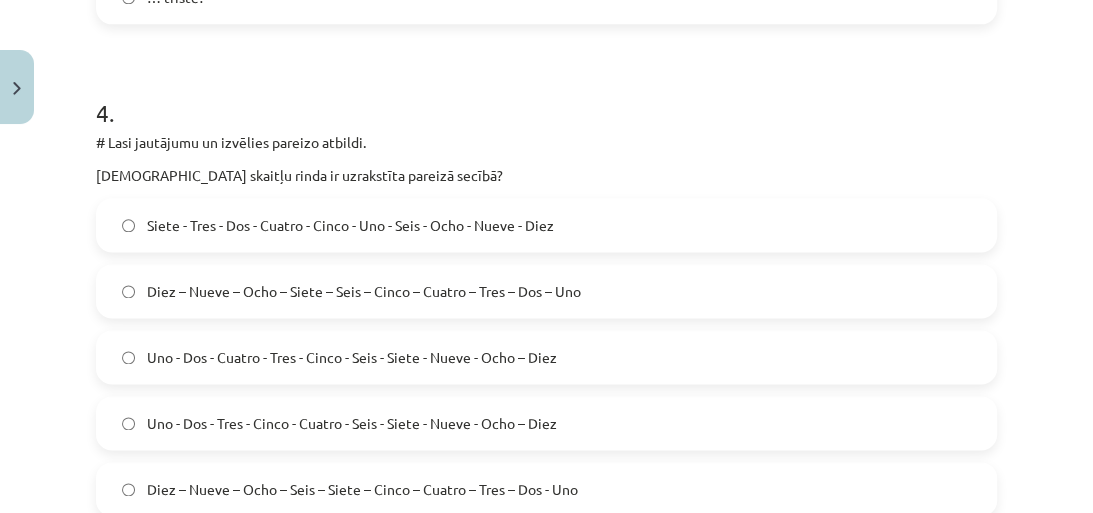 scroll, scrollTop: 1890, scrollLeft: 0, axis: vertical 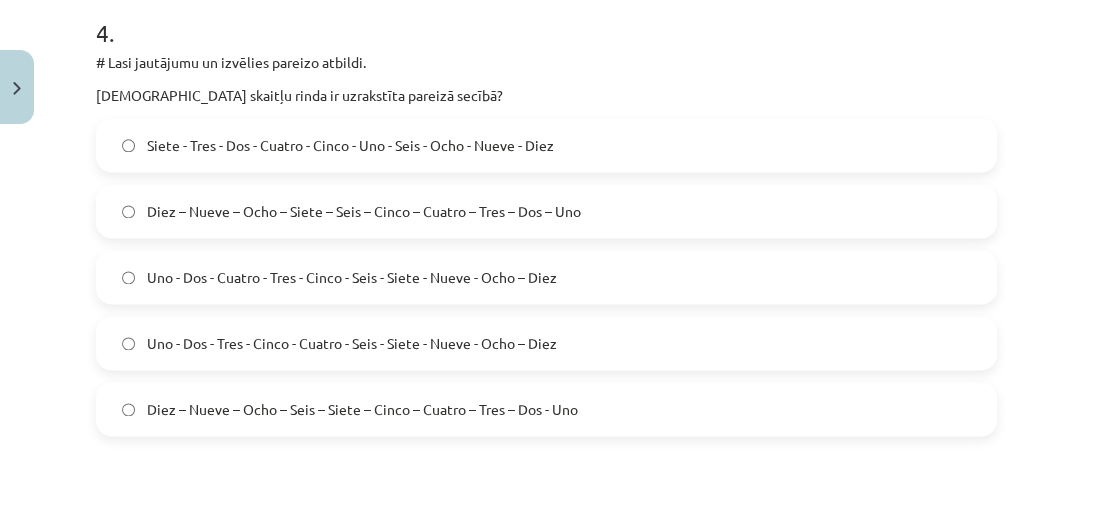 click on "Diez – Nueve – Ocho – Seis – Siete – Cinco – Cuatro – Tres – Dos - Uno" 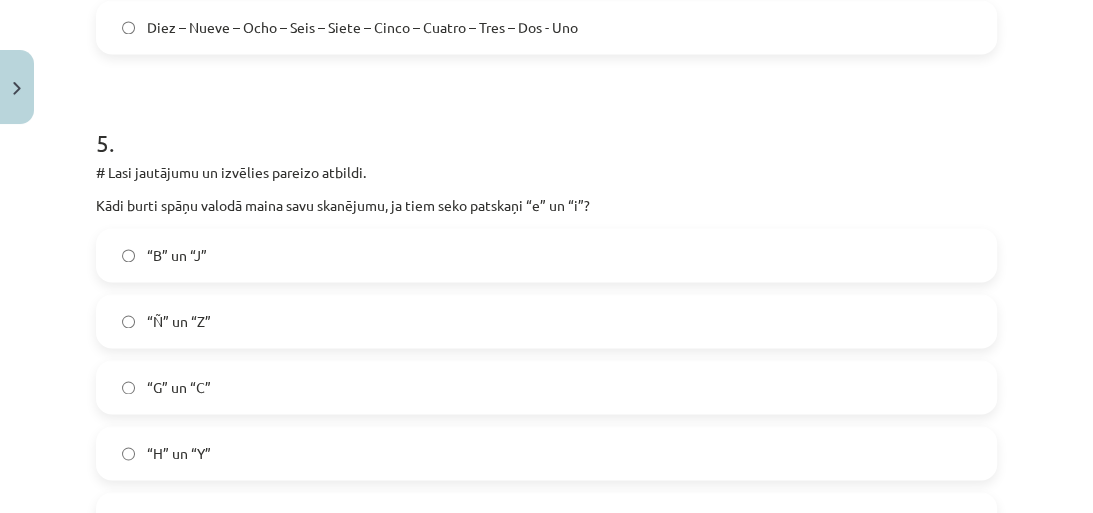 scroll, scrollTop: 2290, scrollLeft: 0, axis: vertical 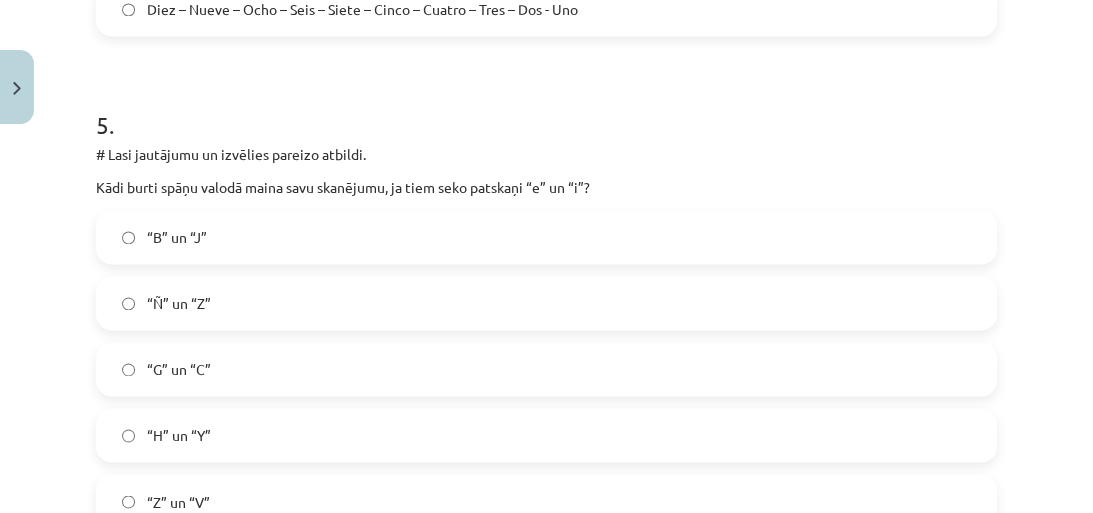 click on "“G” un “C”" 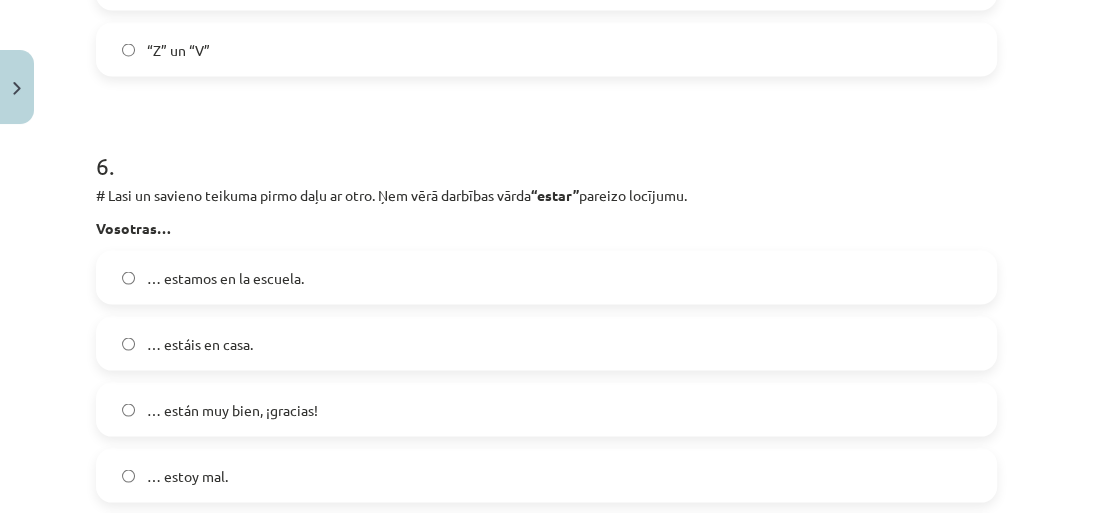 scroll, scrollTop: 2770, scrollLeft: 0, axis: vertical 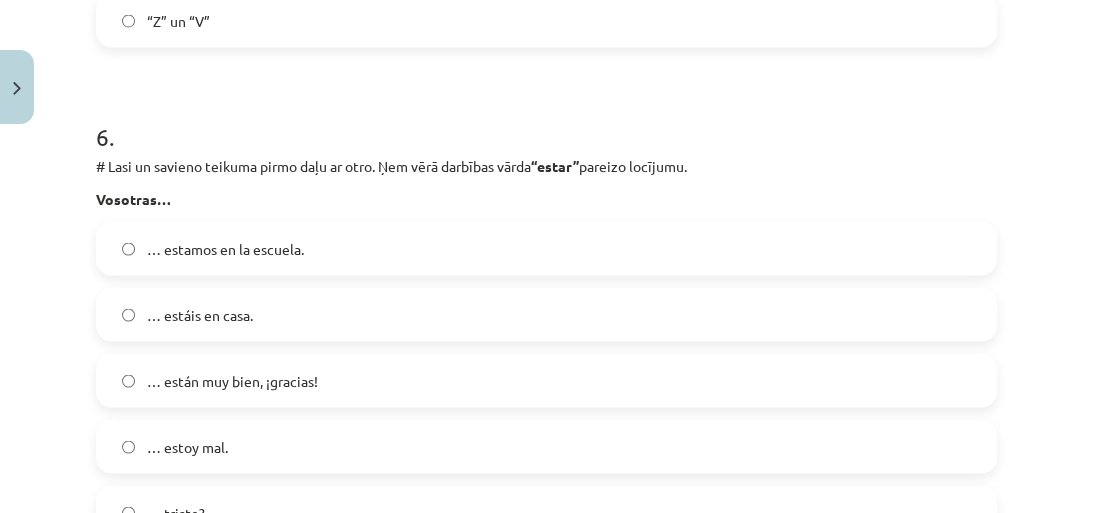 click on "… estáis en casa." 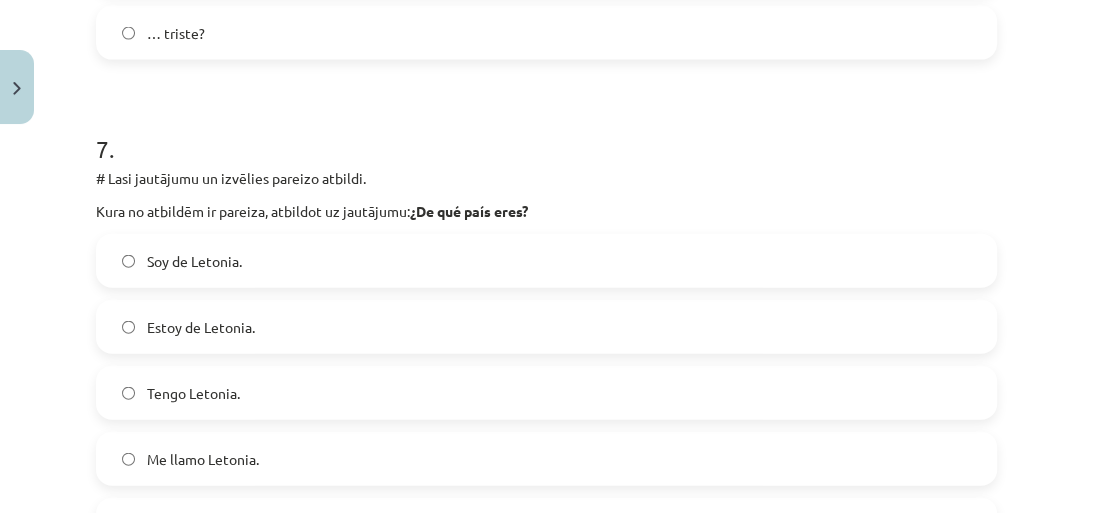 scroll, scrollTop: 3330, scrollLeft: 0, axis: vertical 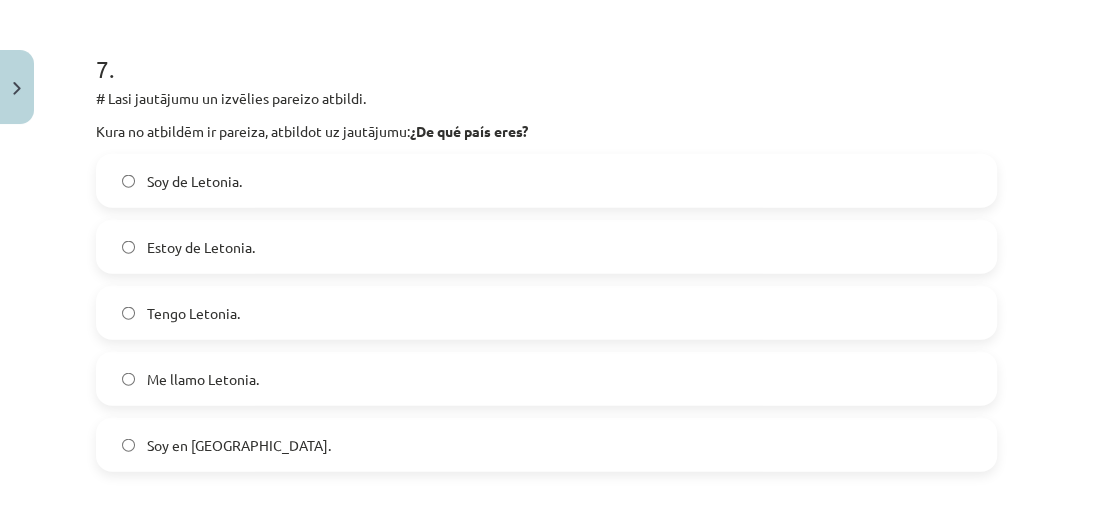 click on "Soy de Letonia." 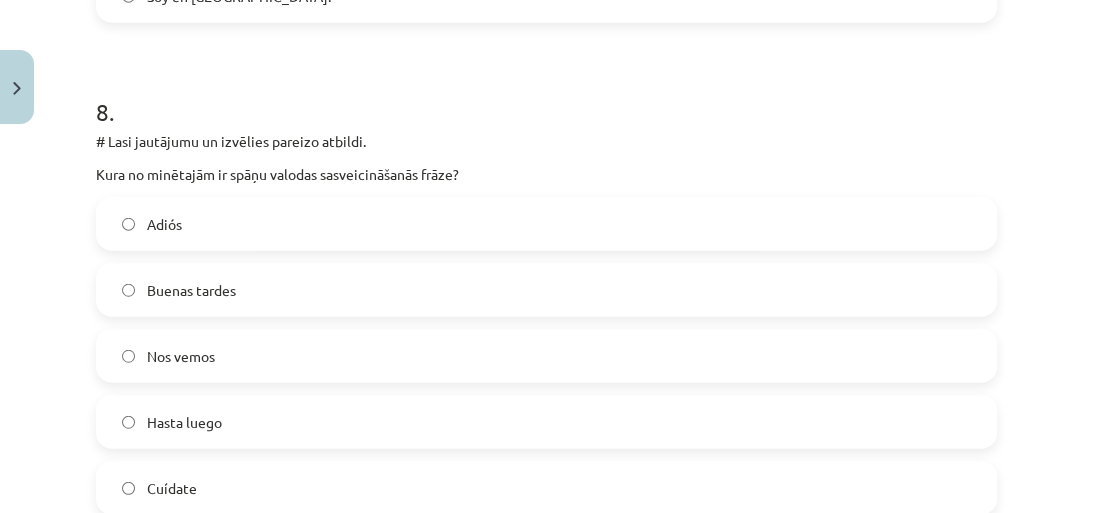 scroll, scrollTop: 3810, scrollLeft: 0, axis: vertical 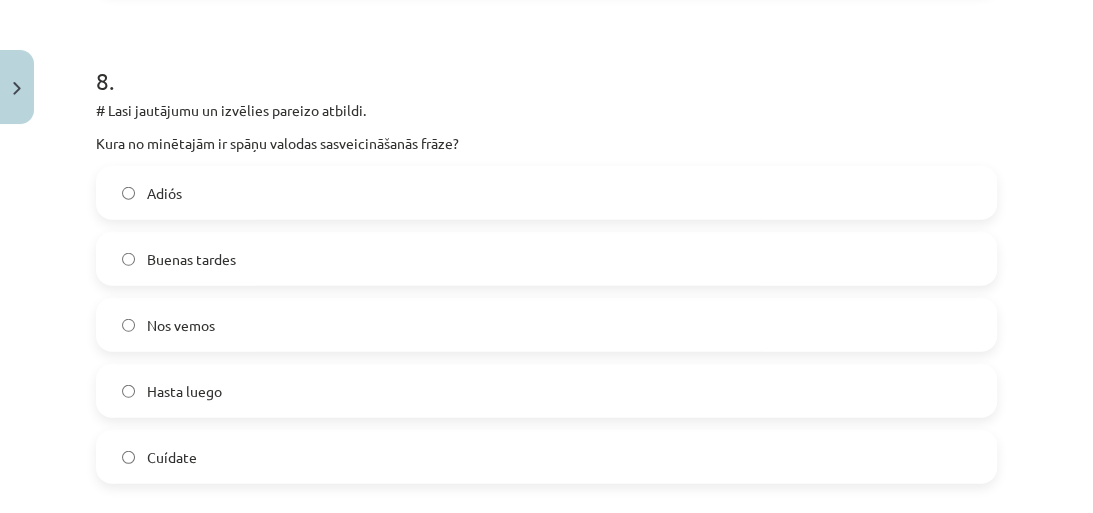 click on "Buenas tardes" 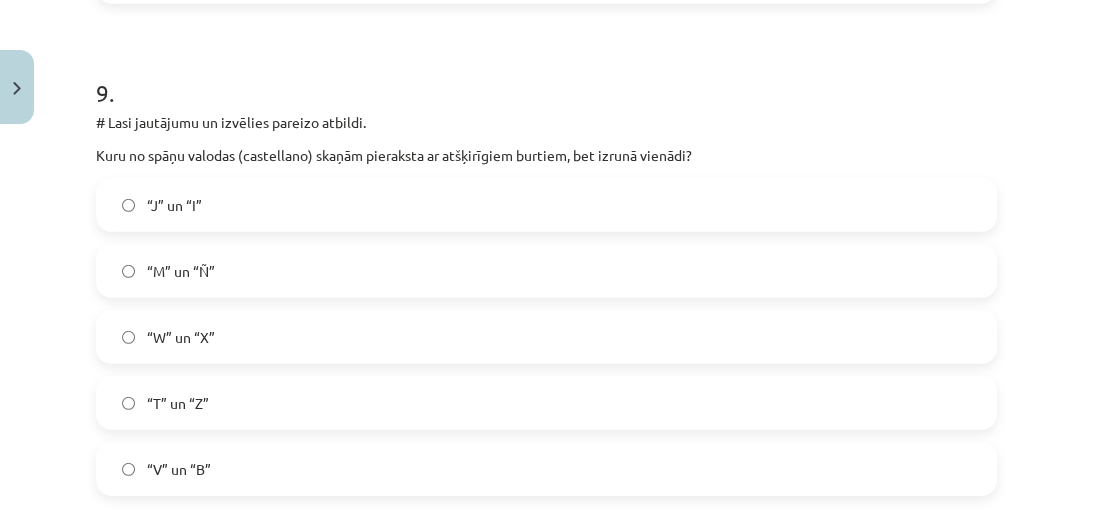 scroll, scrollTop: 4370, scrollLeft: 0, axis: vertical 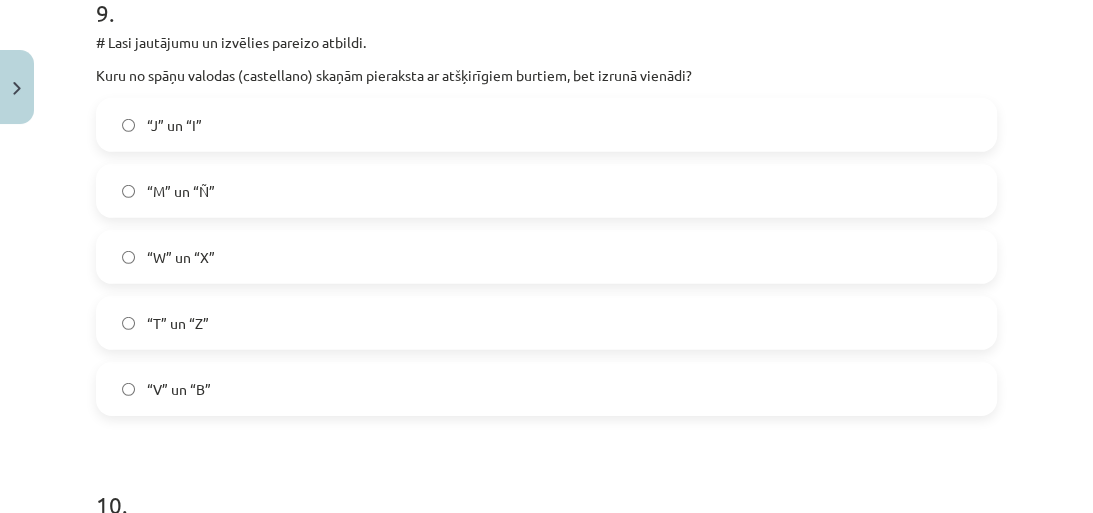 click on "“V” un “B”" 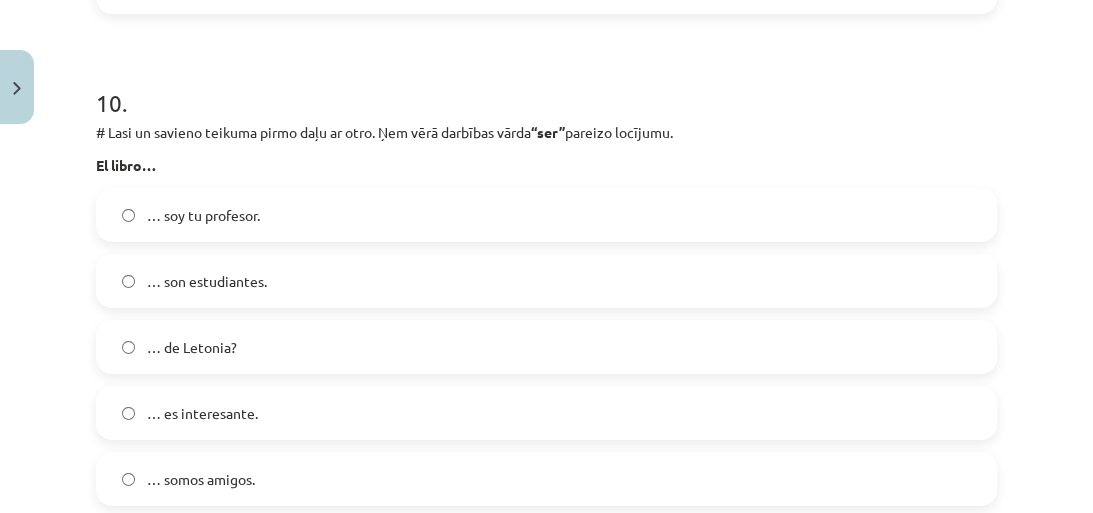 scroll, scrollTop: 4850, scrollLeft: 0, axis: vertical 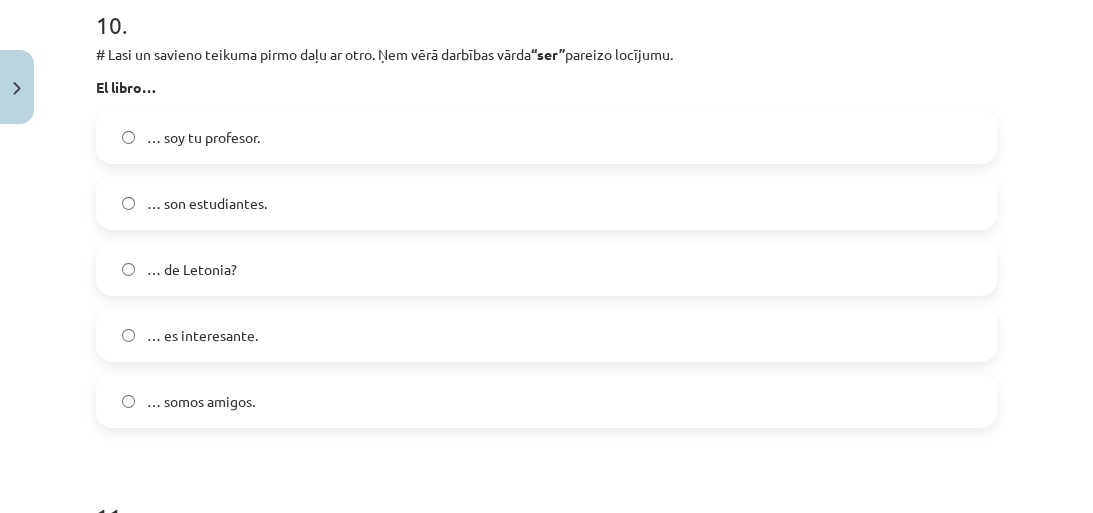 click on "… es interesante." 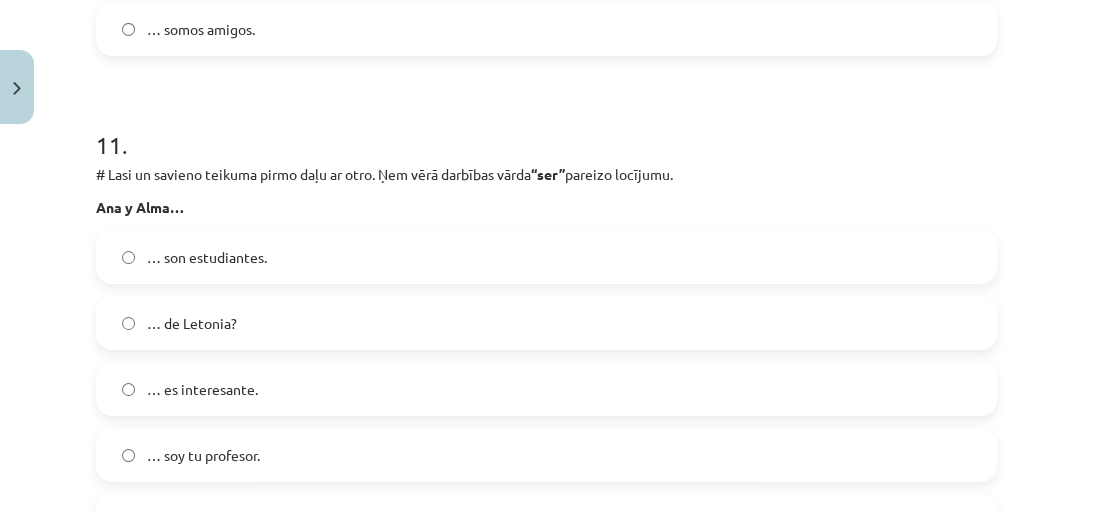 scroll, scrollTop: 5250, scrollLeft: 0, axis: vertical 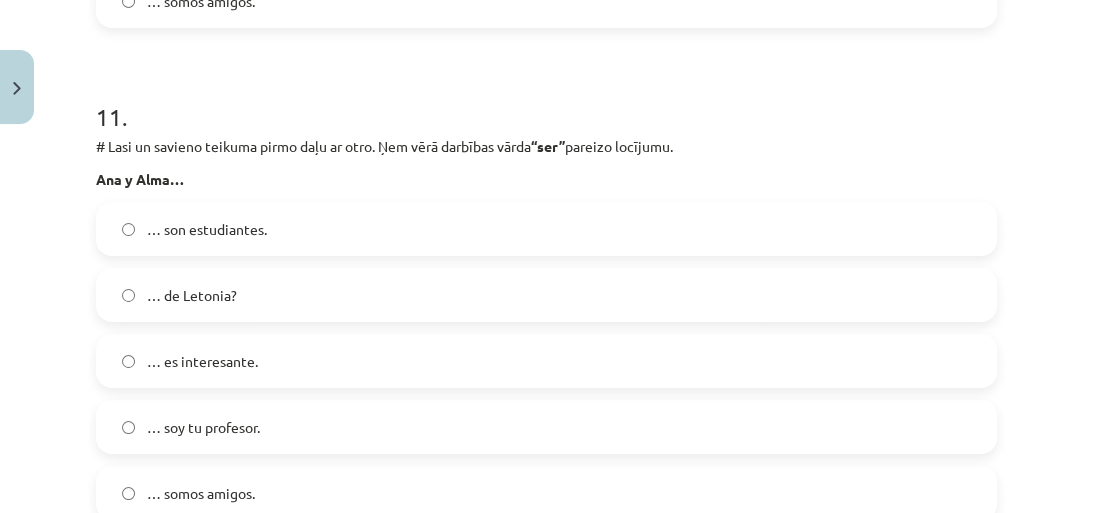 click on "… son estudiantes." 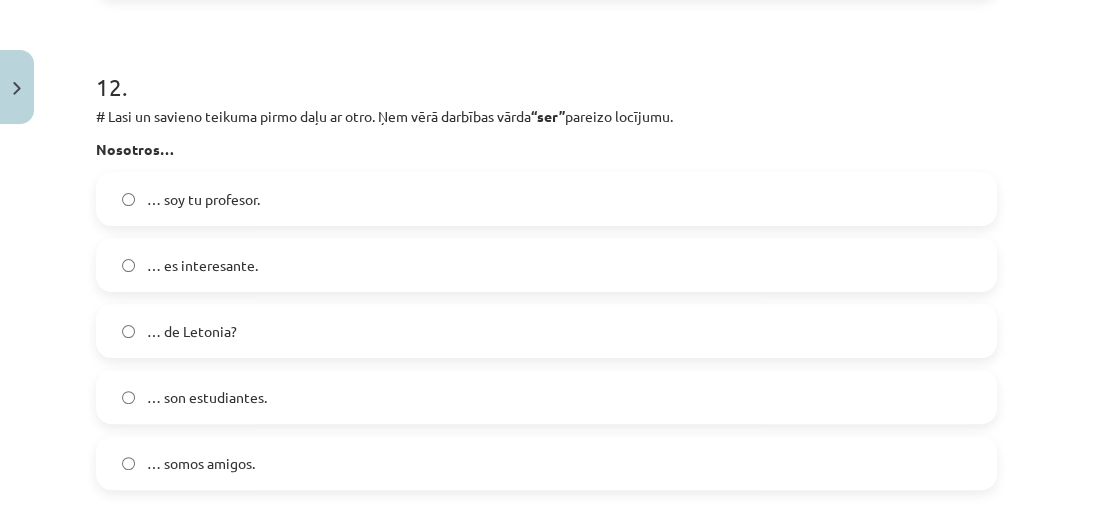 scroll, scrollTop: 5810, scrollLeft: 0, axis: vertical 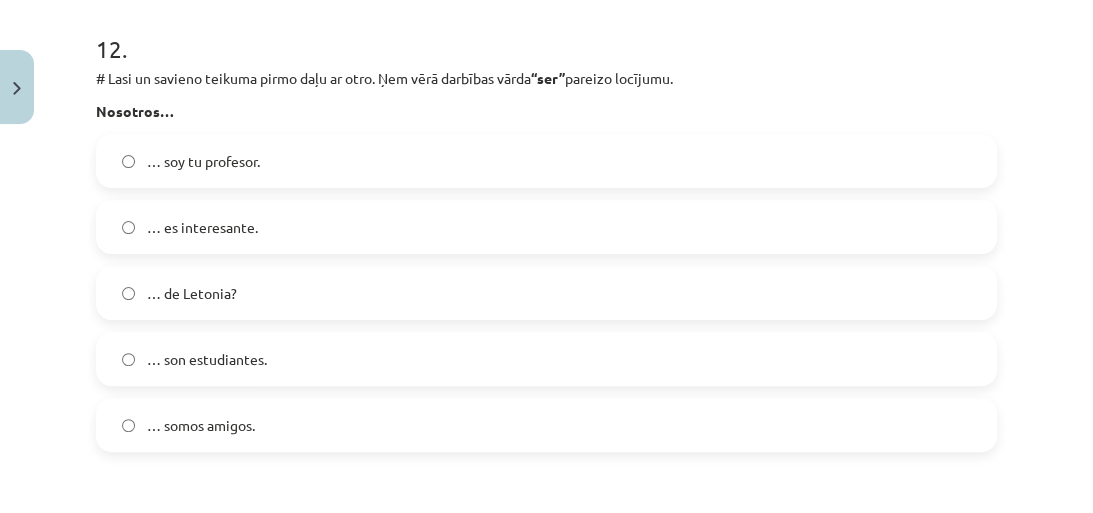 click on "… somos amigos." 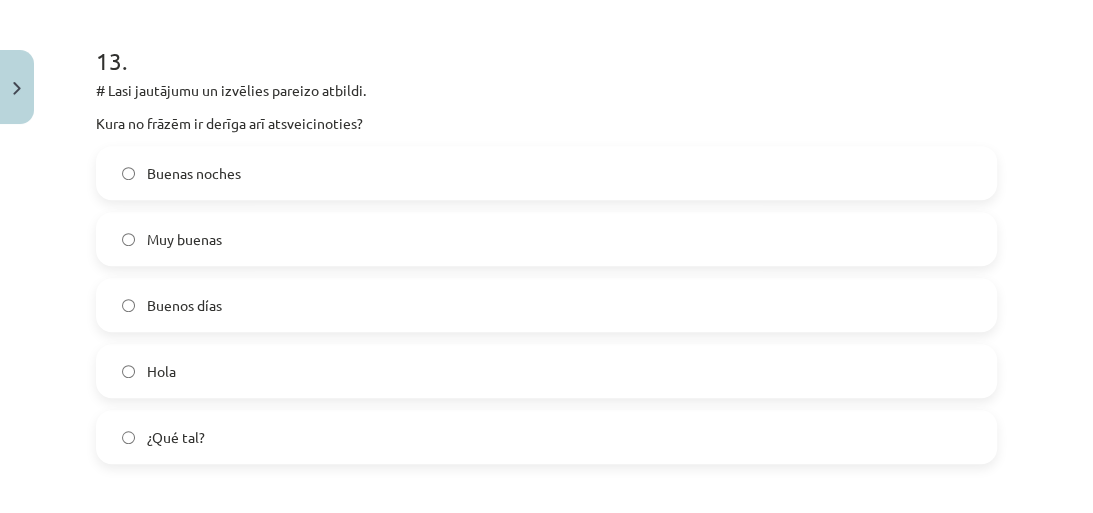 scroll, scrollTop: 6210, scrollLeft: 0, axis: vertical 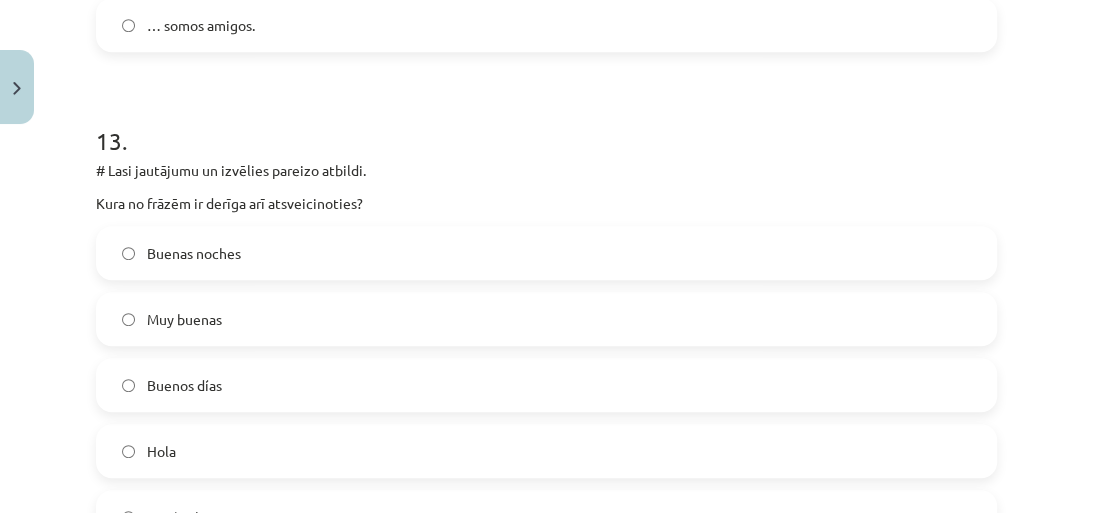 click on "Buenas noches" 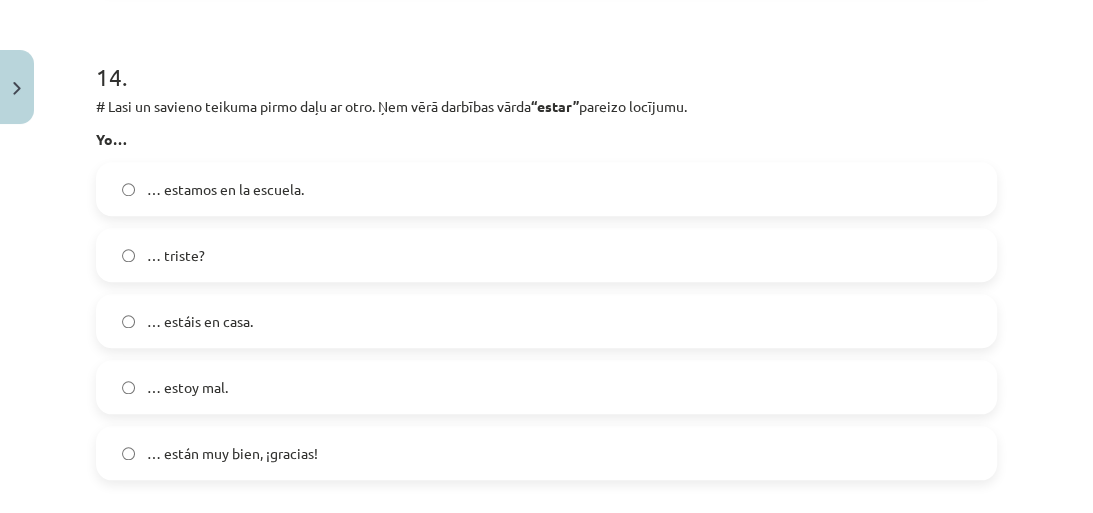 scroll, scrollTop: 6770, scrollLeft: 0, axis: vertical 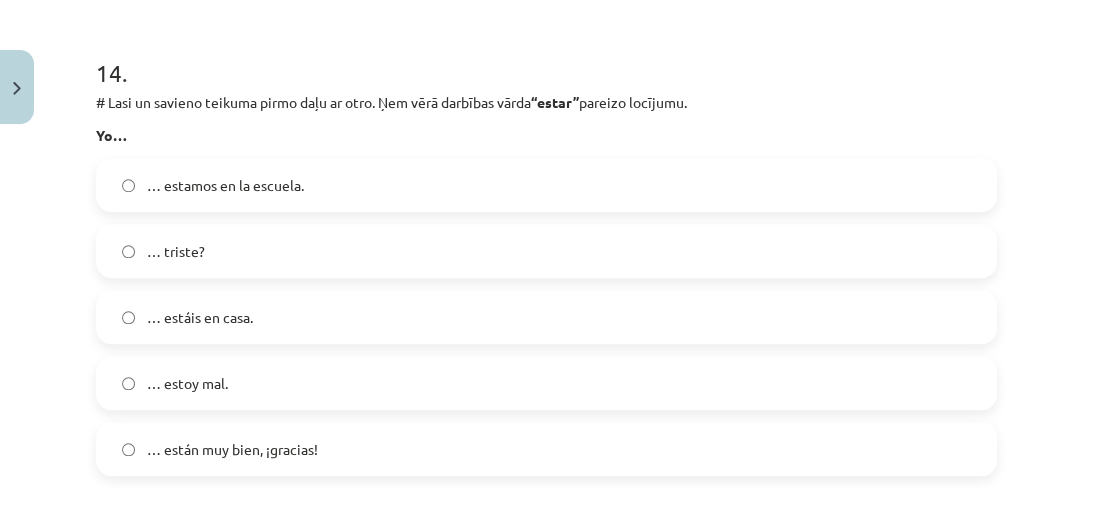 click on "… estoy mal." 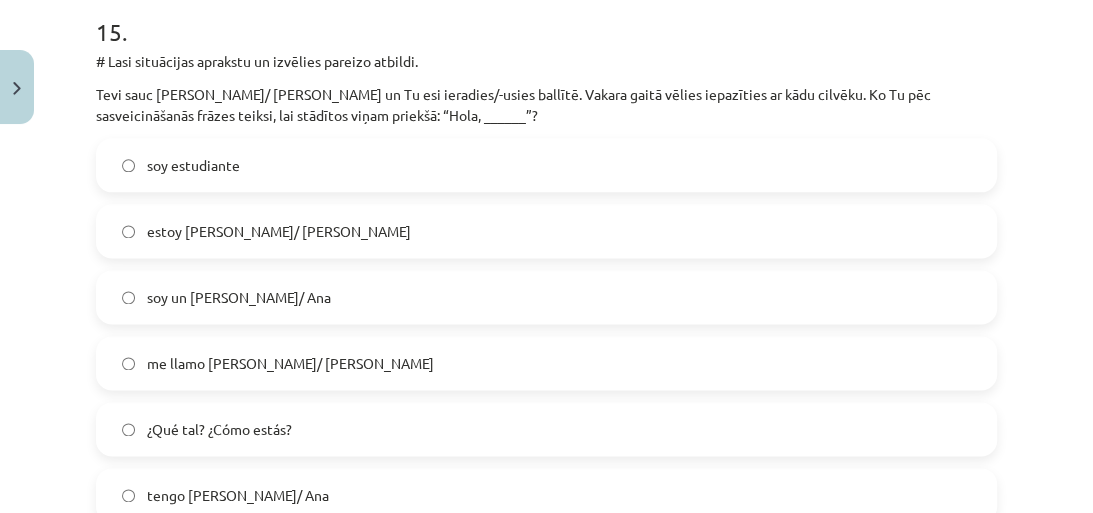 scroll, scrollTop: 7330, scrollLeft: 0, axis: vertical 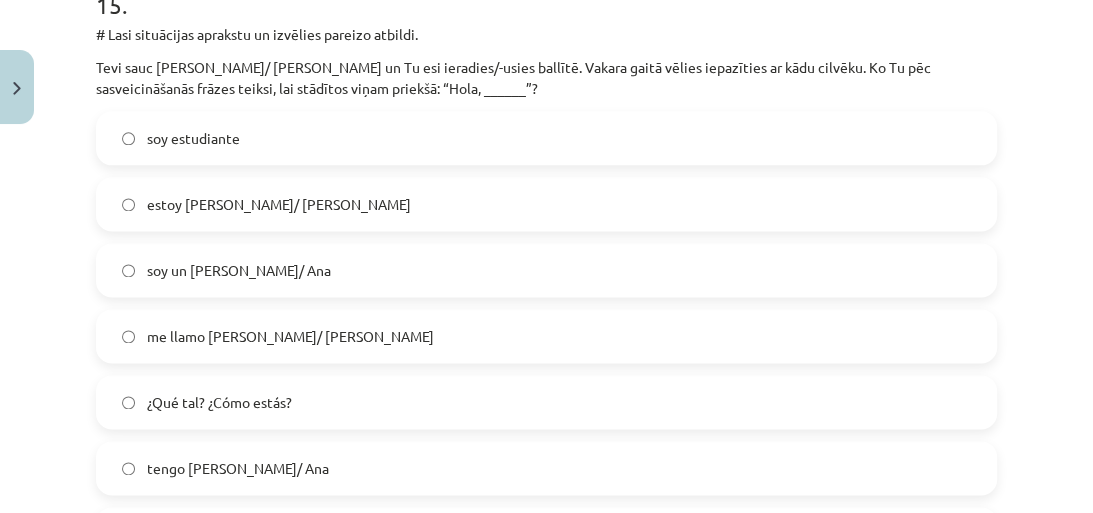 click on "me llamo Pedro/ Ana" 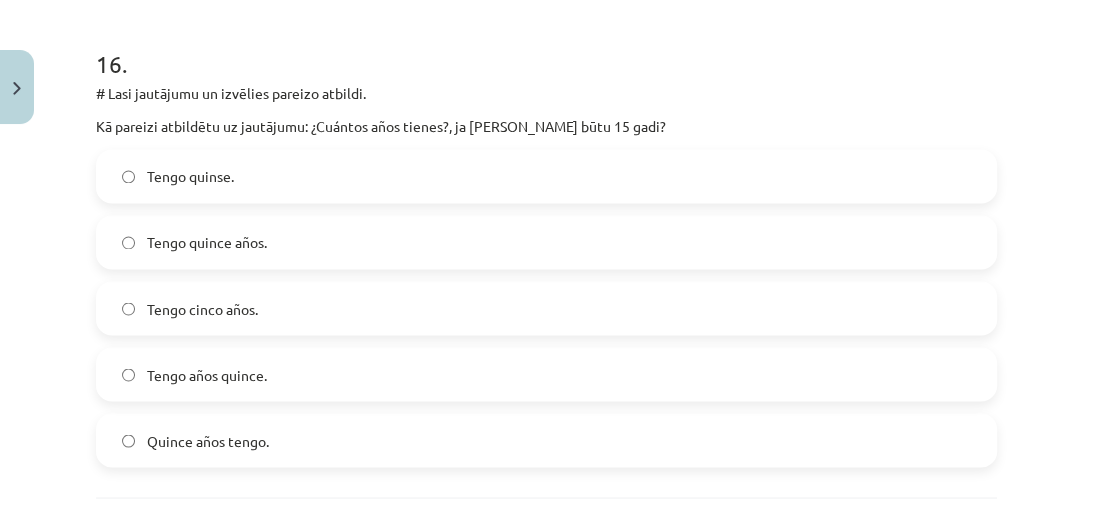 scroll, scrollTop: 7941, scrollLeft: 0, axis: vertical 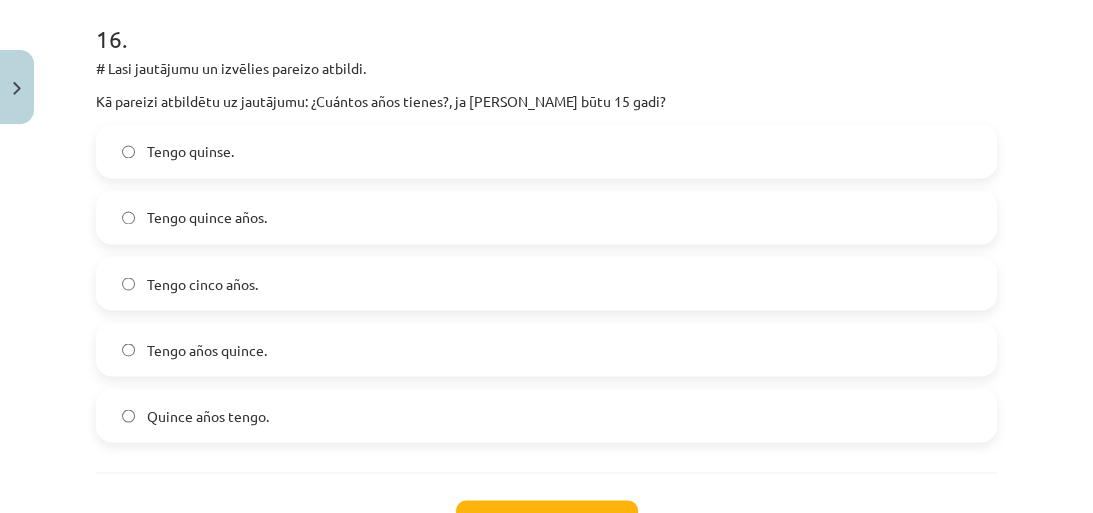 click on "Tengo quince años." 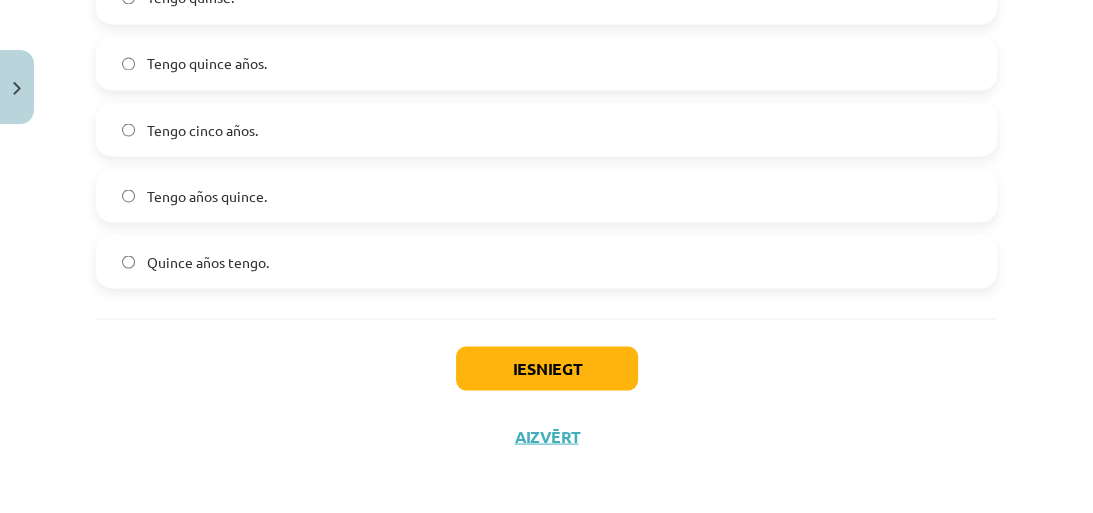scroll, scrollTop: 8101, scrollLeft: 0, axis: vertical 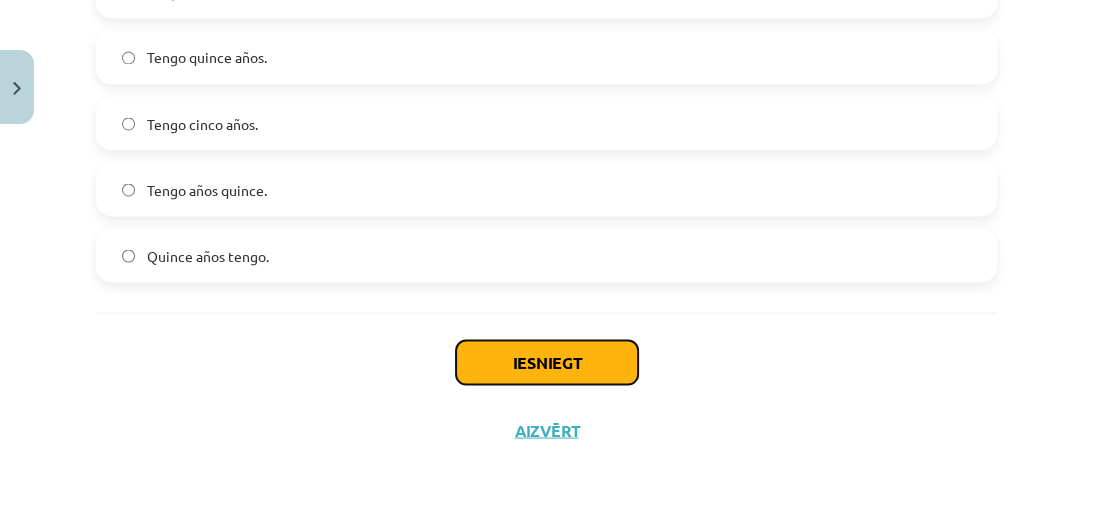 click on "Iesniegt" 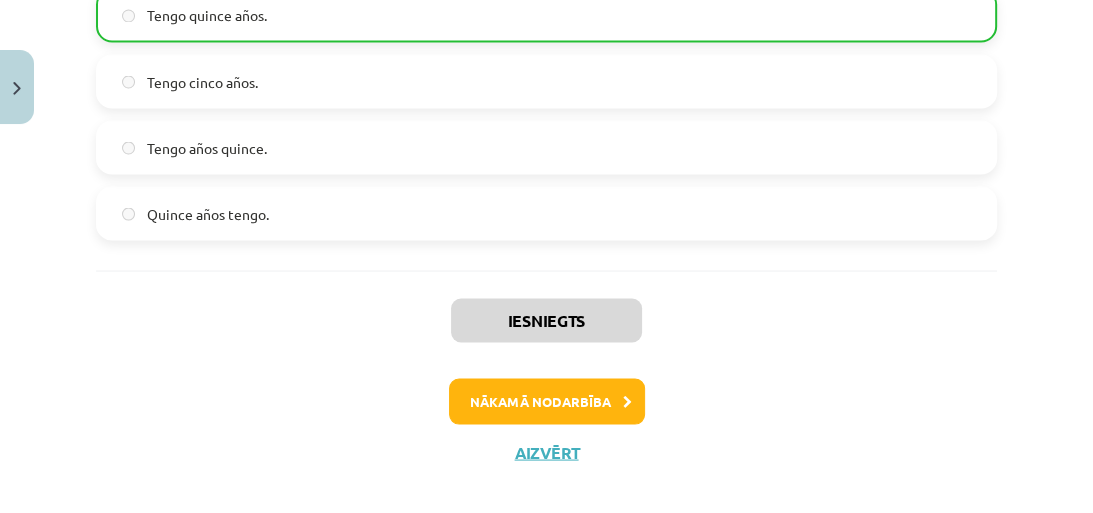 scroll, scrollTop: 8164, scrollLeft: 0, axis: vertical 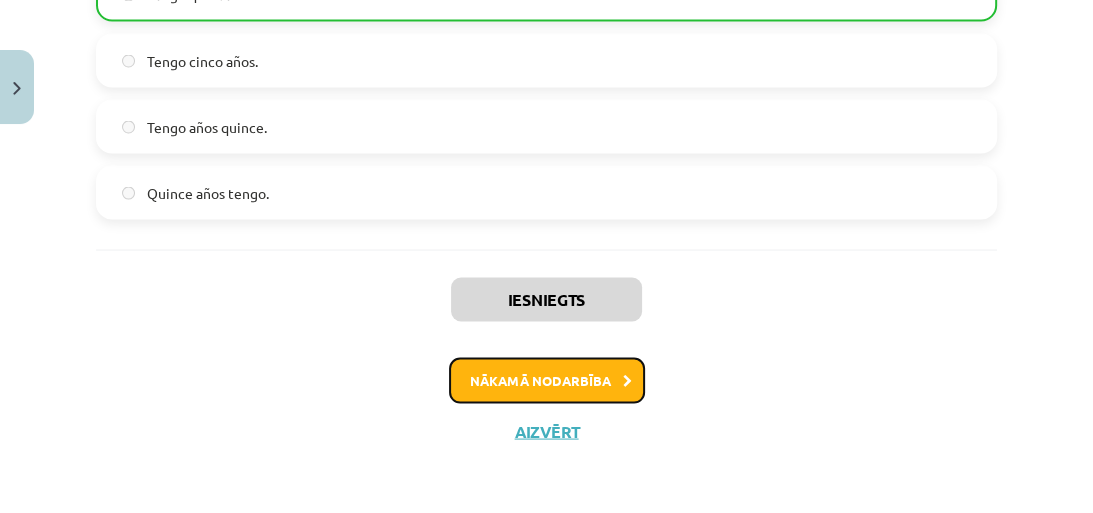click on "Nākamā nodarbība" 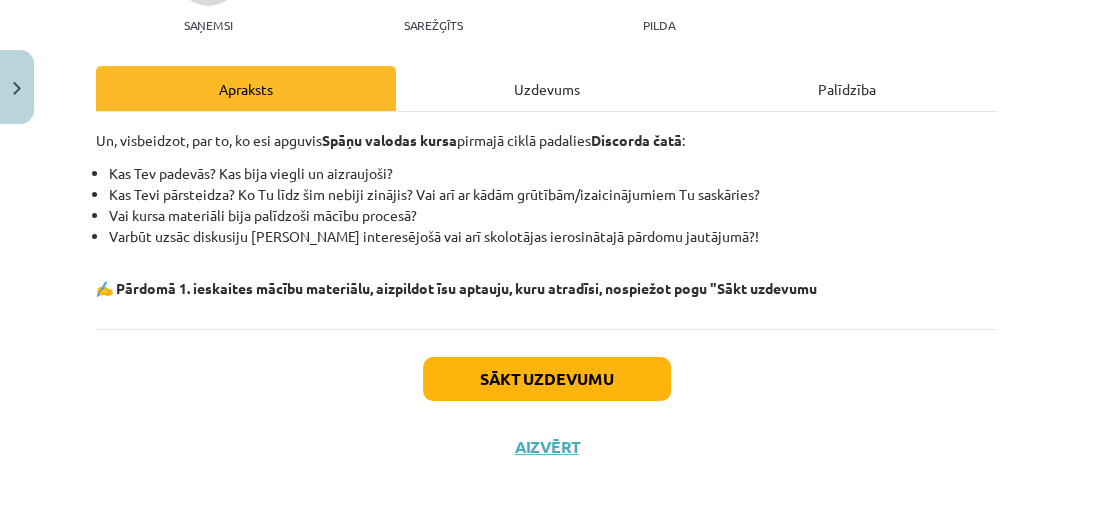 scroll, scrollTop: 245, scrollLeft: 0, axis: vertical 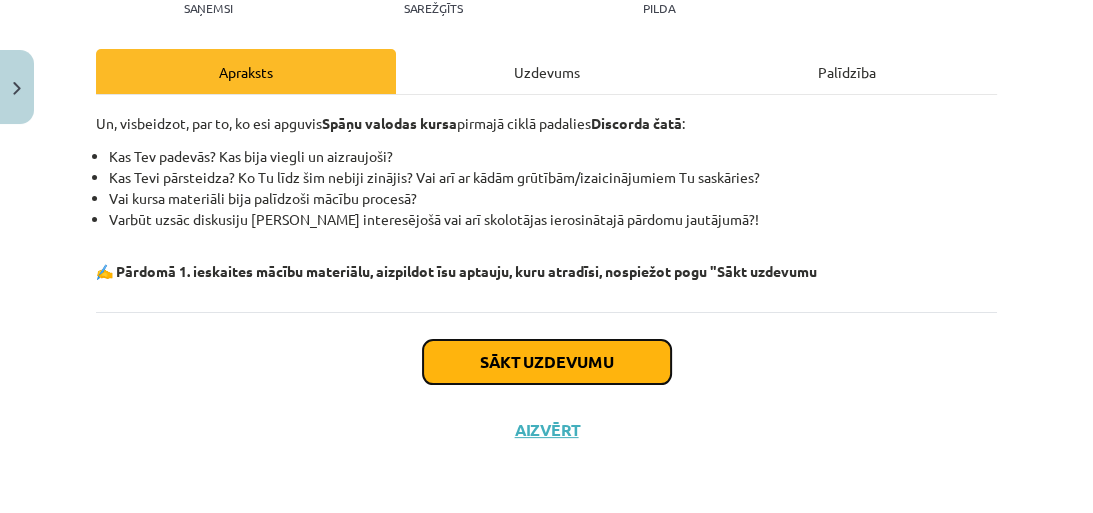 click on "Sākt uzdevumu" 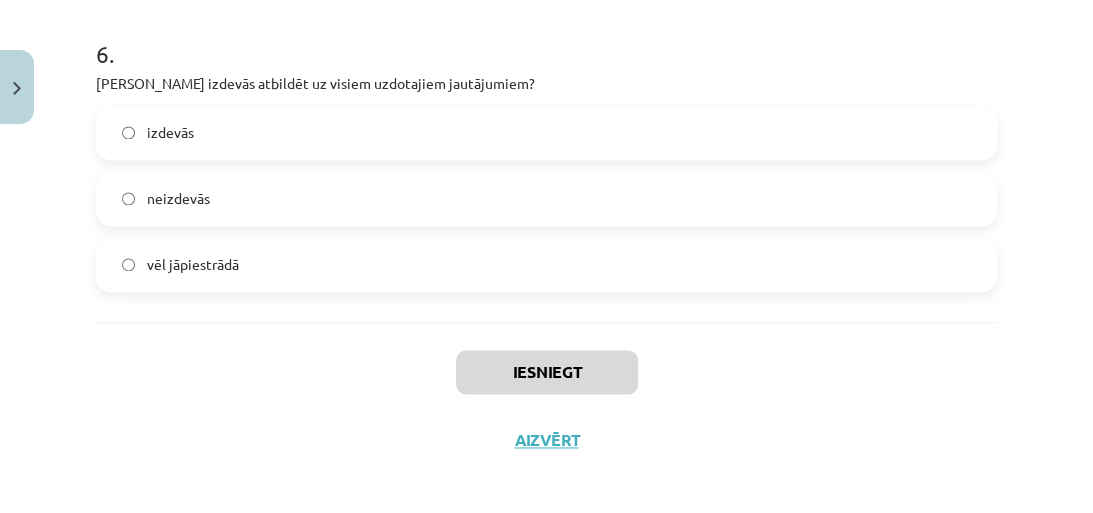 scroll, scrollTop: 2054, scrollLeft: 0, axis: vertical 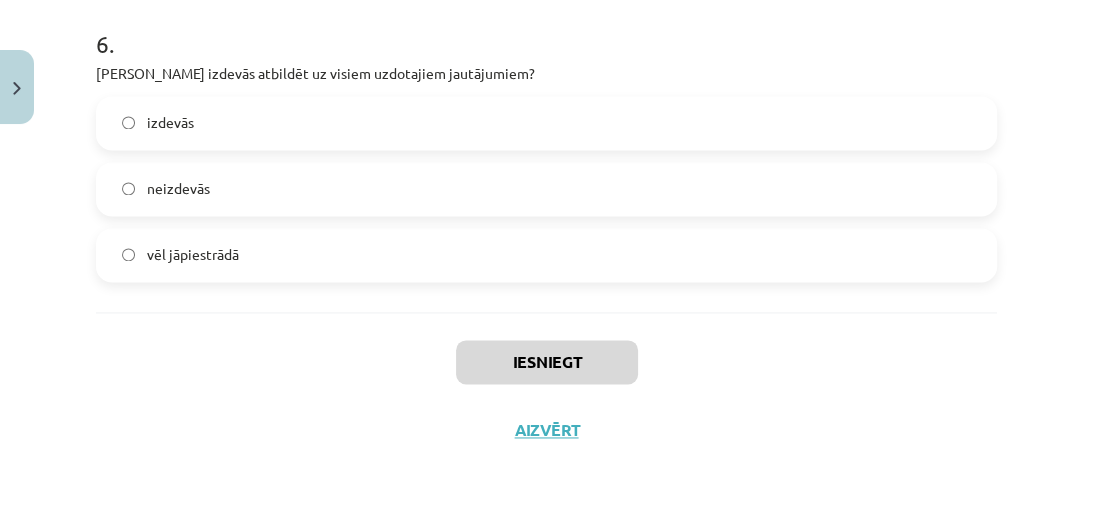click on "vēl jāpiestrādā" 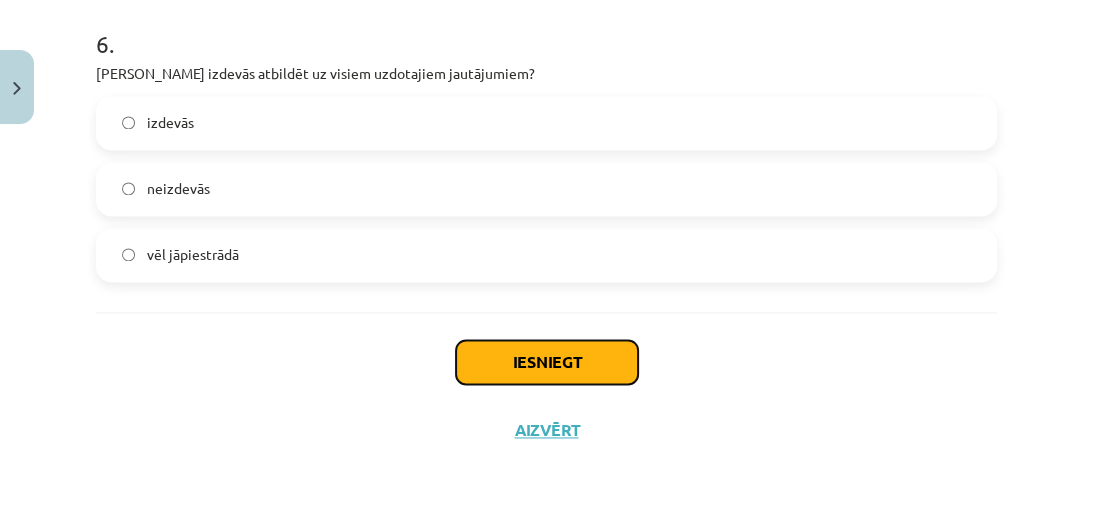 click on "Iesniegt" 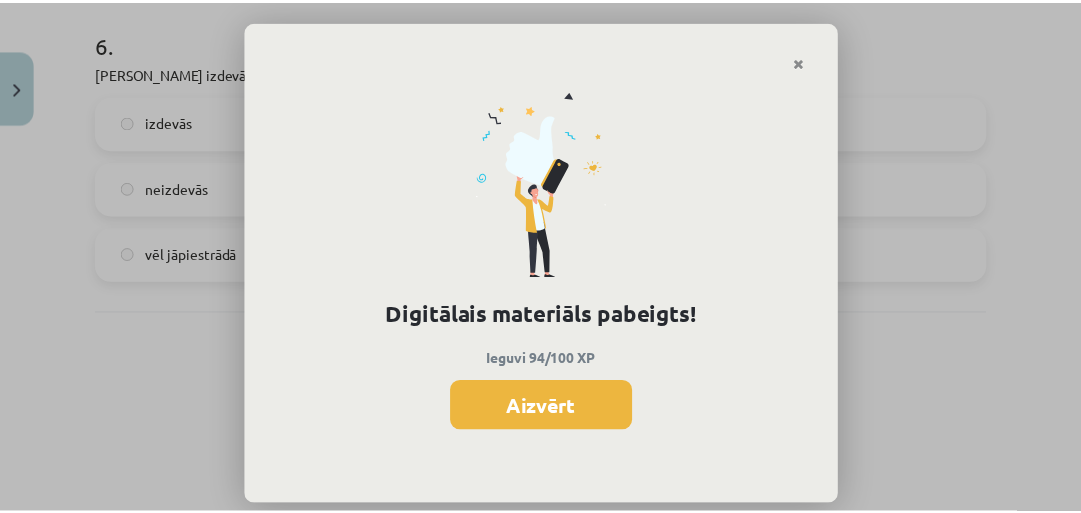 scroll, scrollTop: 718, scrollLeft: 0, axis: vertical 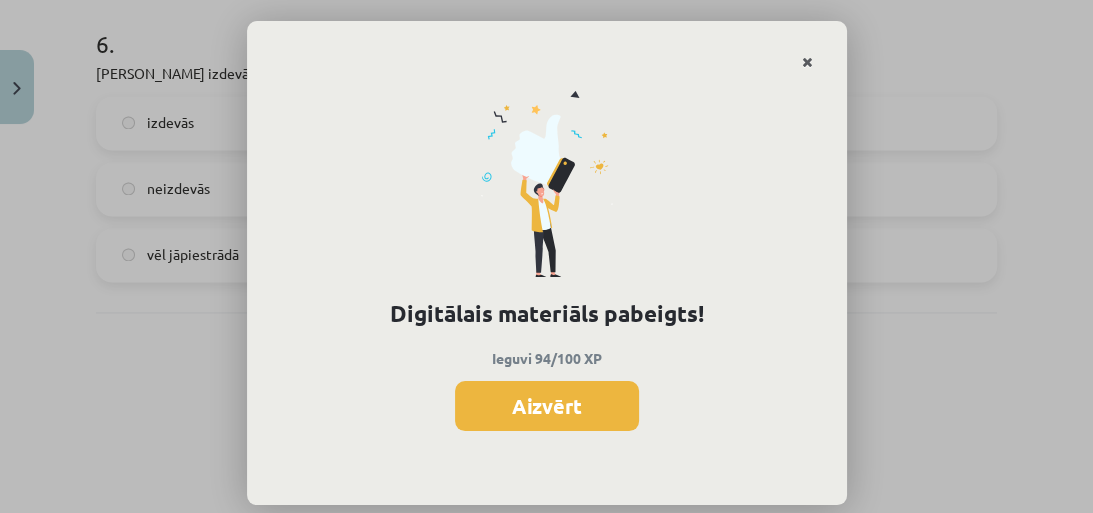 click 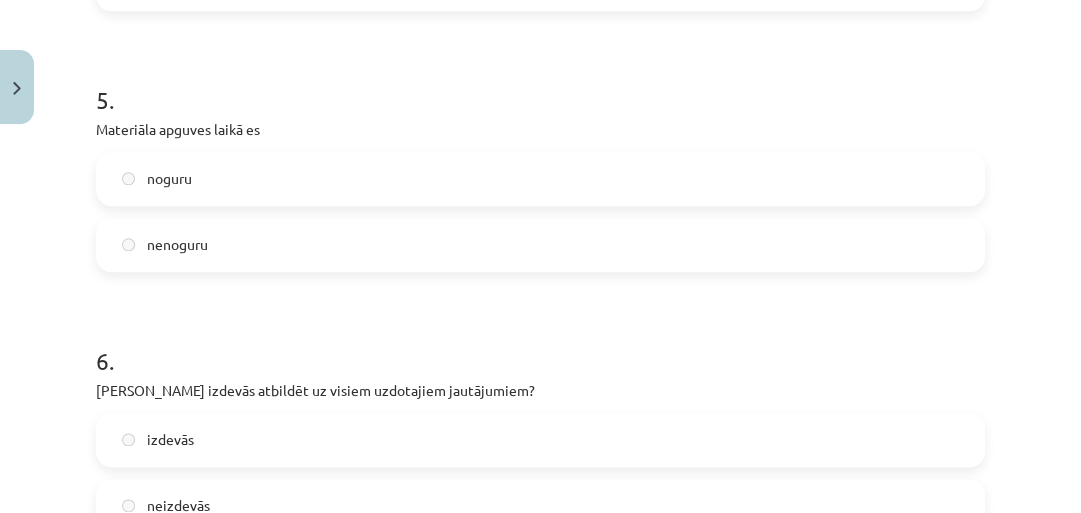 scroll, scrollTop: 1734, scrollLeft: 0, axis: vertical 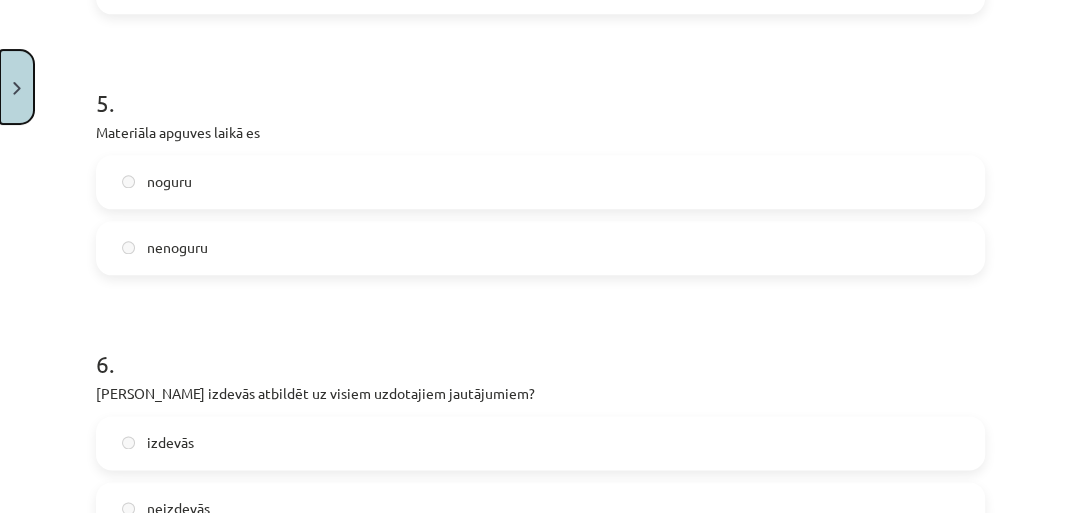 click 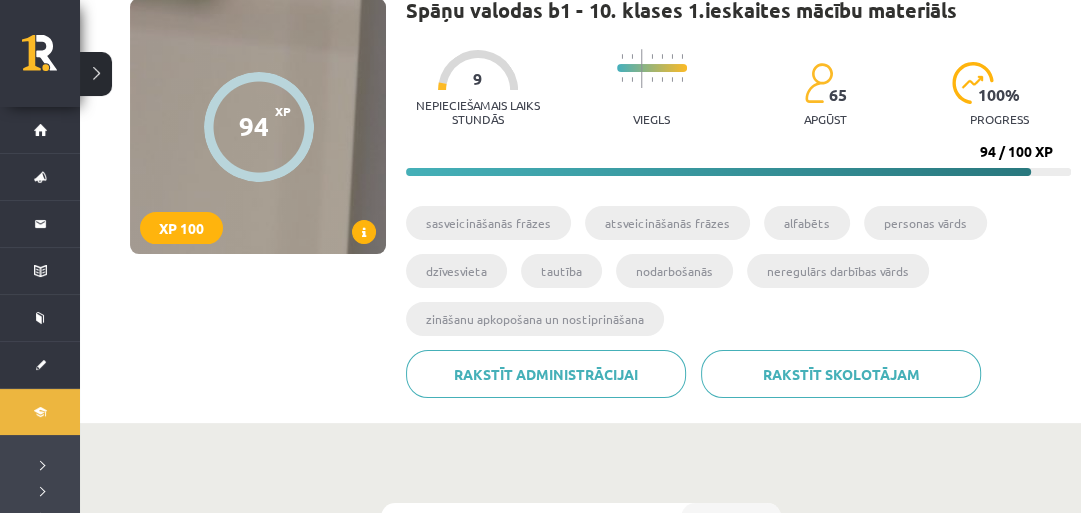scroll, scrollTop: 0, scrollLeft: 0, axis: both 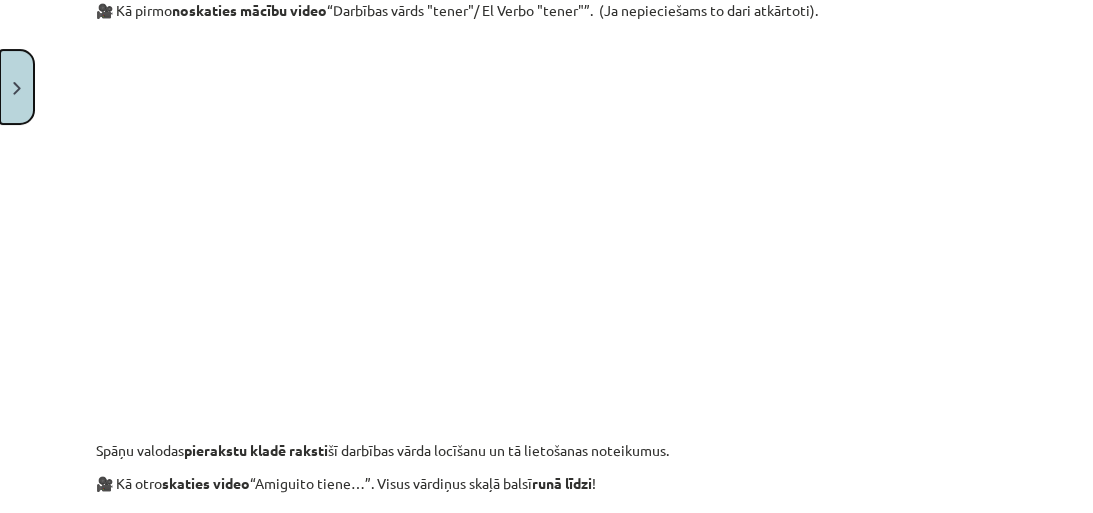 click 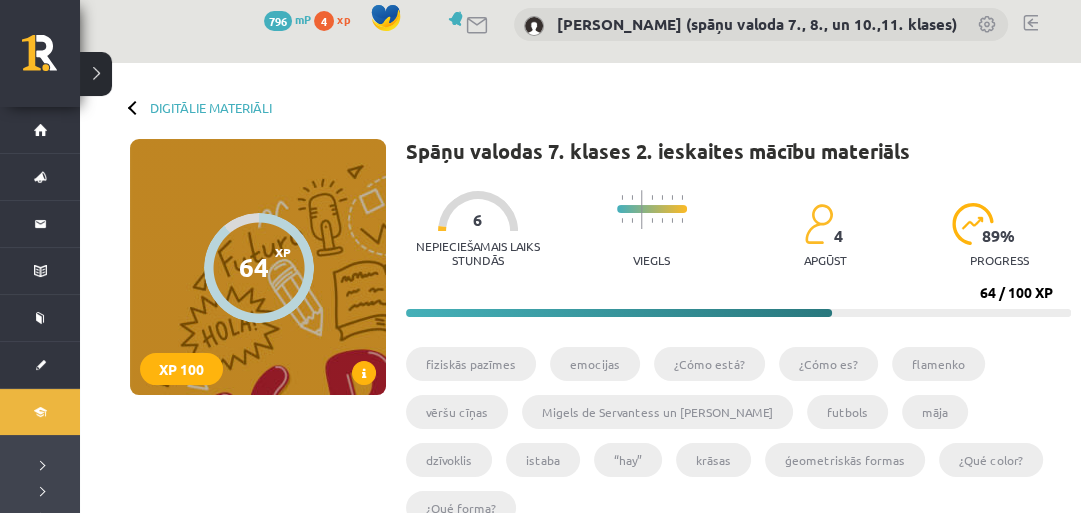 scroll, scrollTop: 0, scrollLeft: 0, axis: both 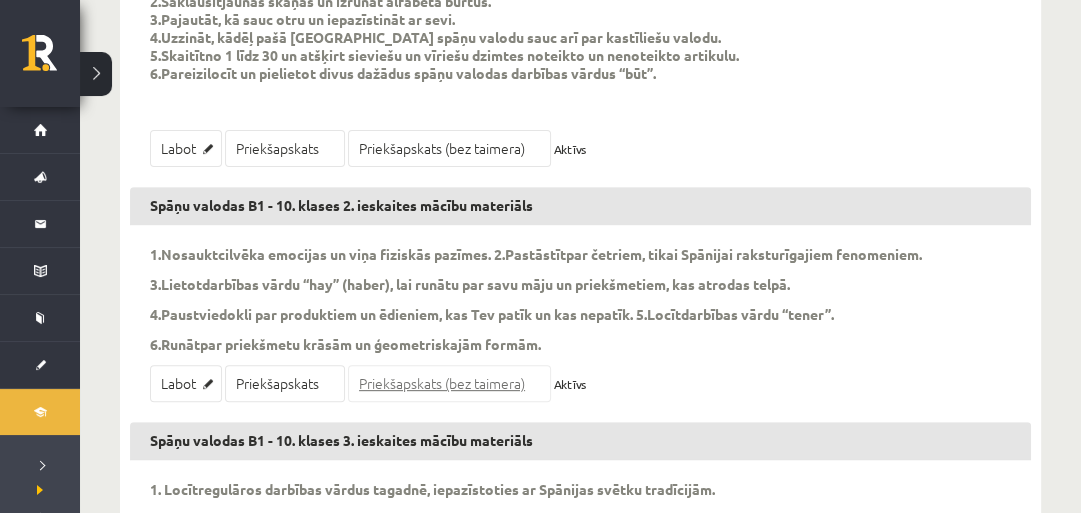 click on "Priekšapskats (bez taimera)" at bounding box center [449, 383] 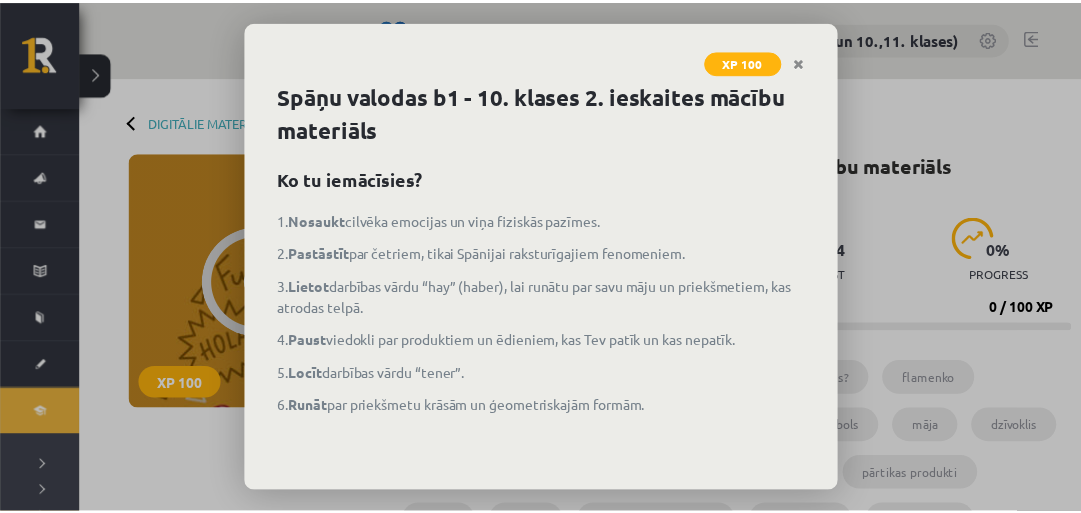 scroll, scrollTop: 0, scrollLeft: 0, axis: both 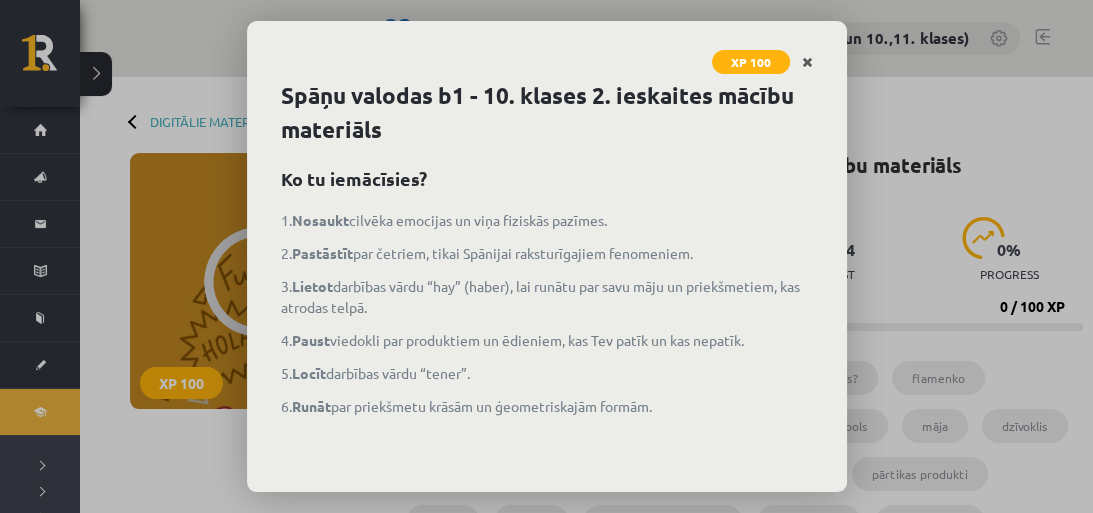 click 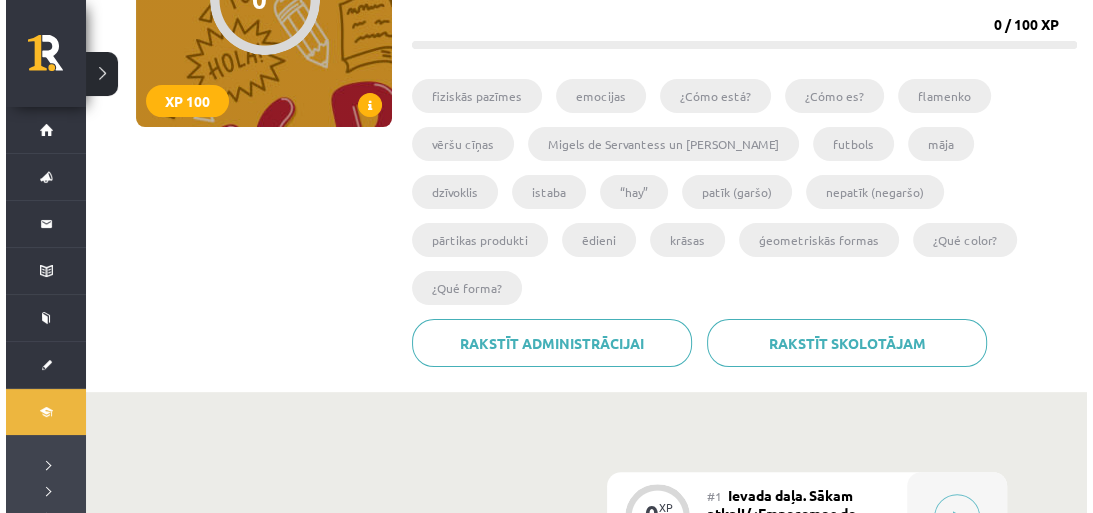 scroll, scrollTop: 320, scrollLeft: 0, axis: vertical 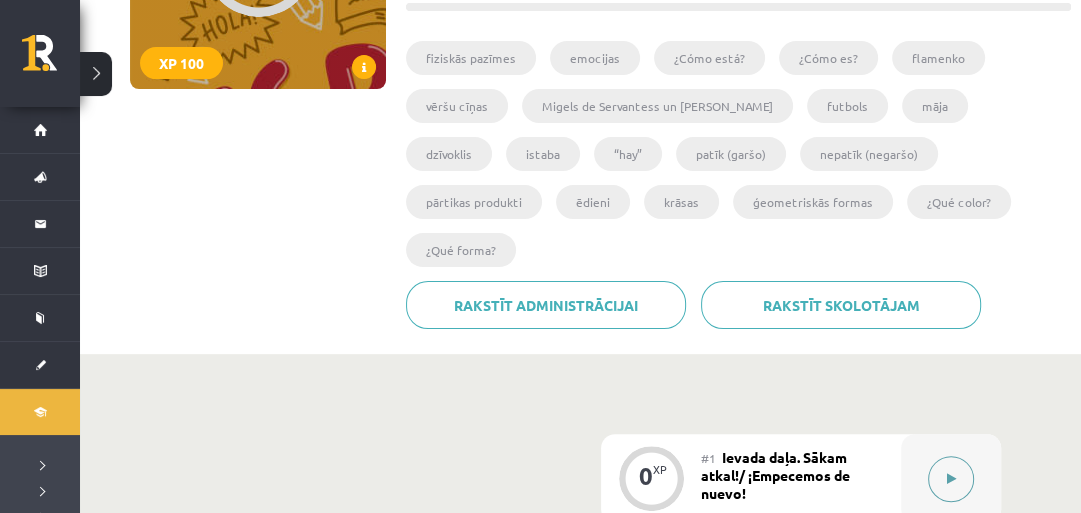 click 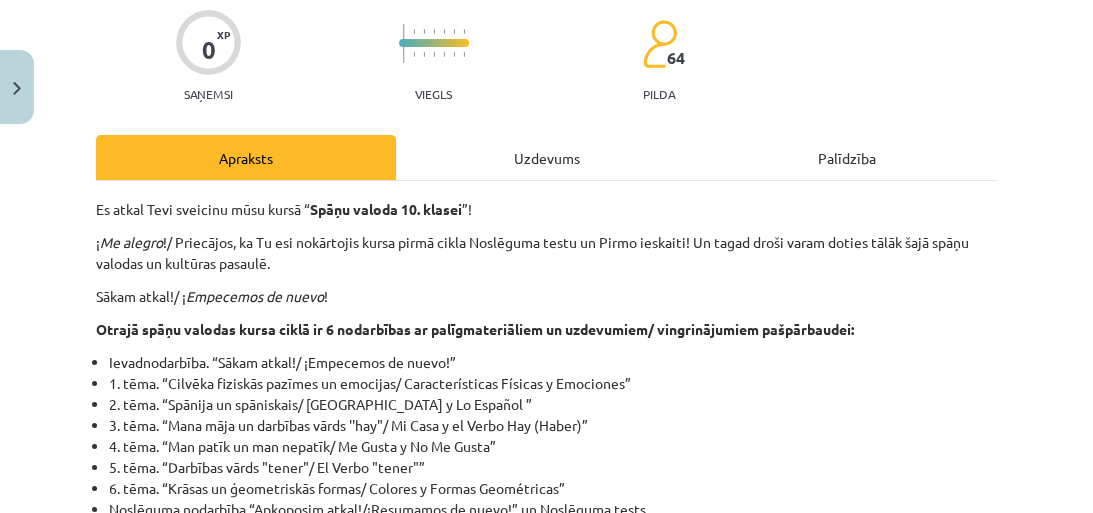 scroll, scrollTop: 0, scrollLeft: 0, axis: both 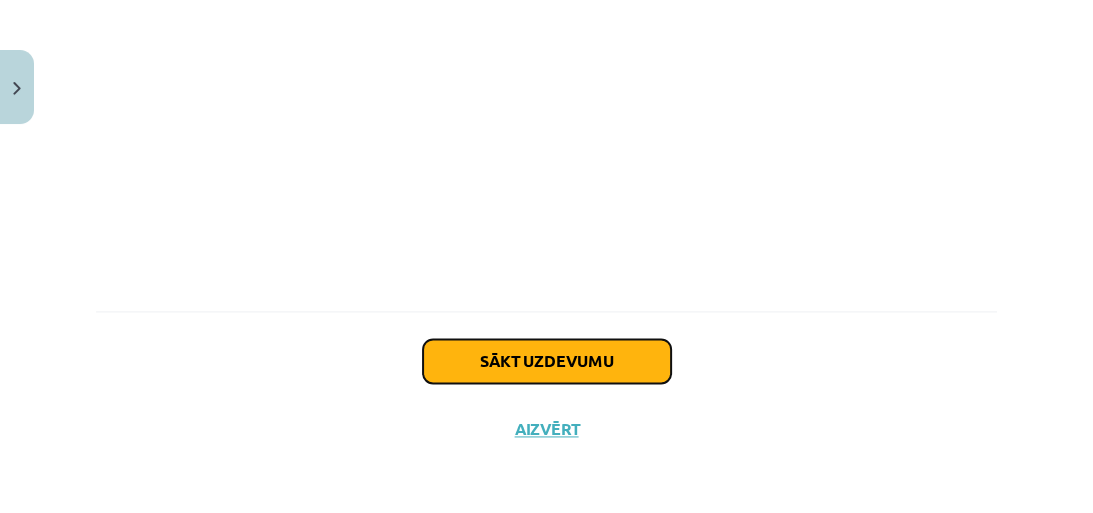 click on "Sākt uzdevumu" 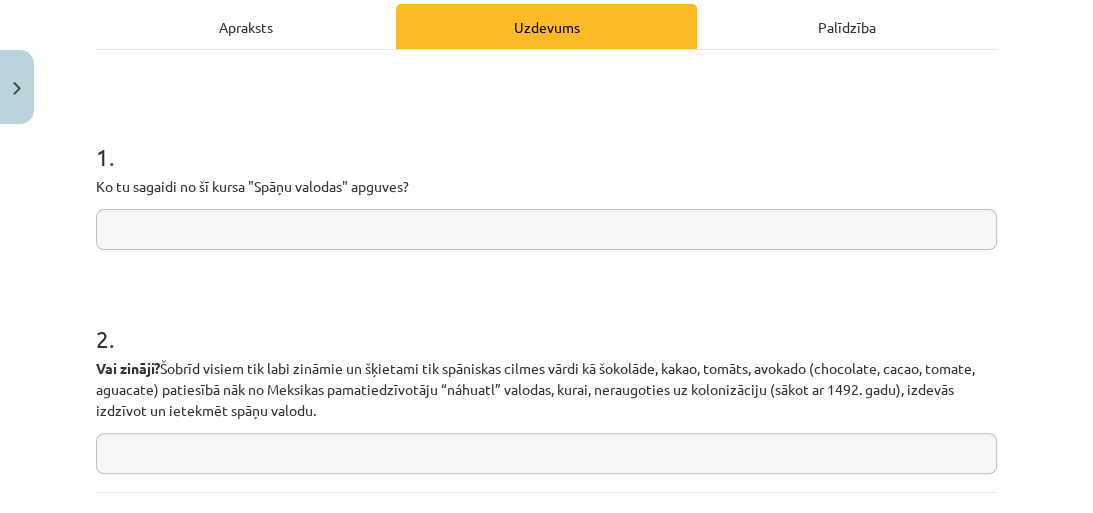 scroll, scrollTop: 370, scrollLeft: 0, axis: vertical 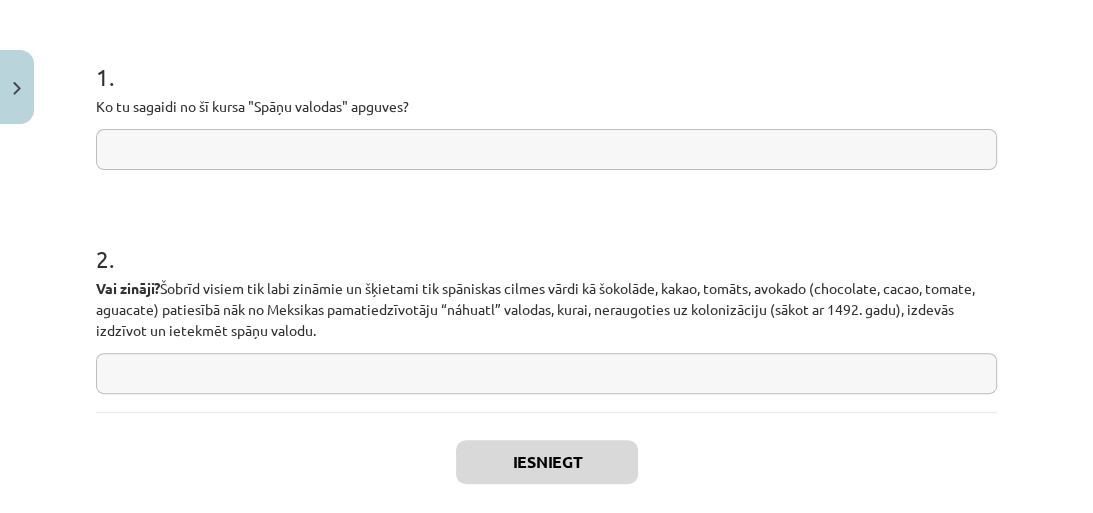 click 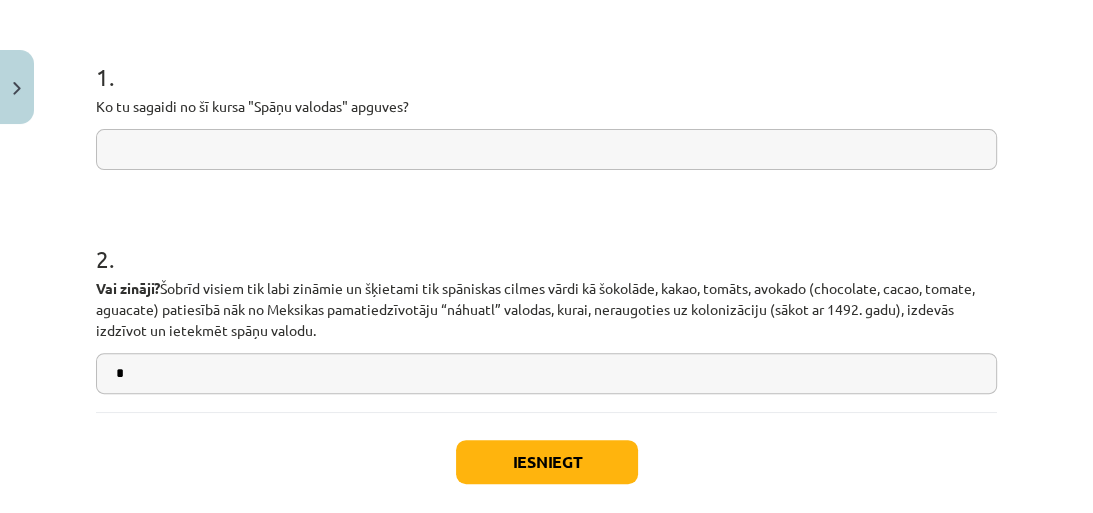type on "*" 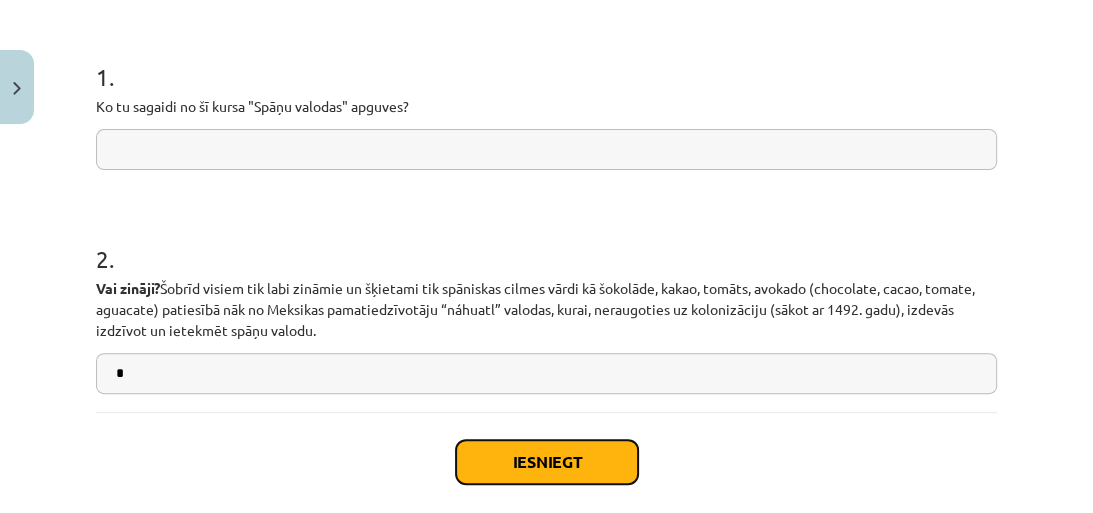 click on "Iesniegt" 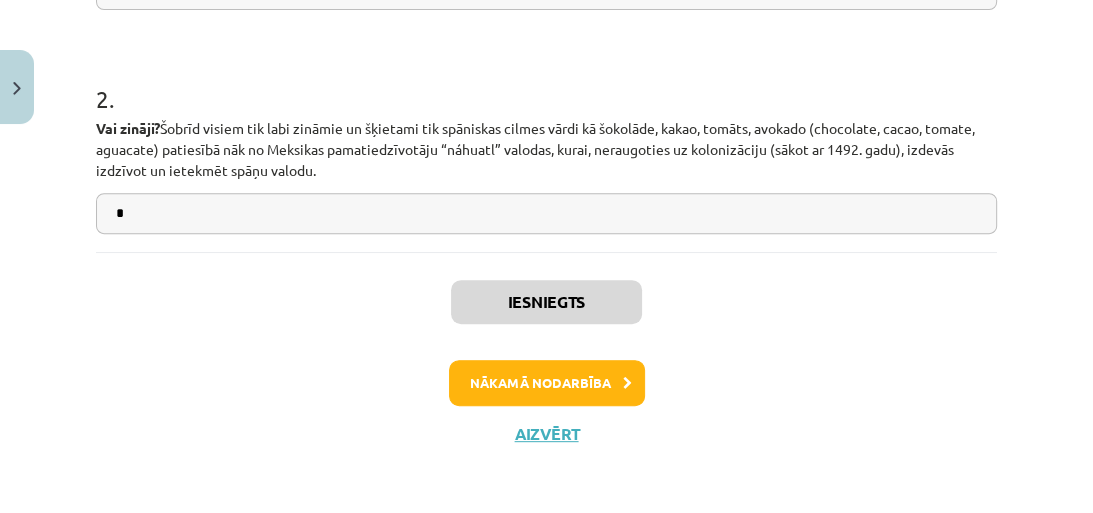 scroll, scrollTop: 533, scrollLeft: 0, axis: vertical 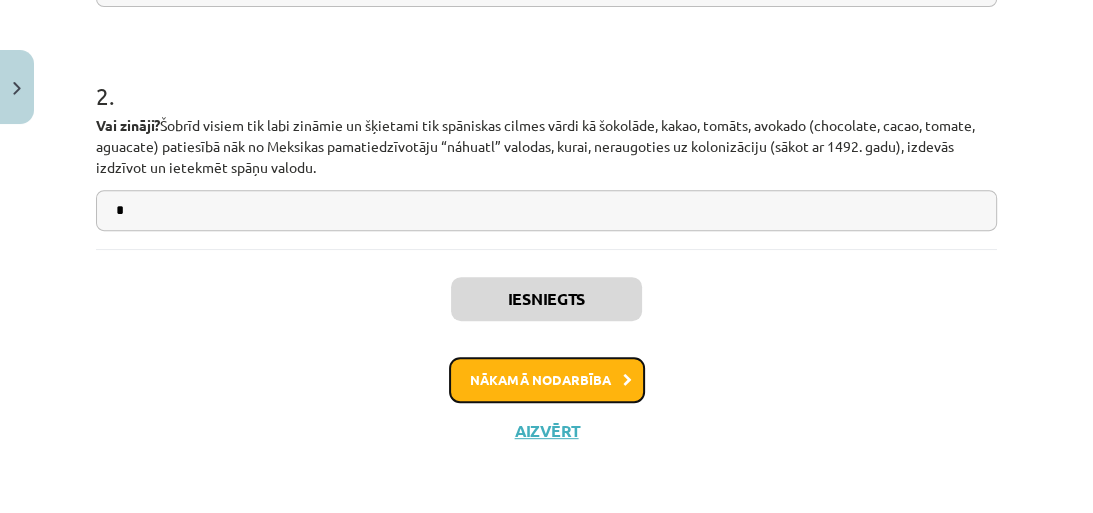 click on "Nākamā nodarbība" 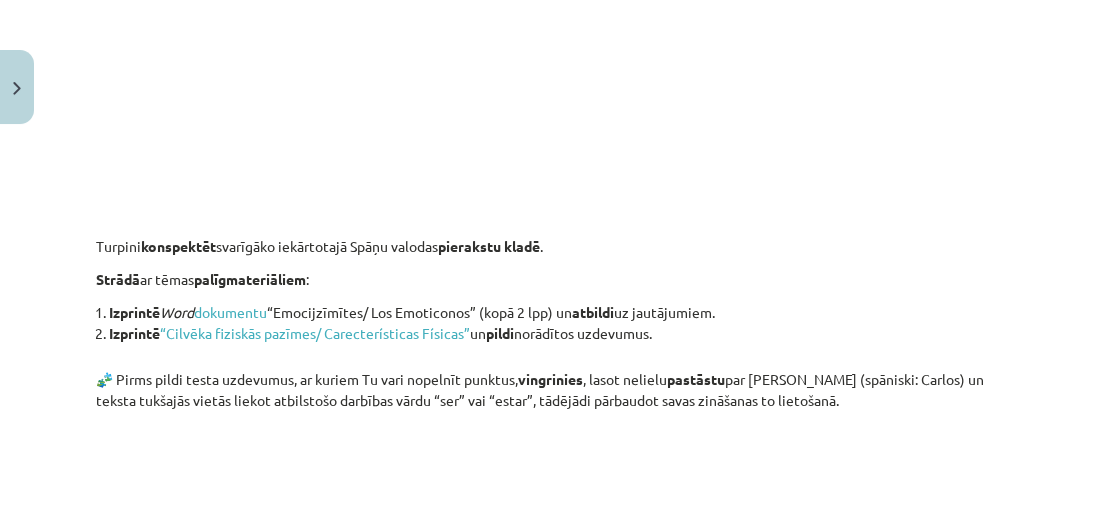 scroll, scrollTop: 1193, scrollLeft: 0, axis: vertical 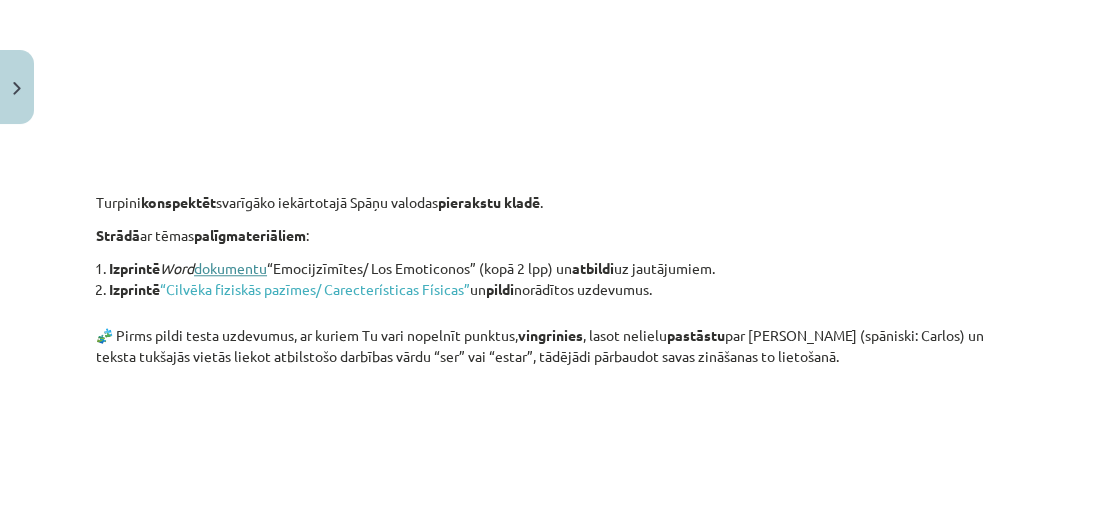 click on "dokumentu" 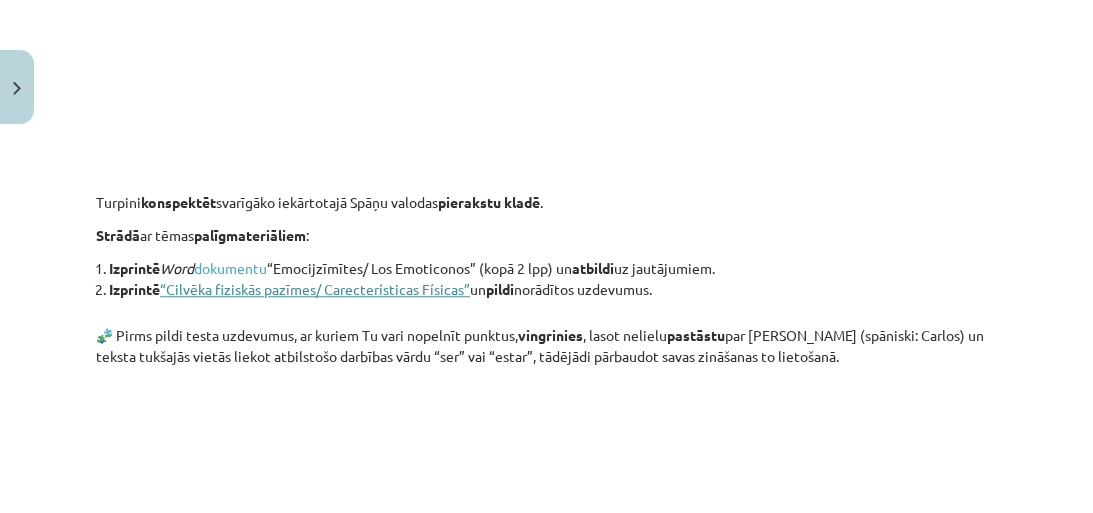 click on "“Cilvēka fiziskās pazīmes/ Carecterísticas Físicas”" 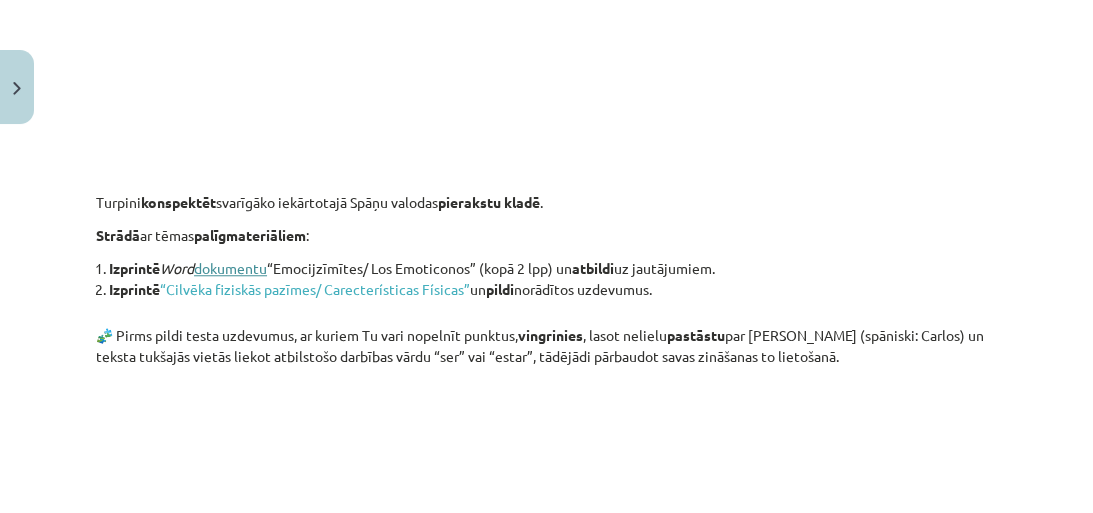 click on "dokumentu" 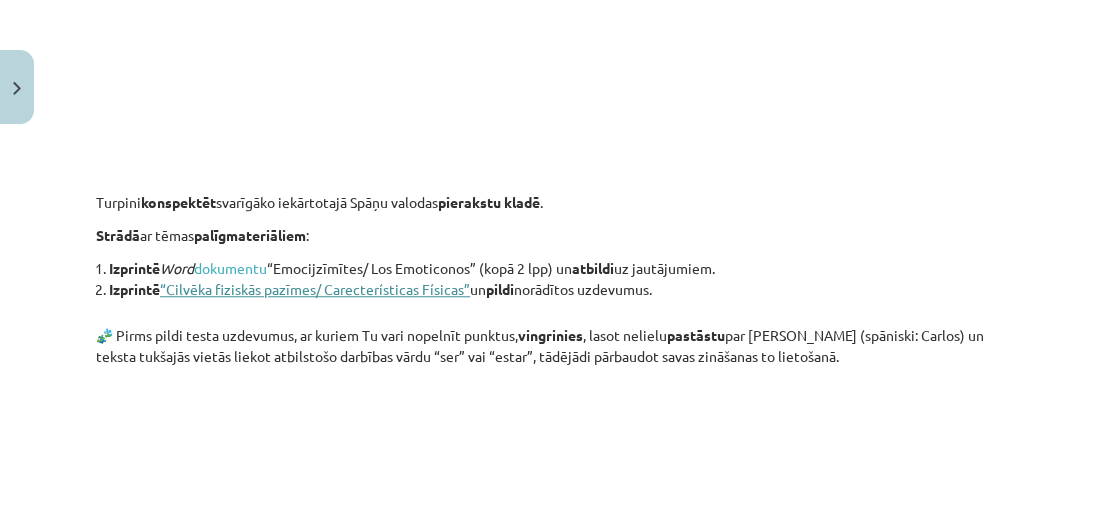 click on "“Cilvēka fiziskās pazīmes/ Carecterísticas Físicas”" 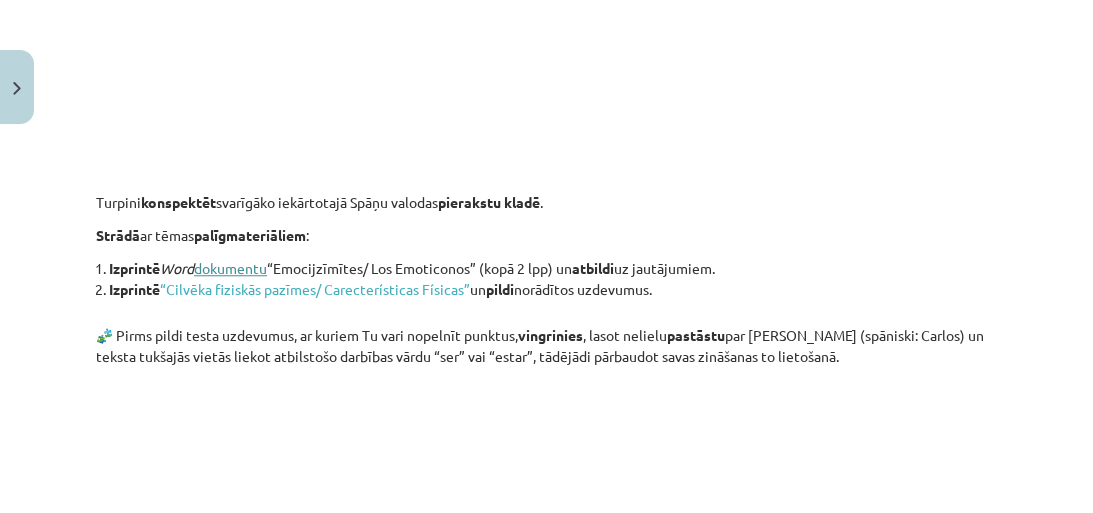 click on "dokumentu" 